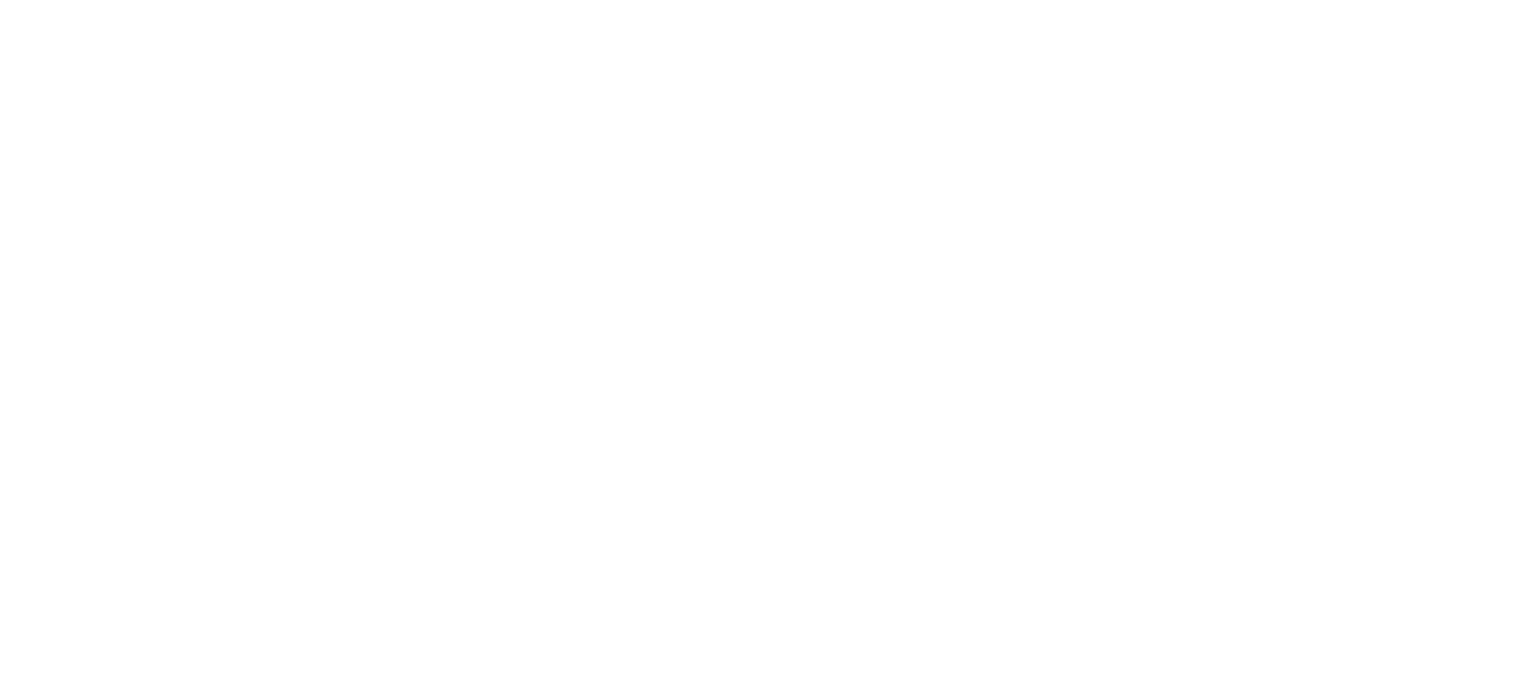 scroll, scrollTop: 0, scrollLeft: 0, axis: both 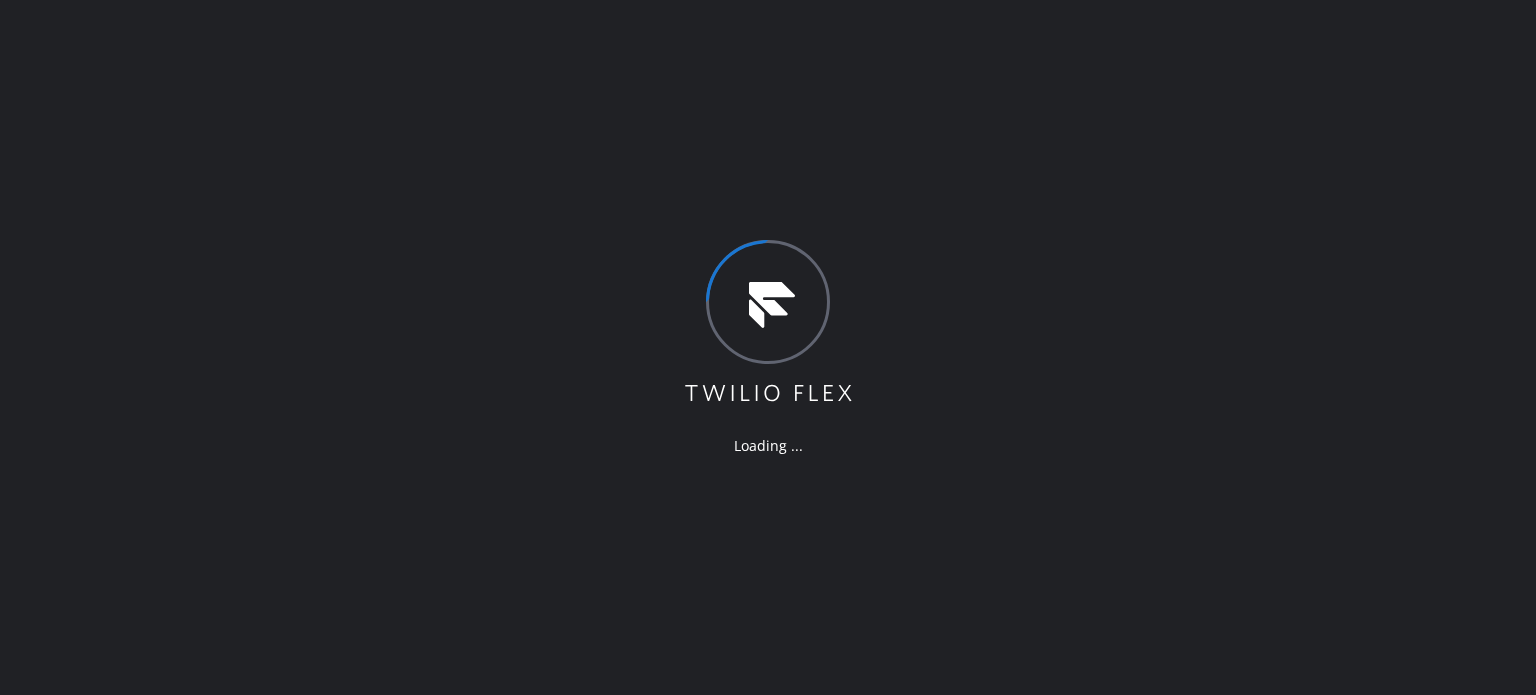click on "Loading ..." at bounding box center [768, 347] 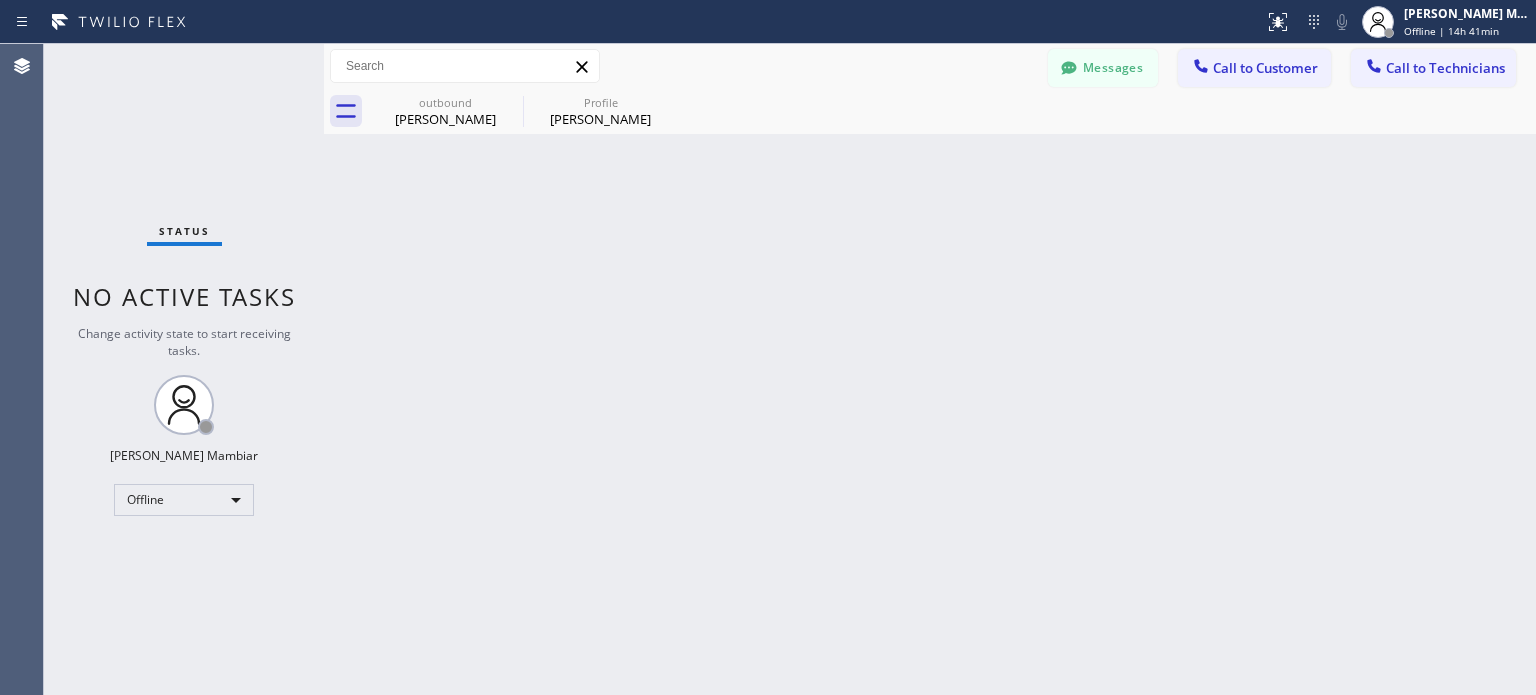 click on "Status   No active tasks     Change activity state to start receiving tasks.   [PERSON_NAME] Mambiar Offline" at bounding box center (184, 369) 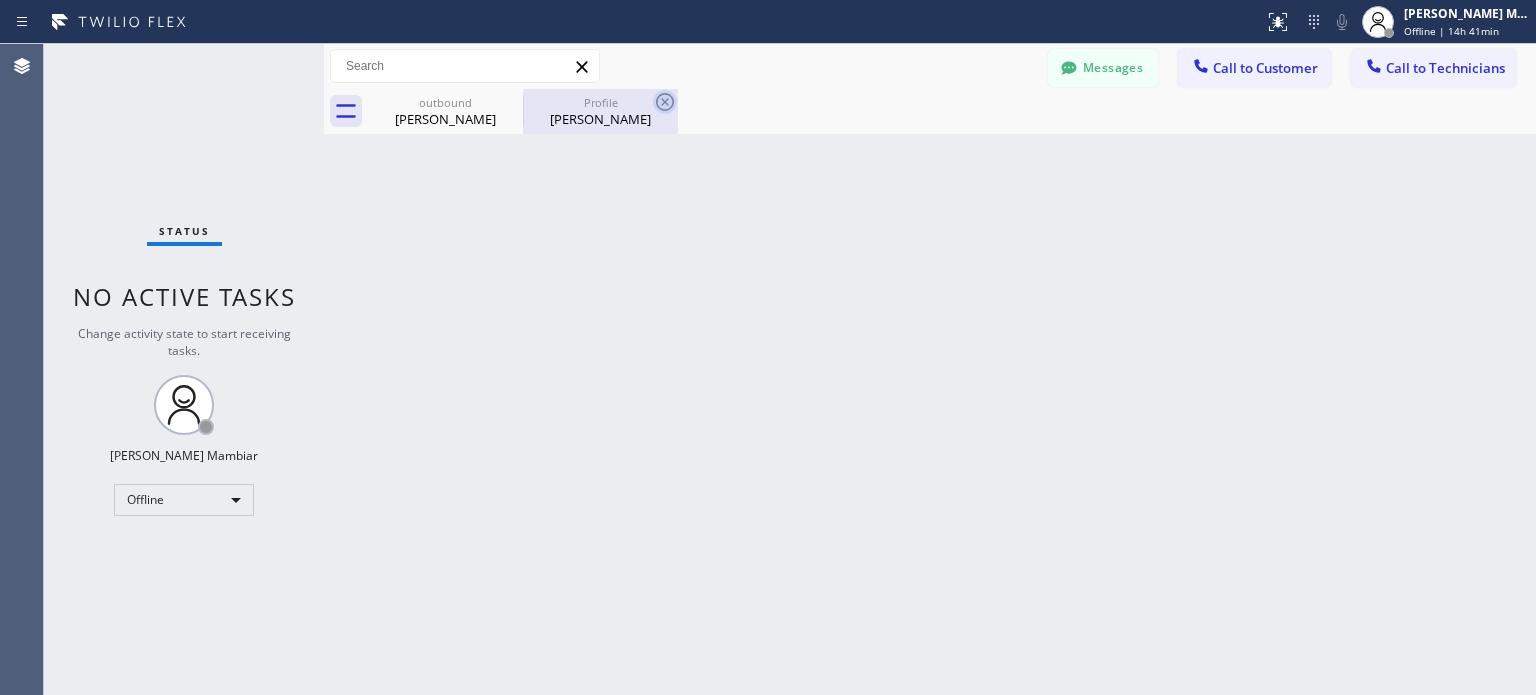 click 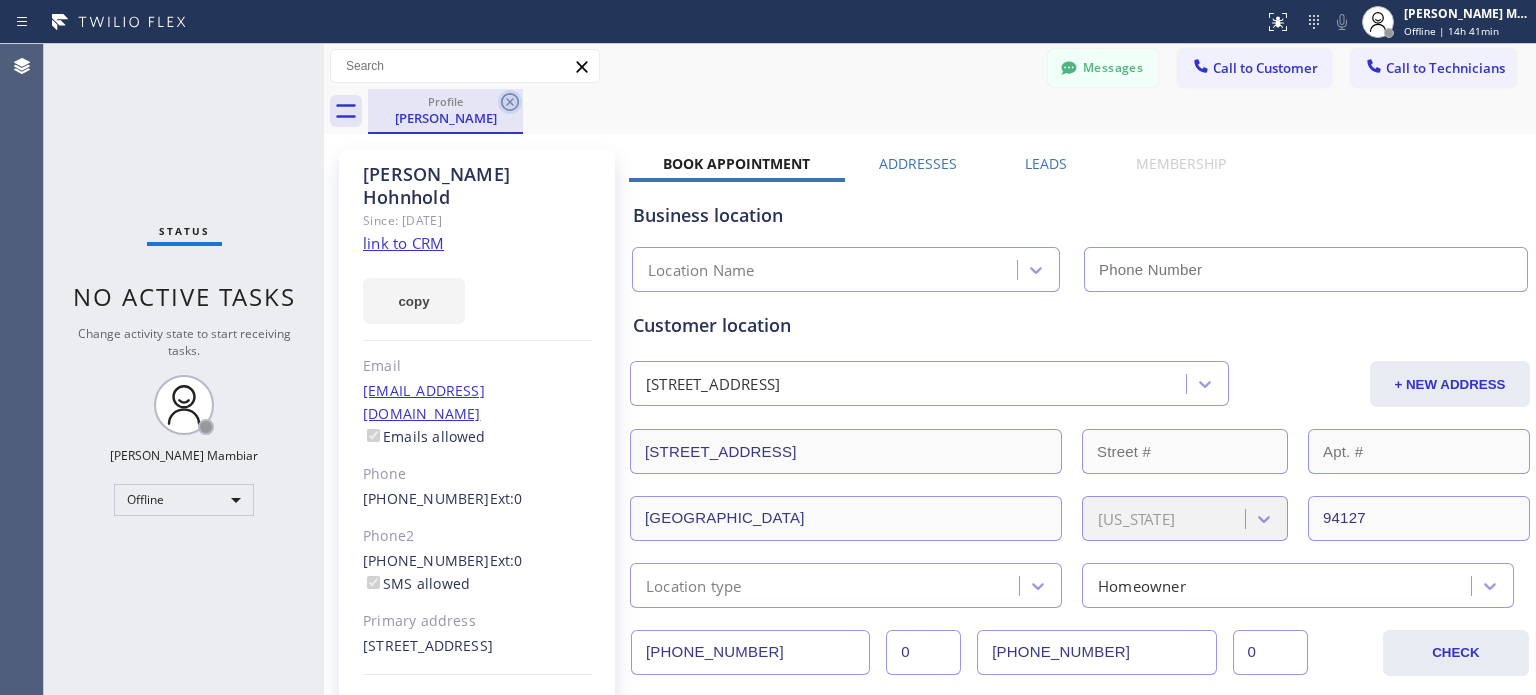 click 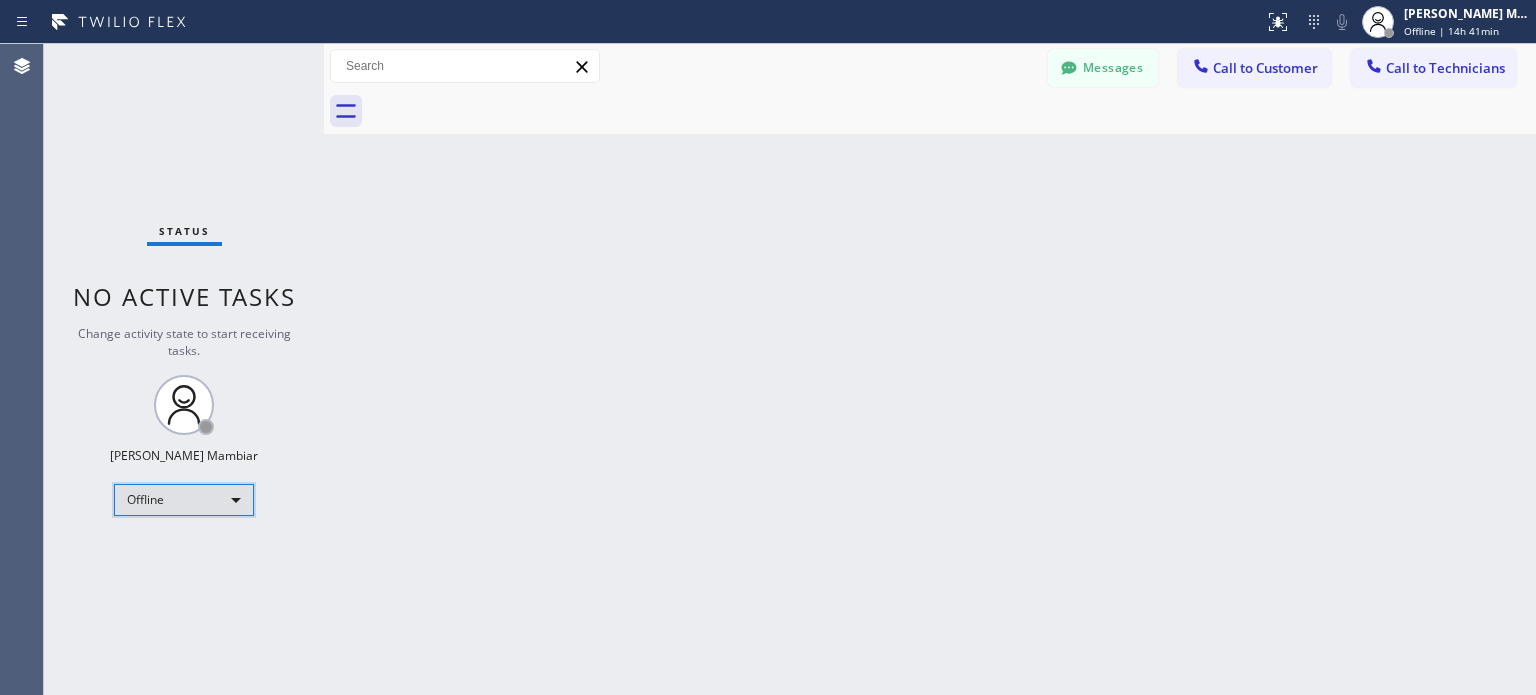 click on "Offline" at bounding box center (184, 500) 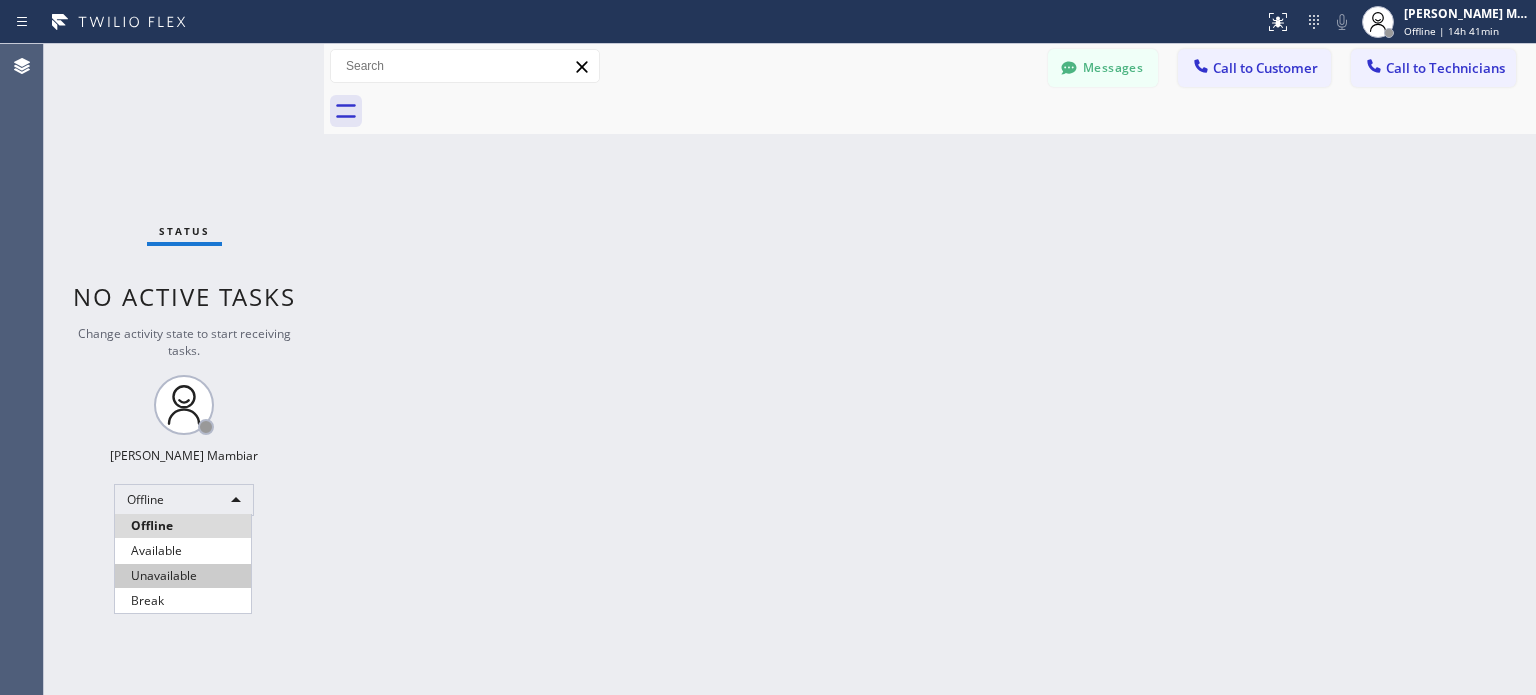click on "Unavailable" at bounding box center [183, 576] 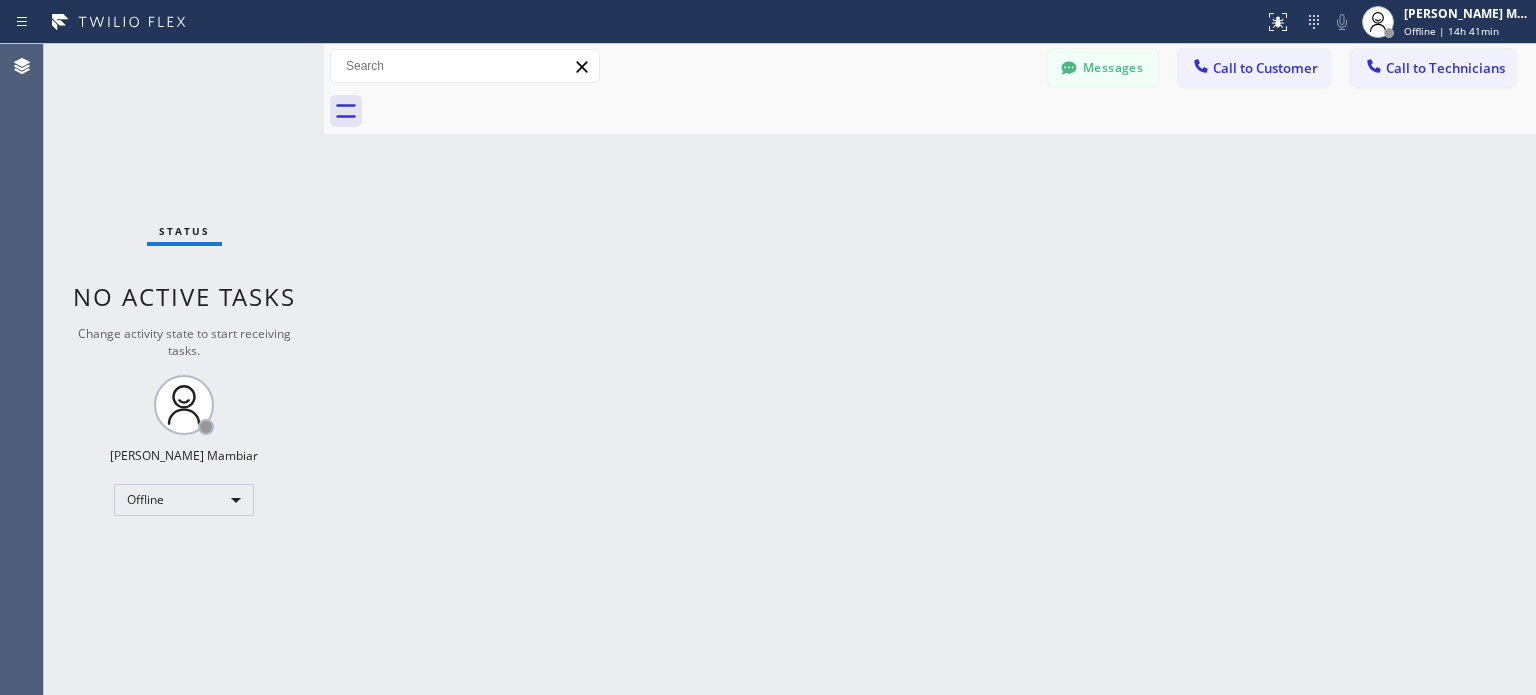 click on "Back to Dashboard Change Sender ID Customers Technicians [PERSON_NAME] [DATE] 02:04 PM Hi [PERSON_NAME], this is [PERSON_NAME] from [MEDICAL_DATA] Electrical .  We apologize for the inconvenience, but we need to reschedule your appointment. We have an avaialble technician [DATE] at 3pm to 6pm. Our technician will call 30 mins before arriving. Thanks for your understanding. ER [PERSON_NAME] [DATE] 11:53 AM Thank you again ed. HP [PERSON_NAME] [DATE] 11:04 AM Okay, thanks.  L  [PERSON_NAME] [DATE] 10:31 AM thanks [PERSON_NAME] . [DATE] 11:11 AM Hi [PERSON_NAME] this is [PERSON_NAME] from Red Electricians. Our tech is trying to contact you and he is already on the location.. DH [PERSON_NAME] [DATE] 09:18 AM Yes I am waiting but working in the backyard  MG [PERSON_NAME] [DATE] 06:04 PM Can you fix an appointment for [DATE]? CM [PERSON_NAME] [DATE] 01:32 PM I can not make an appointment for [DATE].  What other options are available? [PERSON_NAME] [DATE] 10:53 AM Ok -- null null [DATE] 07:47 AM Was this info sent over? [PERSON_NAME] [DATE] 05:21 PM -- --" at bounding box center (930, 369) 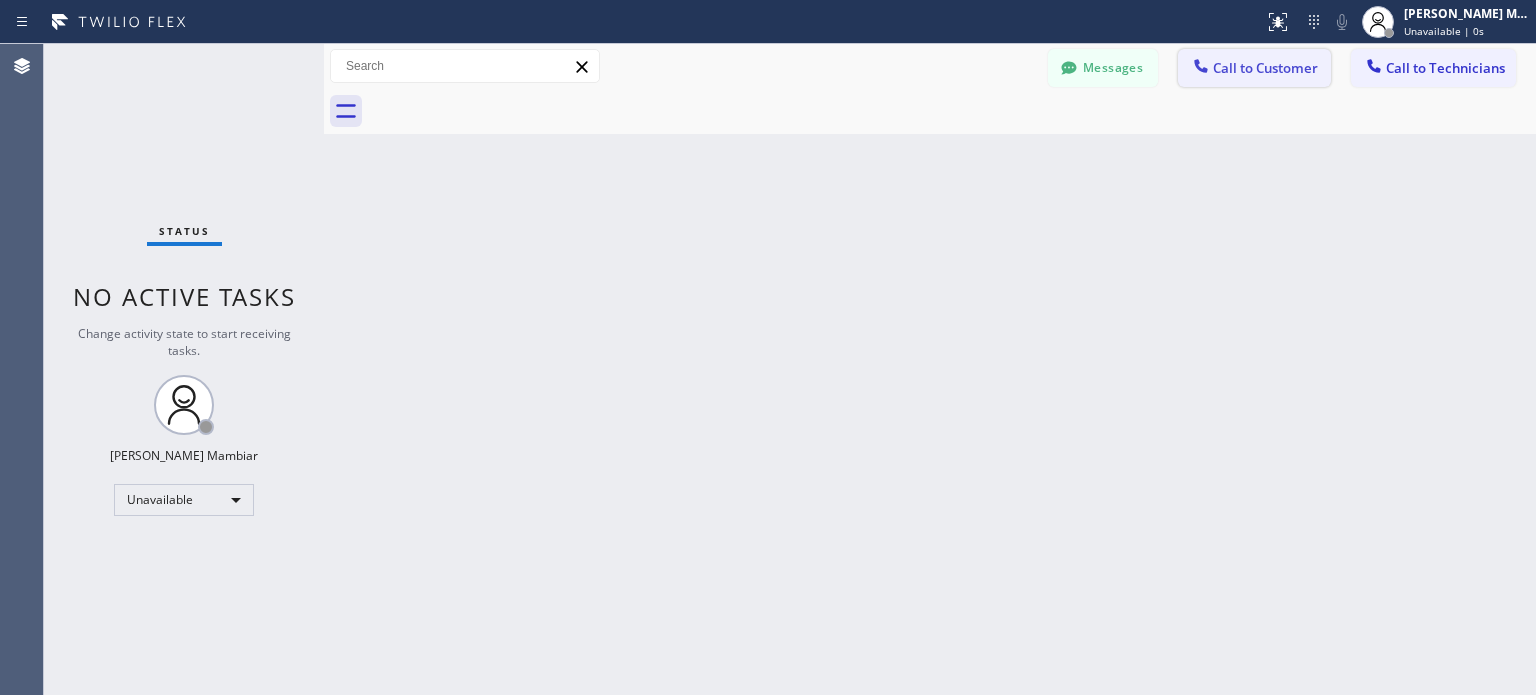 click on "Call to Customer" at bounding box center [1265, 68] 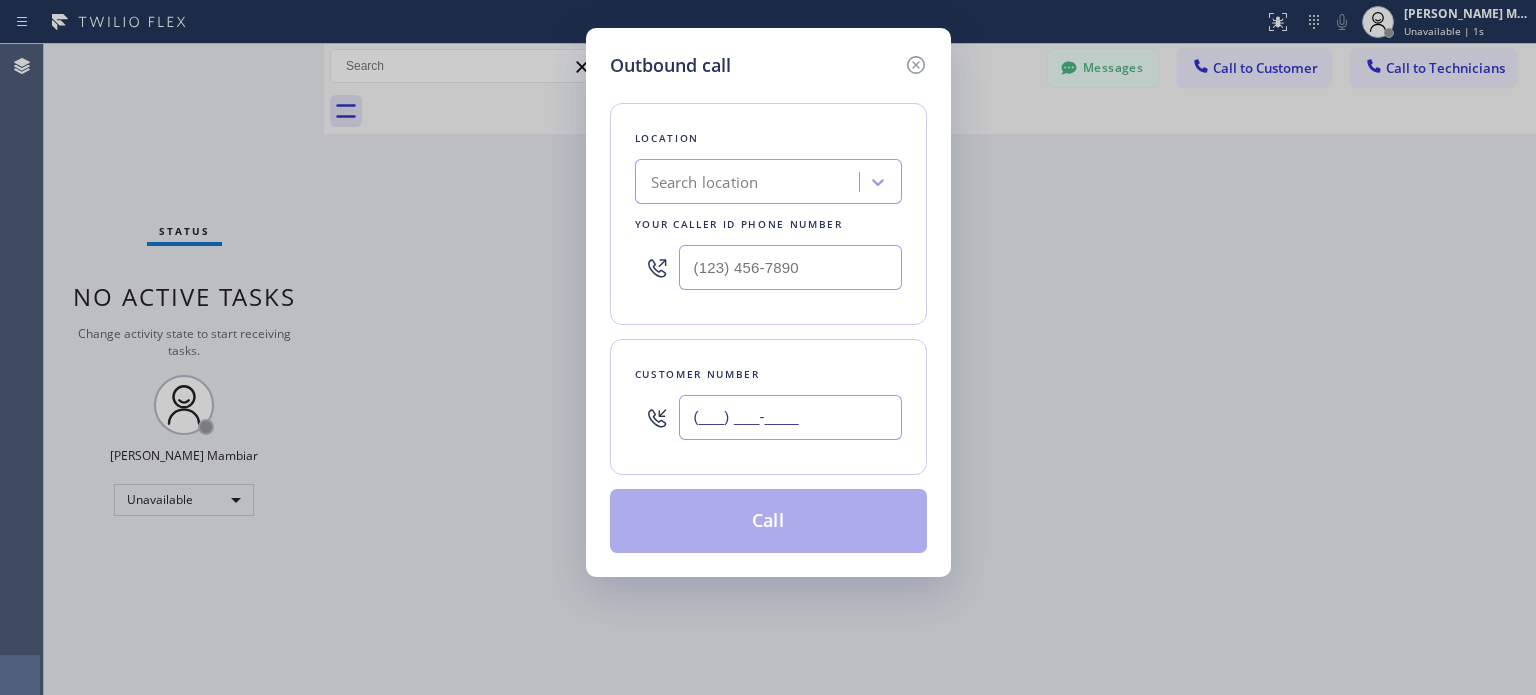 click on "(___) ___-____" at bounding box center [790, 417] 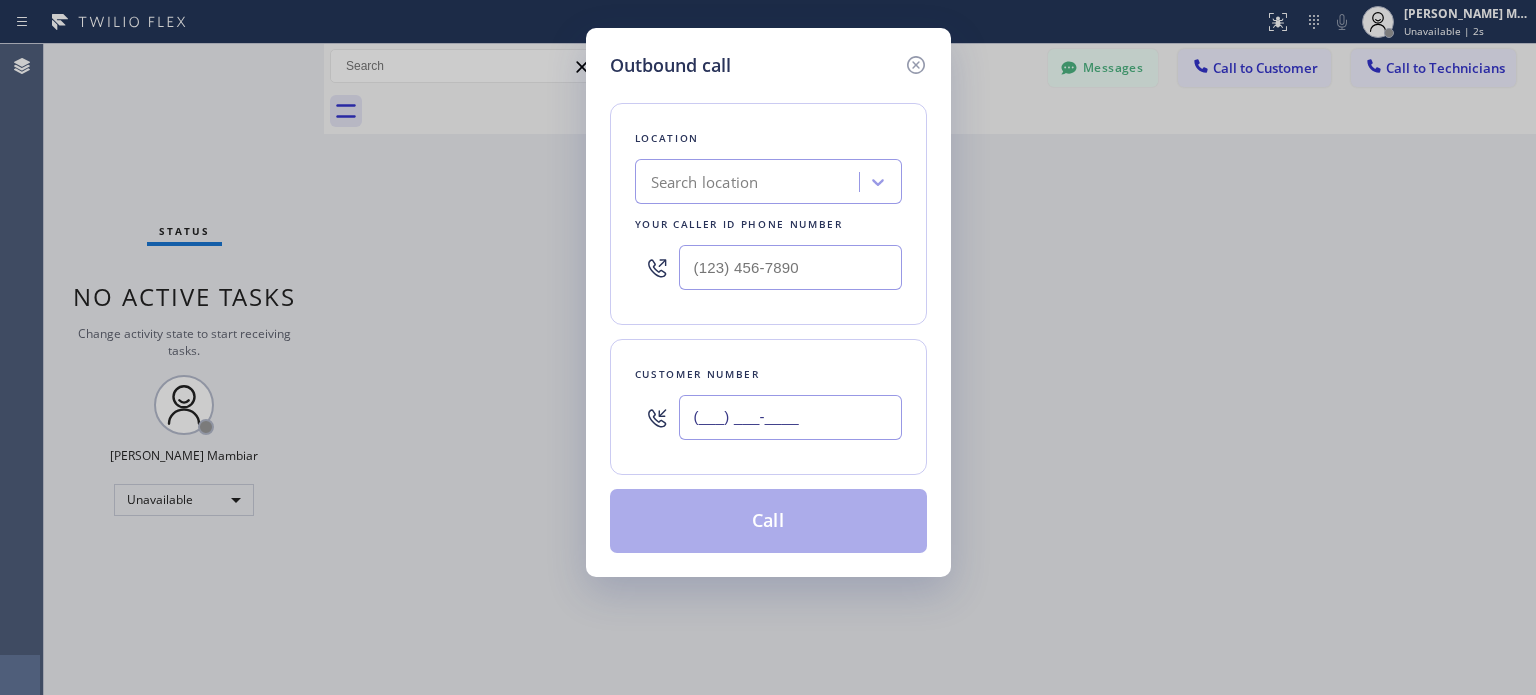 paste on "925) 216-8551" 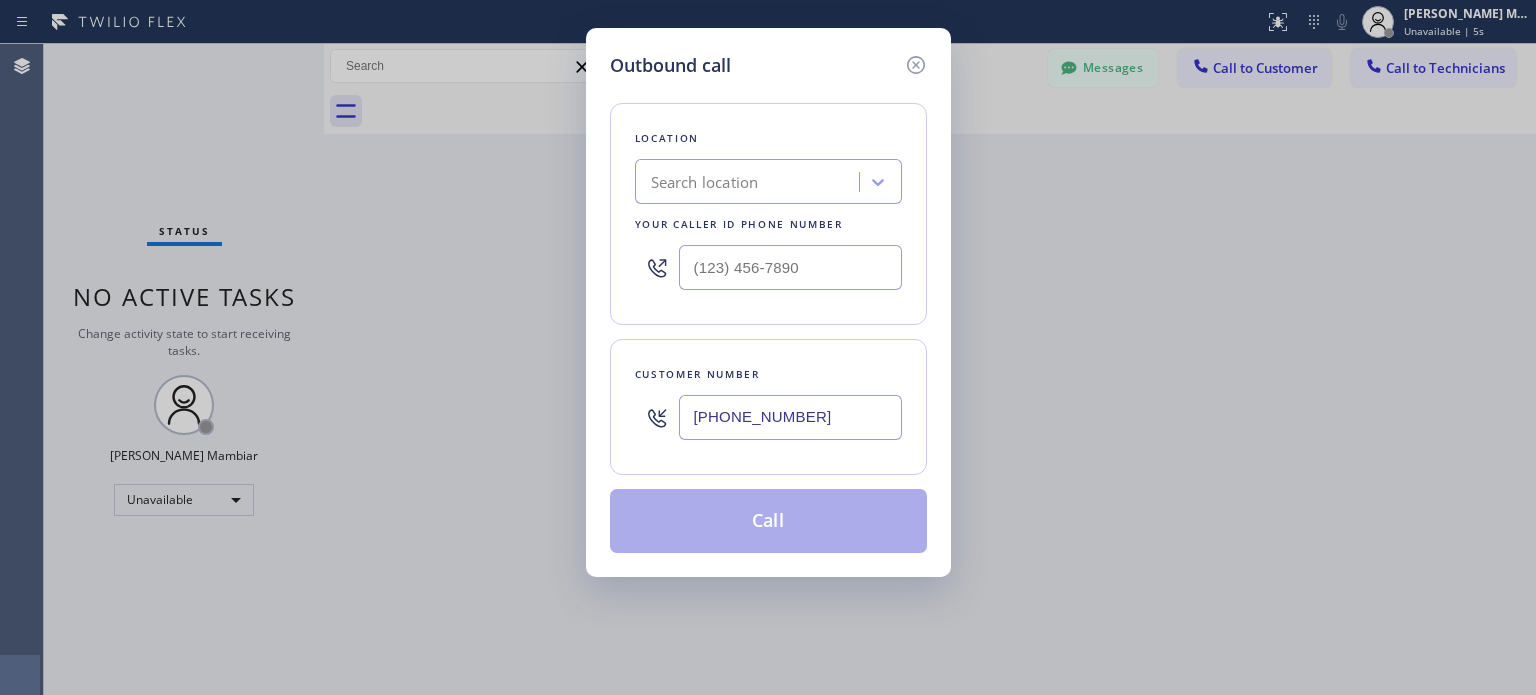 type on "[PHONE_NUMBER]" 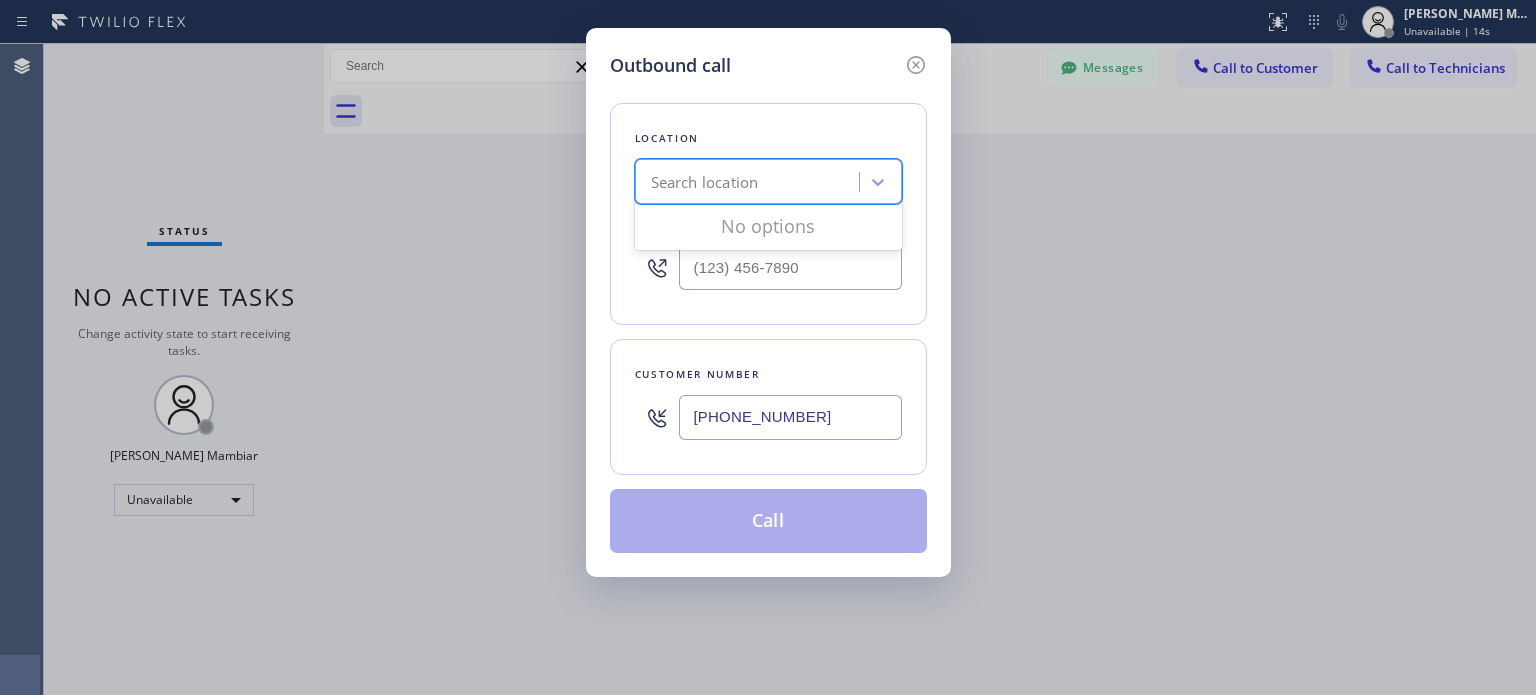 click on "Search location" at bounding box center [705, 182] 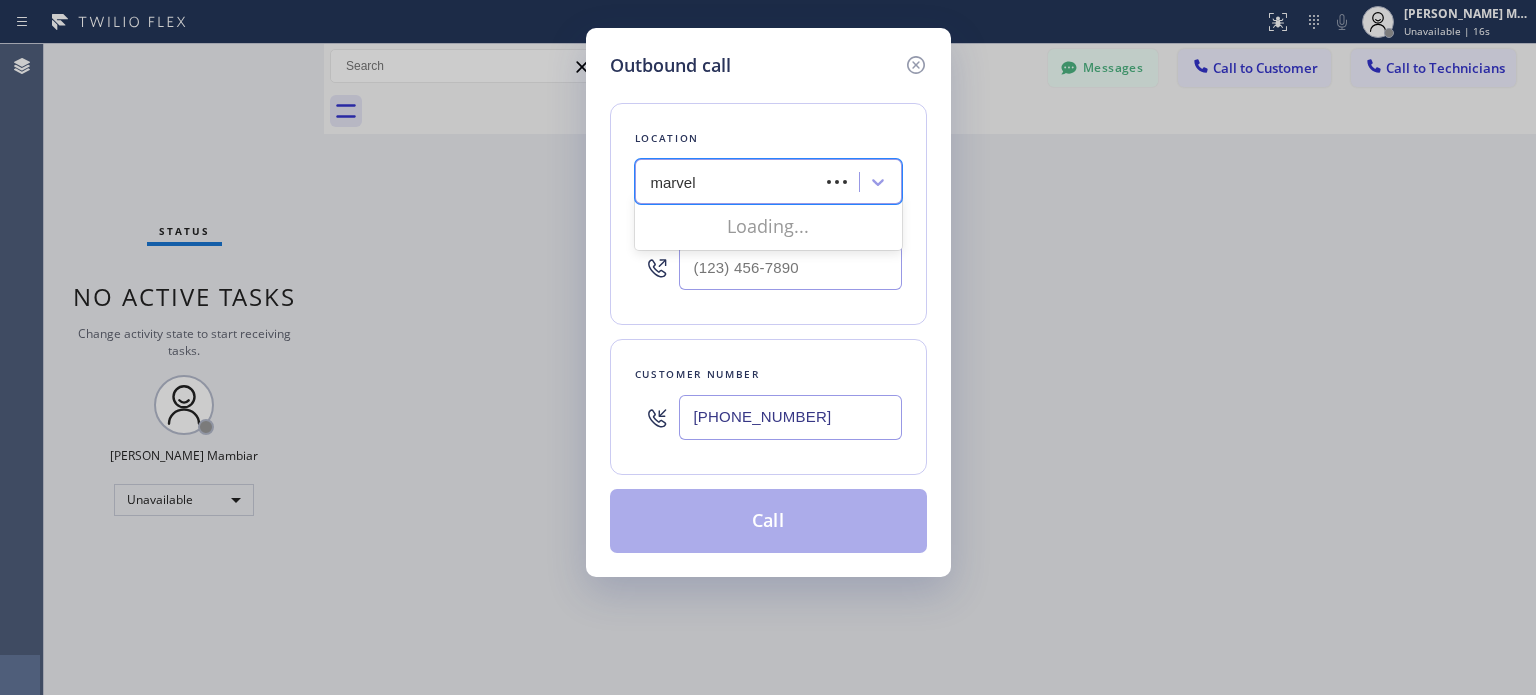 type on "marvel e" 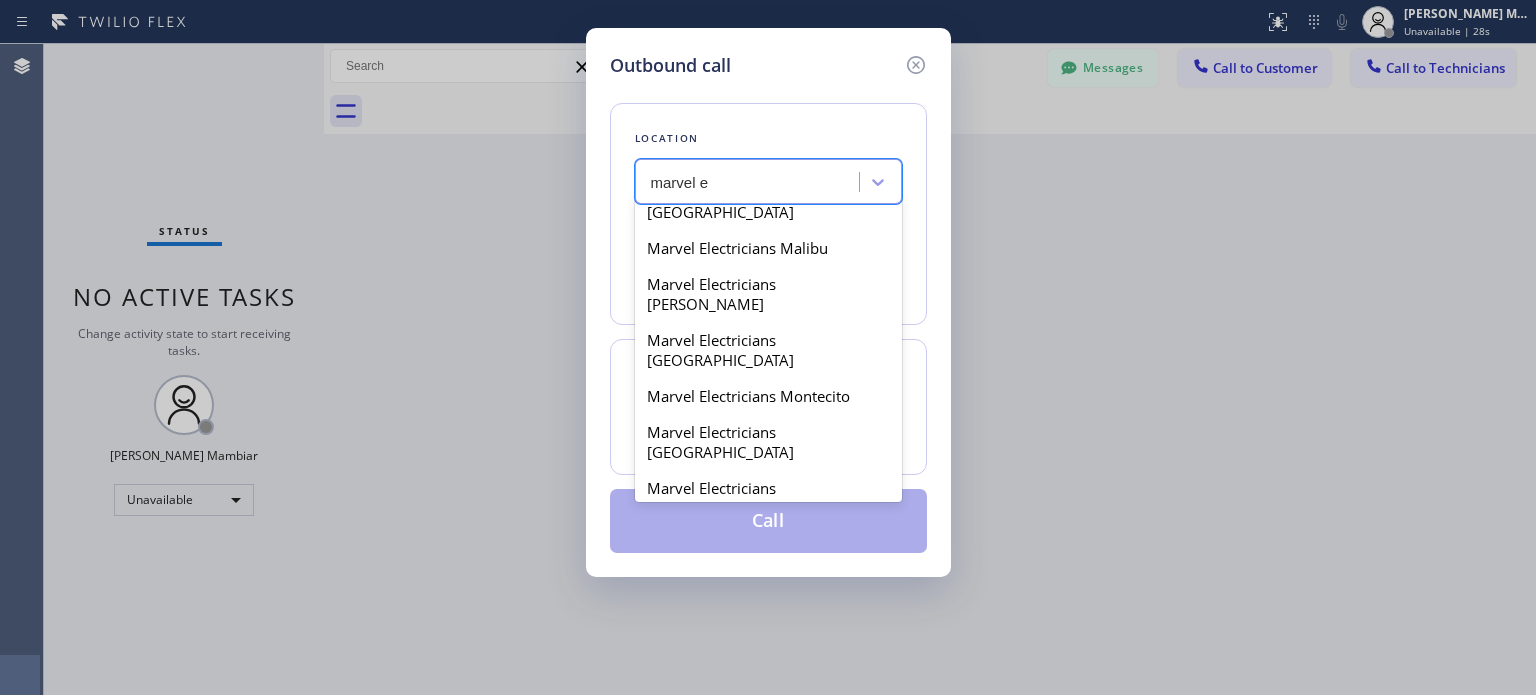 scroll, scrollTop: 1200, scrollLeft: 0, axis: vertical 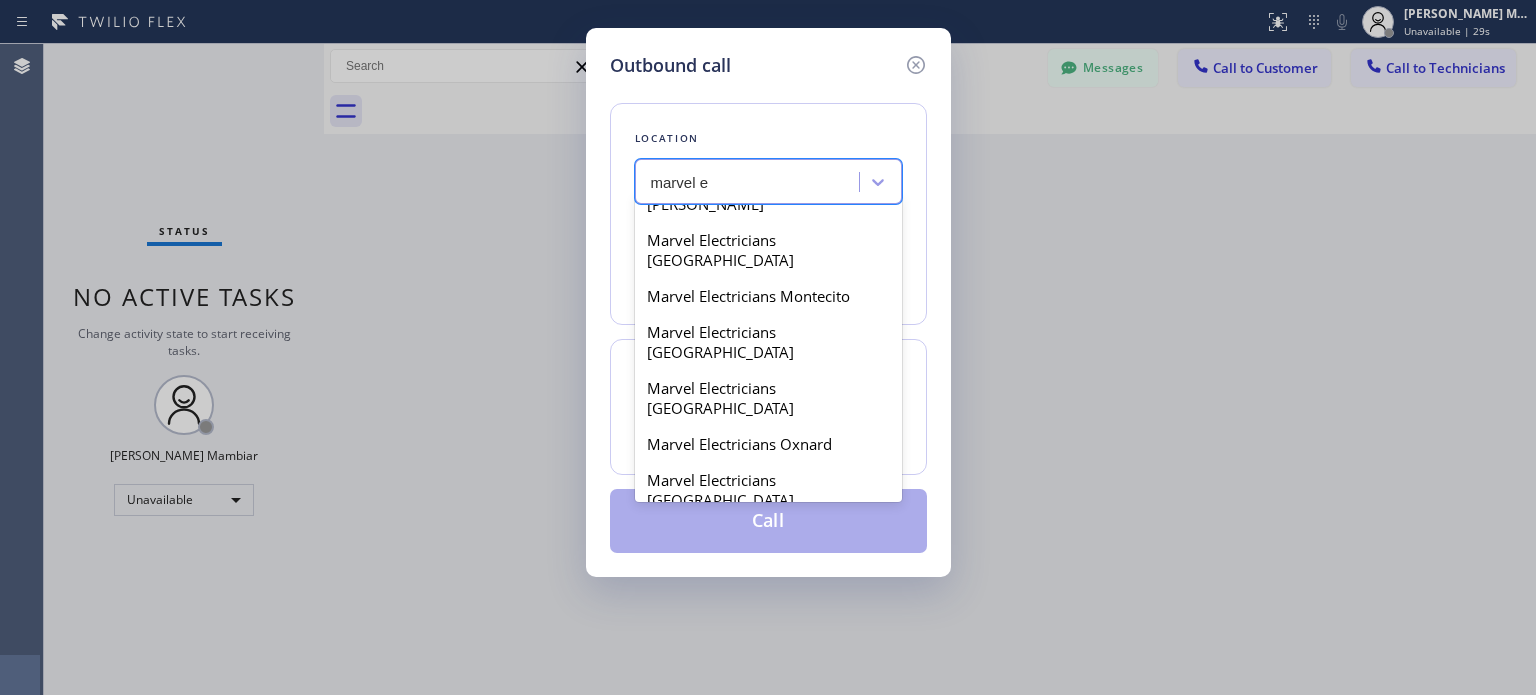 click on "Marvel Electricians [GEOGRAPHIC_DATA]" at bounding box center (768, 658) 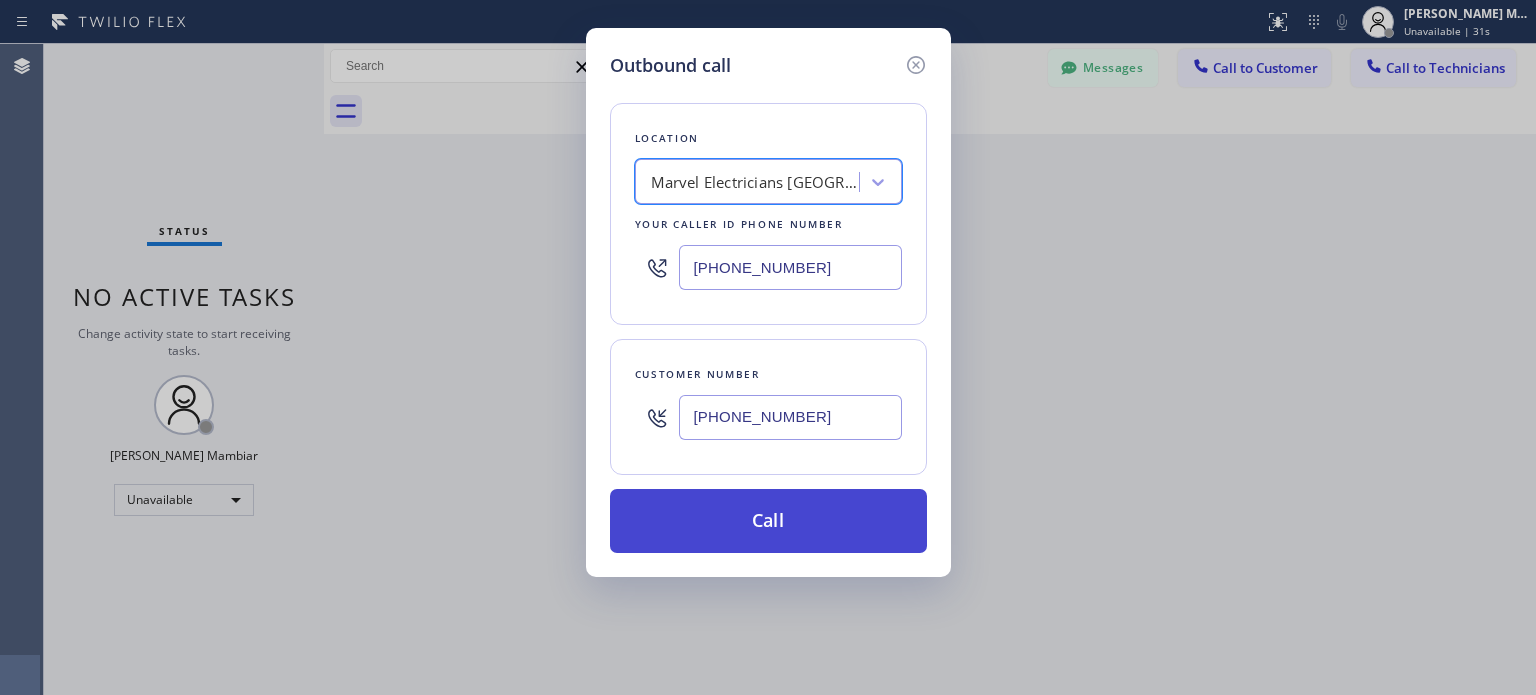click on "Call" at bounding box center (768, 521) 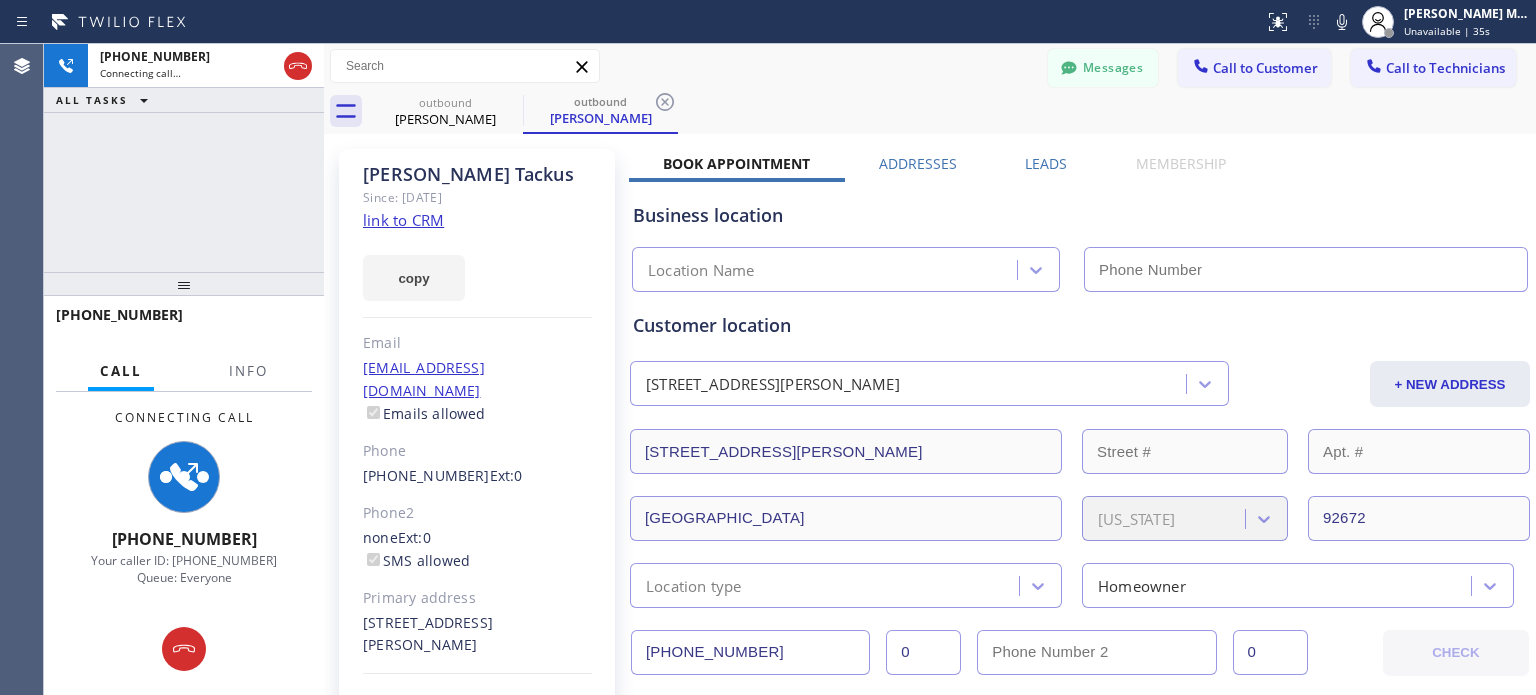 type on "[PHONE_NUMBER]" 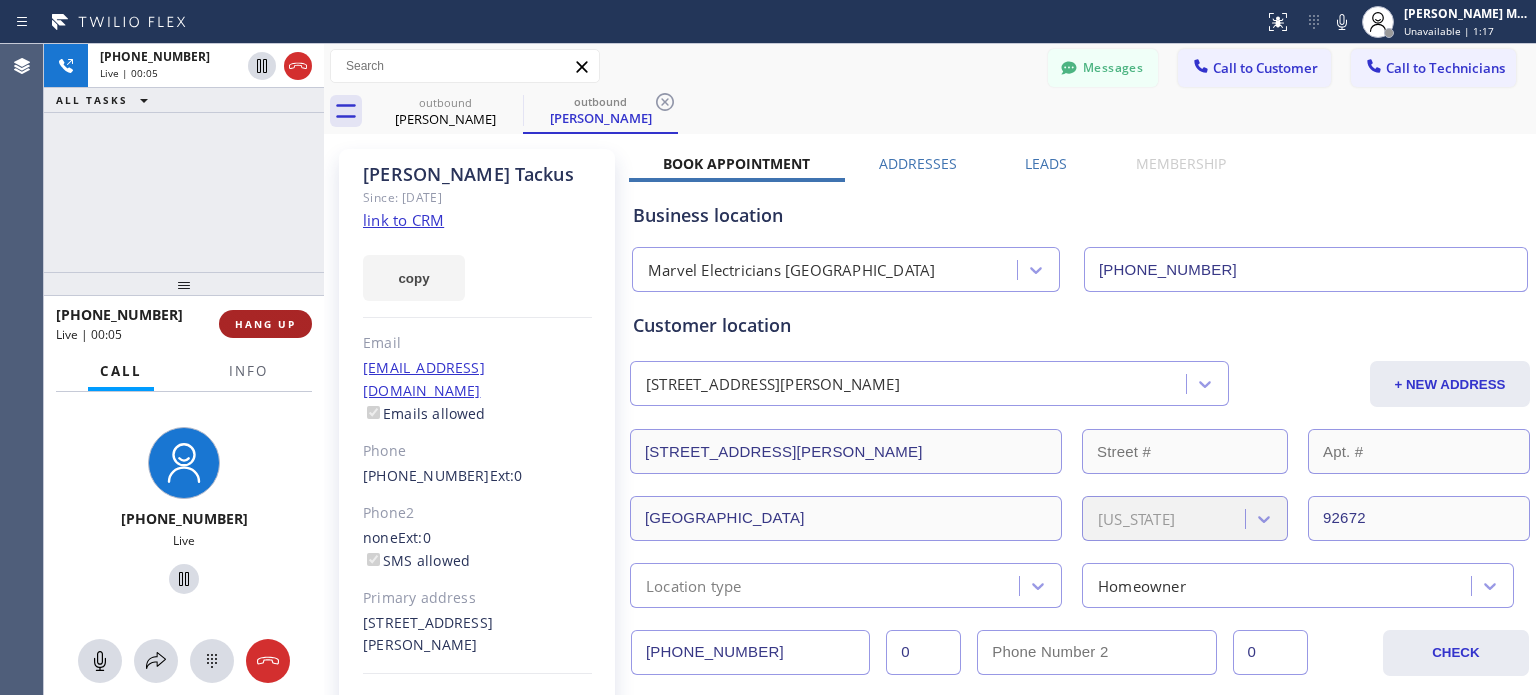 click on "HANG UP" at bounding box center [265, 324] 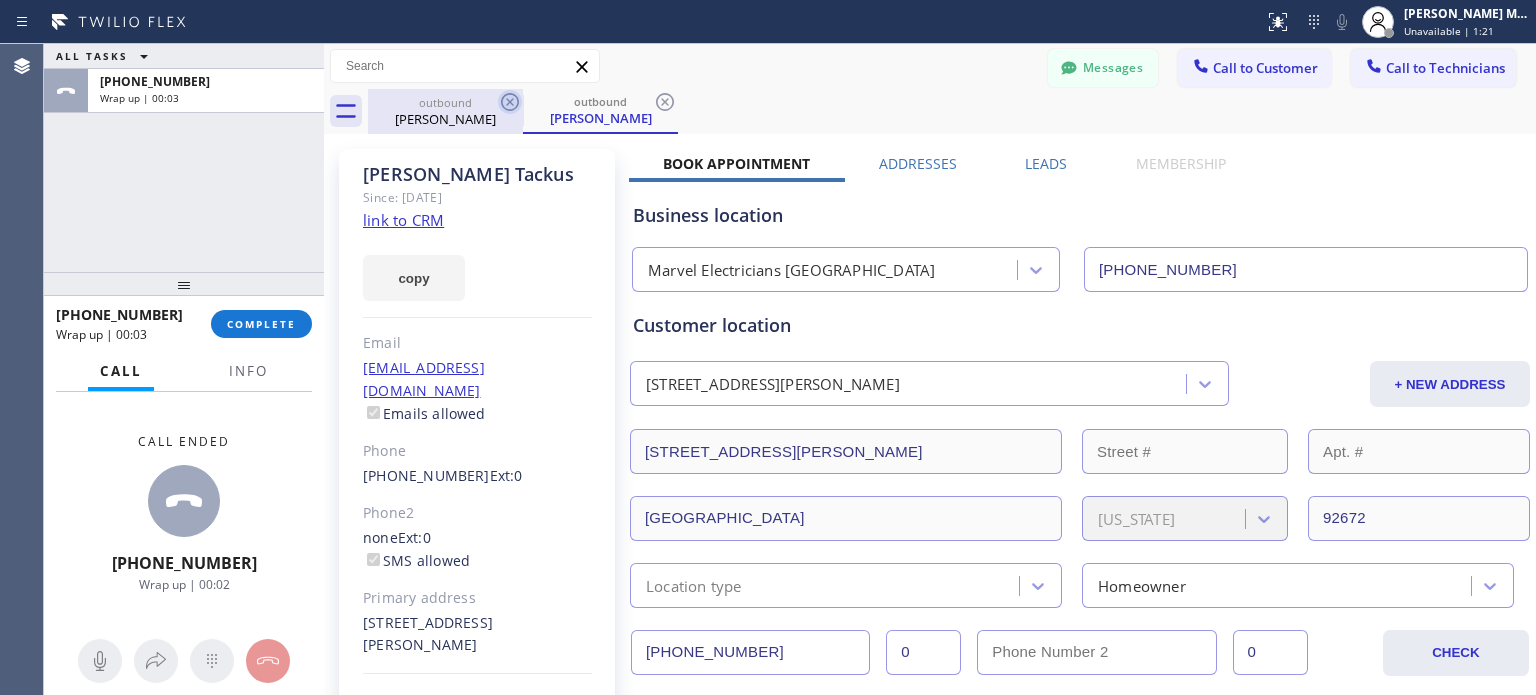 click 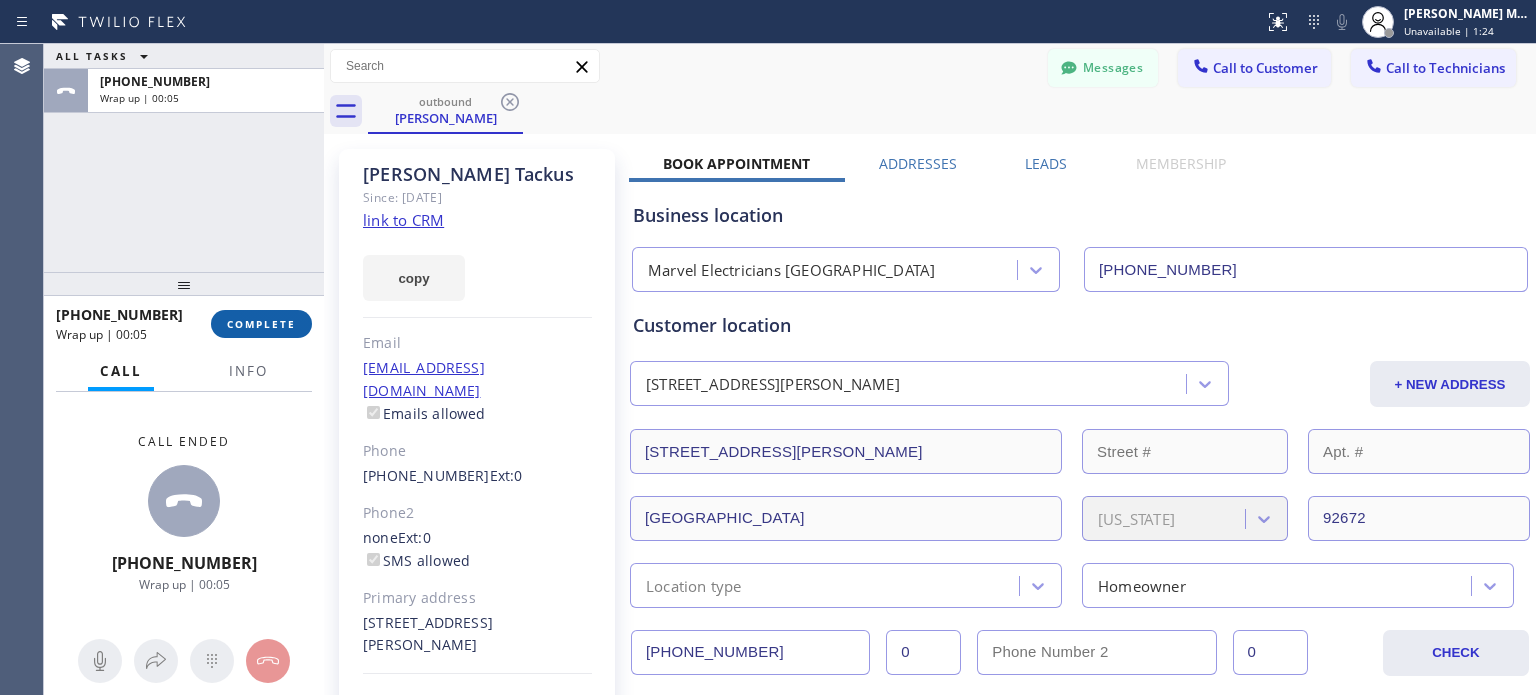 click on "COMPLETE" at bounding box center [261, 324] 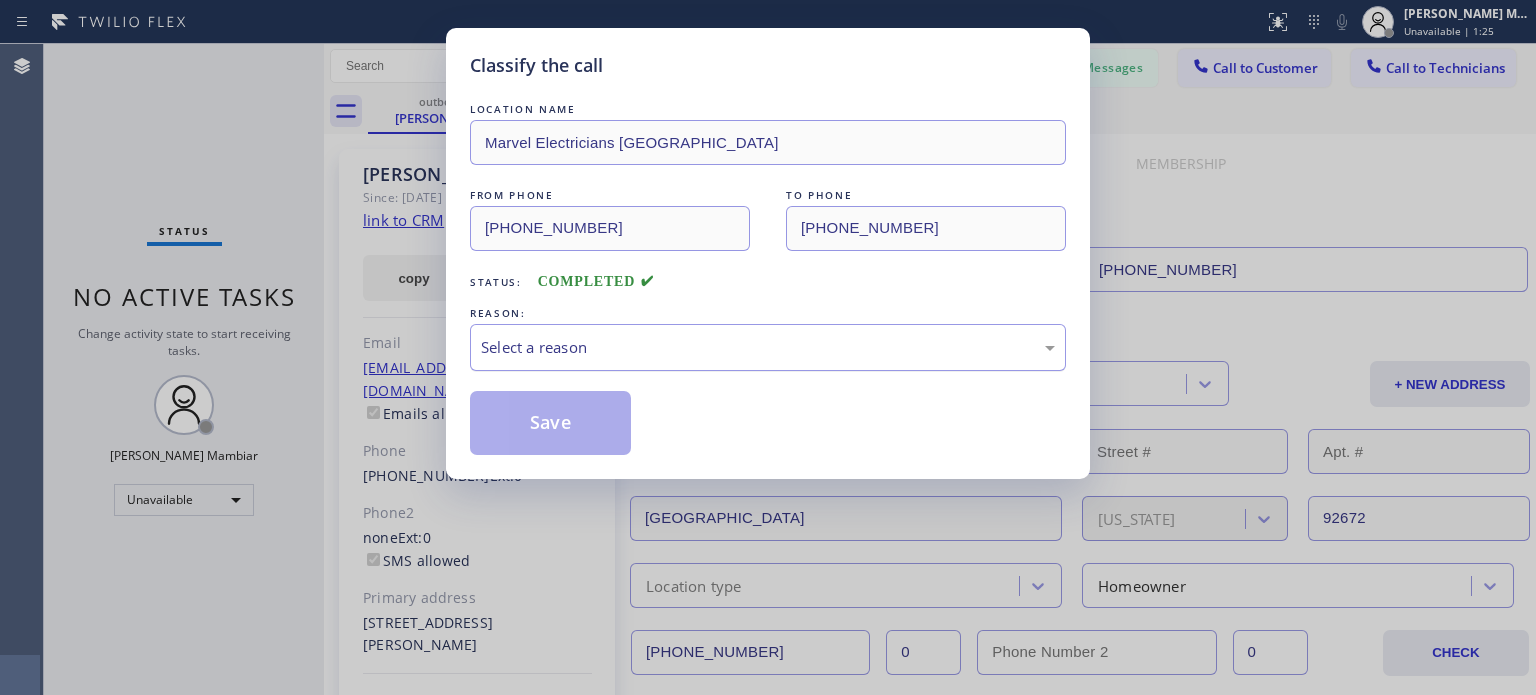 click on "Select a reason" at bounding box center [768, 347] 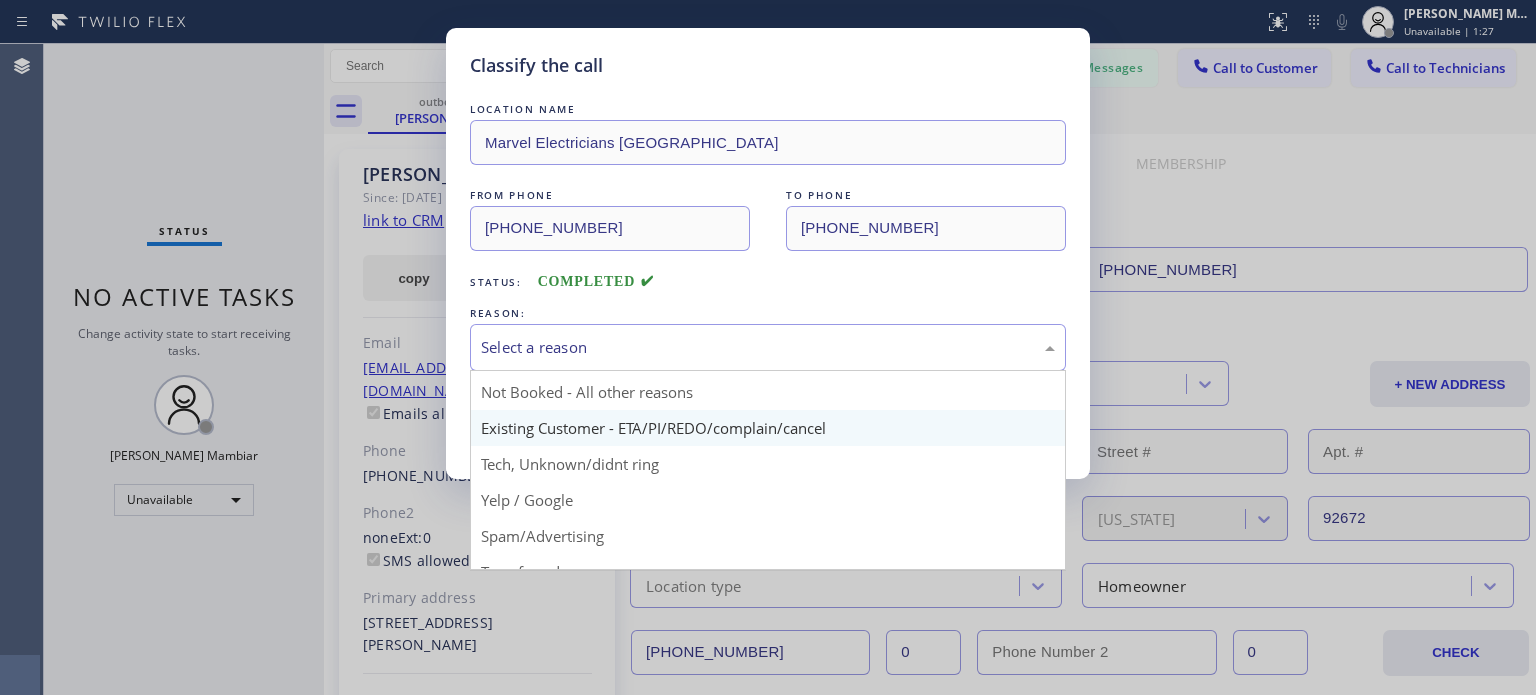 scroll, scrollTop: 0, scrollLeft: 0, axis: both 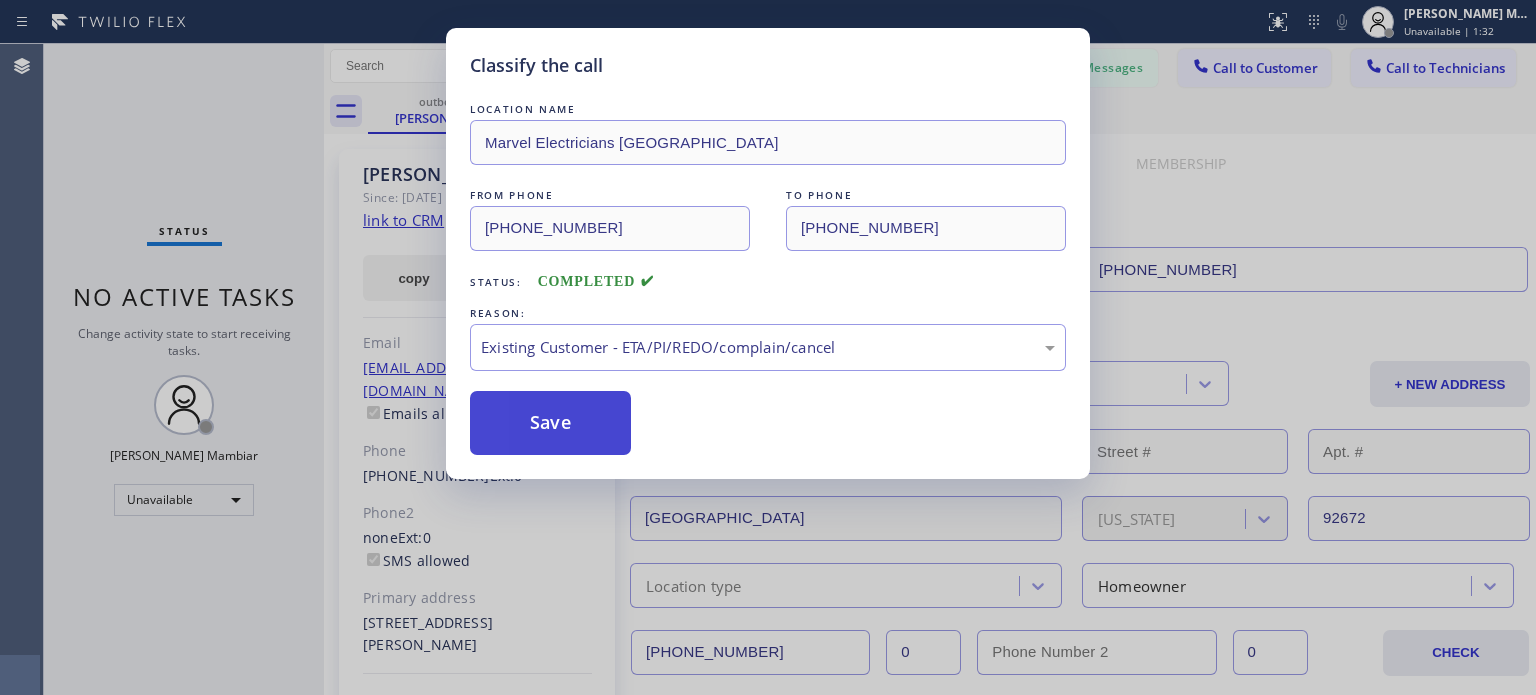 click on "Save" at bounding box center [550, 423] 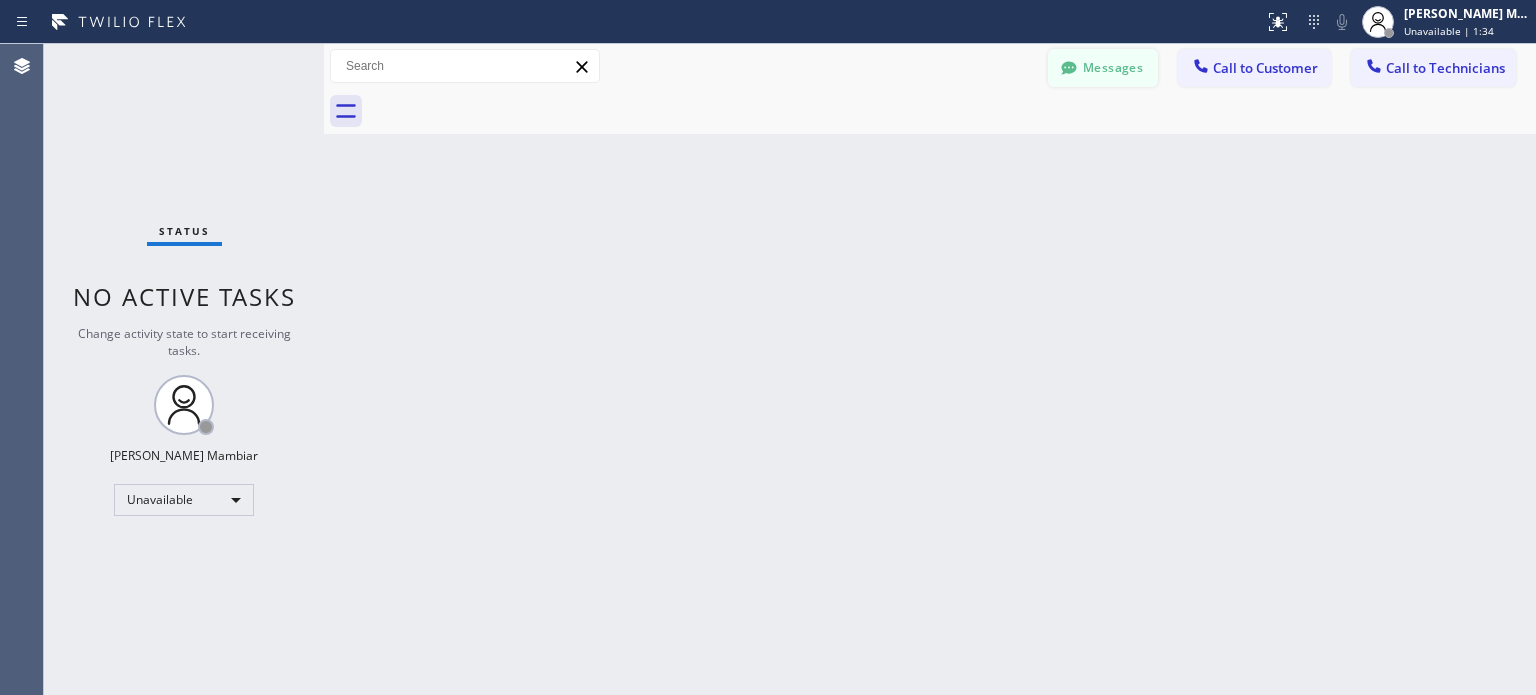 click on "Messages" at bounding box center [1103, 68] 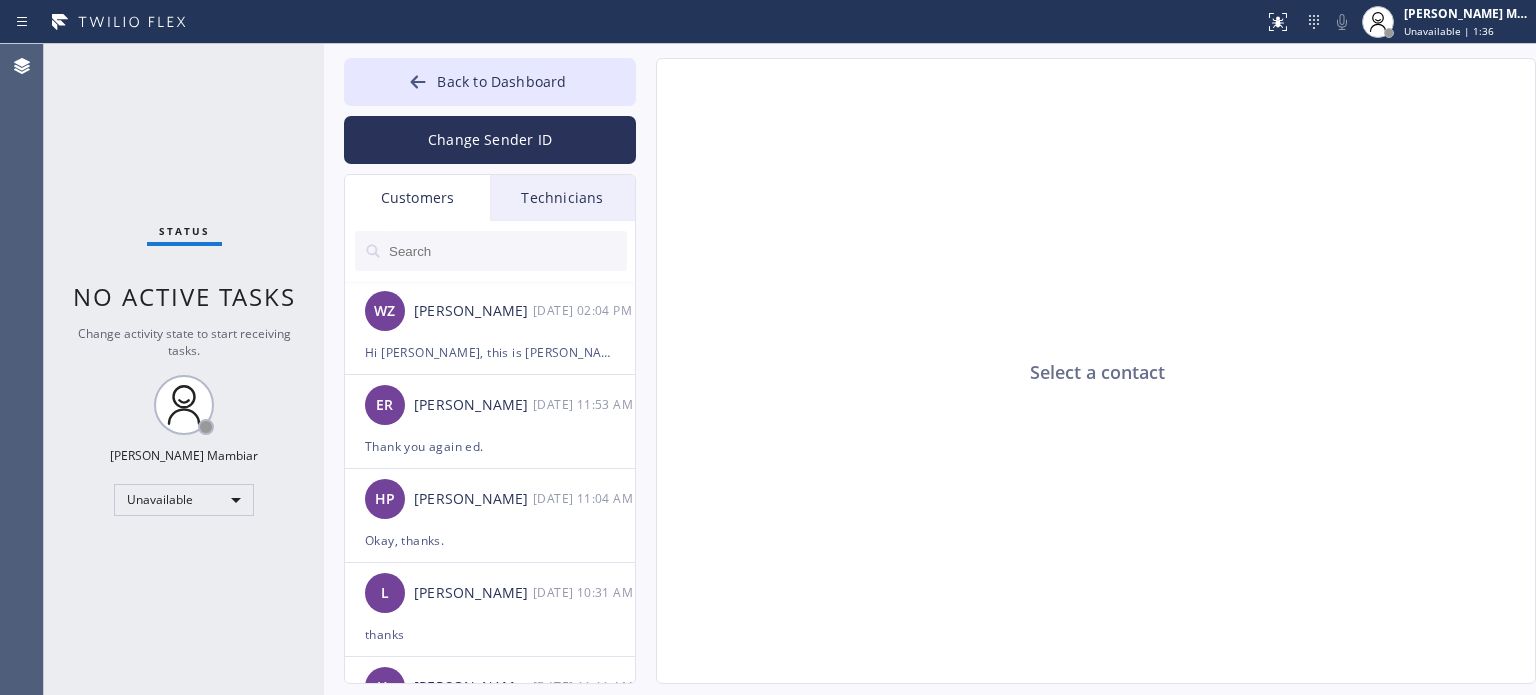 click at bounding box center (507, 251) 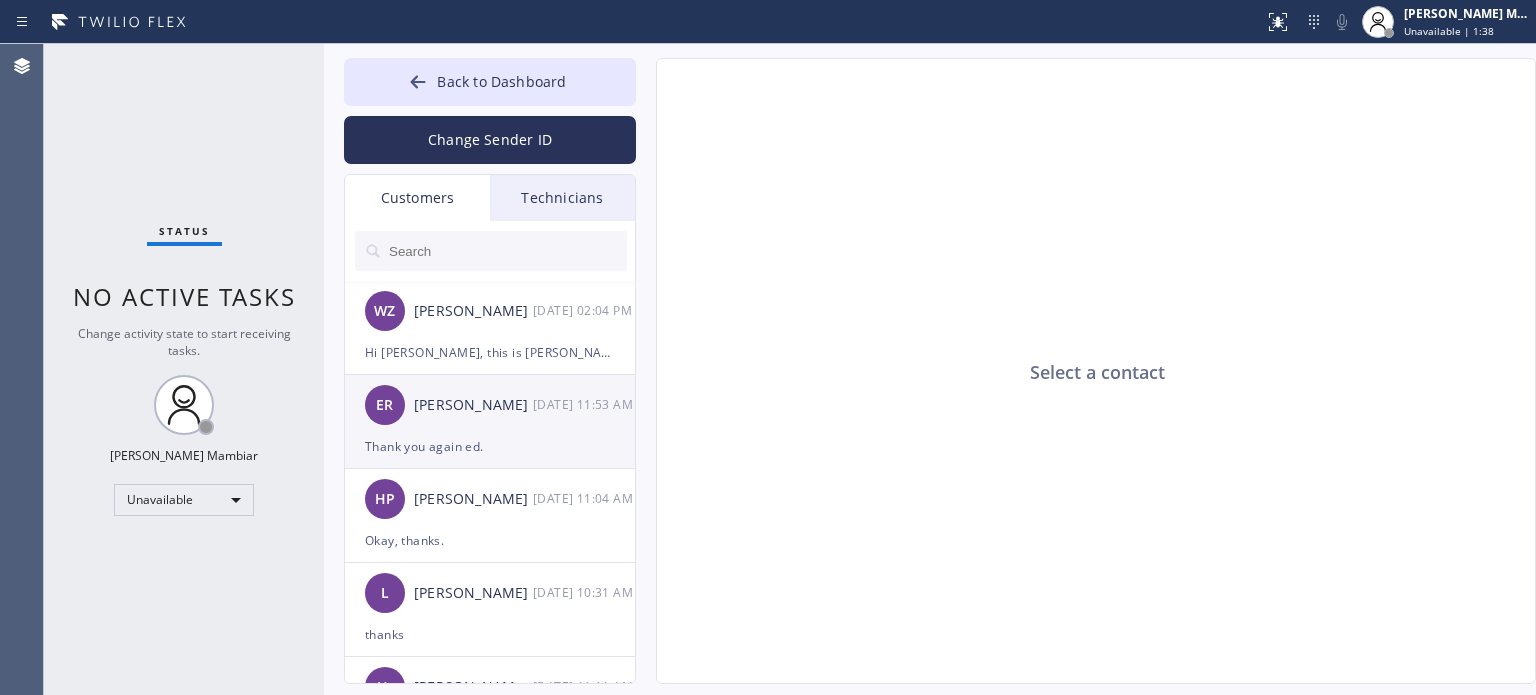 drag, startPoint x: 413, startPoint y: 245, endPoint x: 348, endPoint y: 391, distance: 159.81552 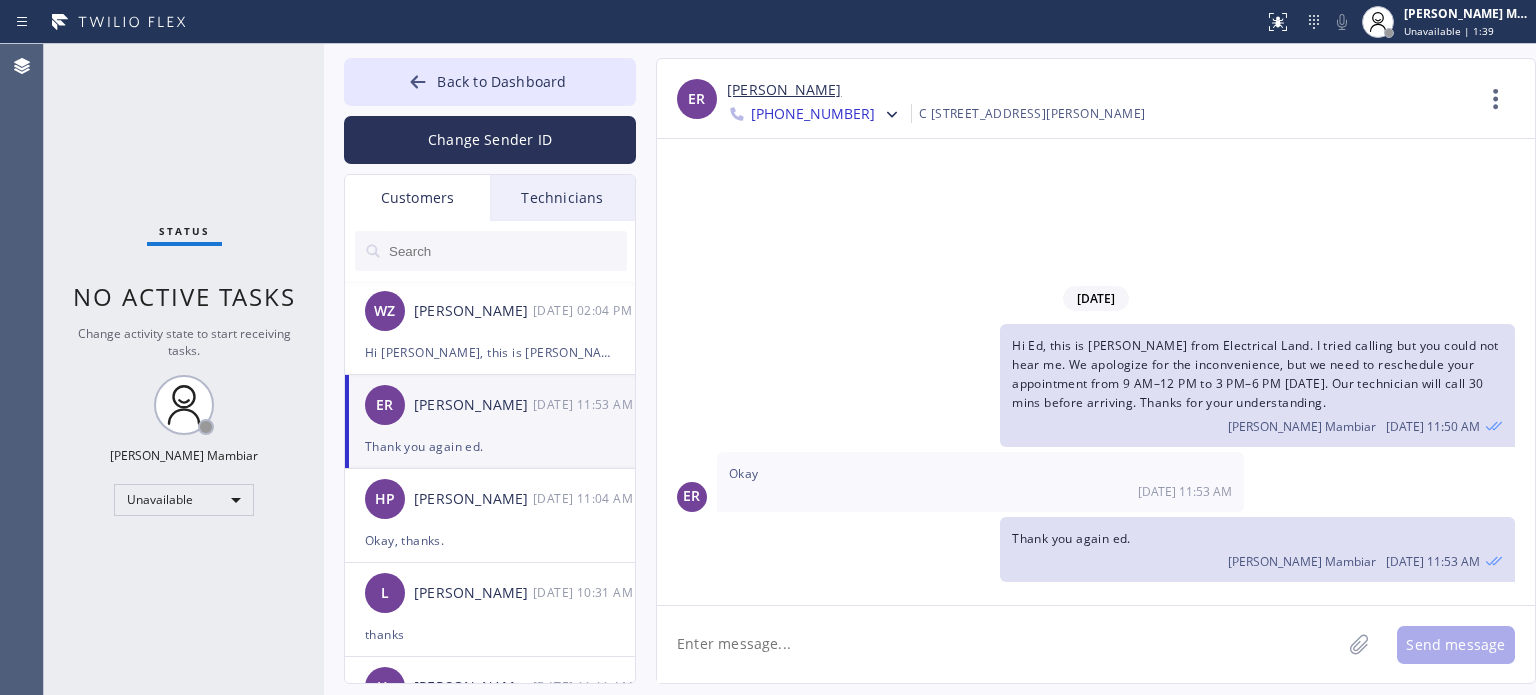 click at bounding box center [507, 251] 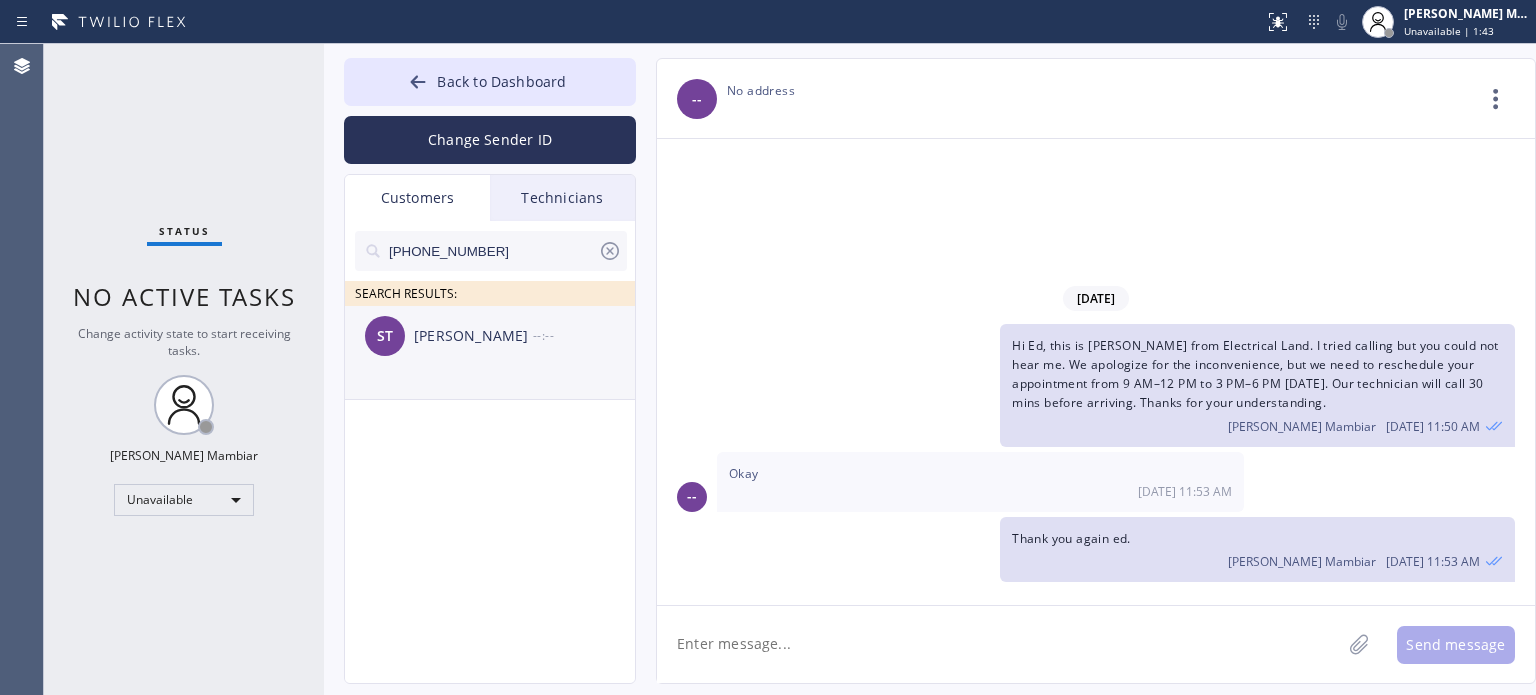 click on "[PERSON_NAME]" at bounding box center (473, 336) 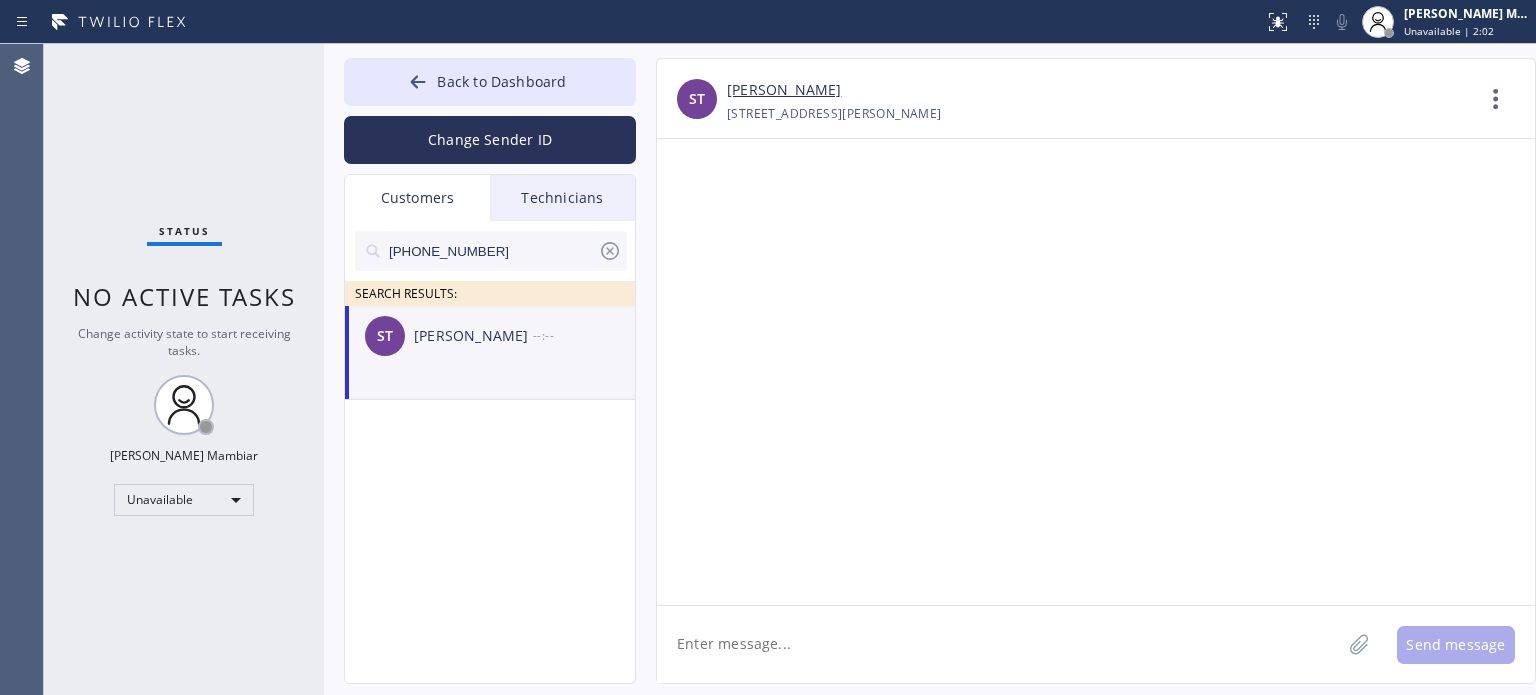 click 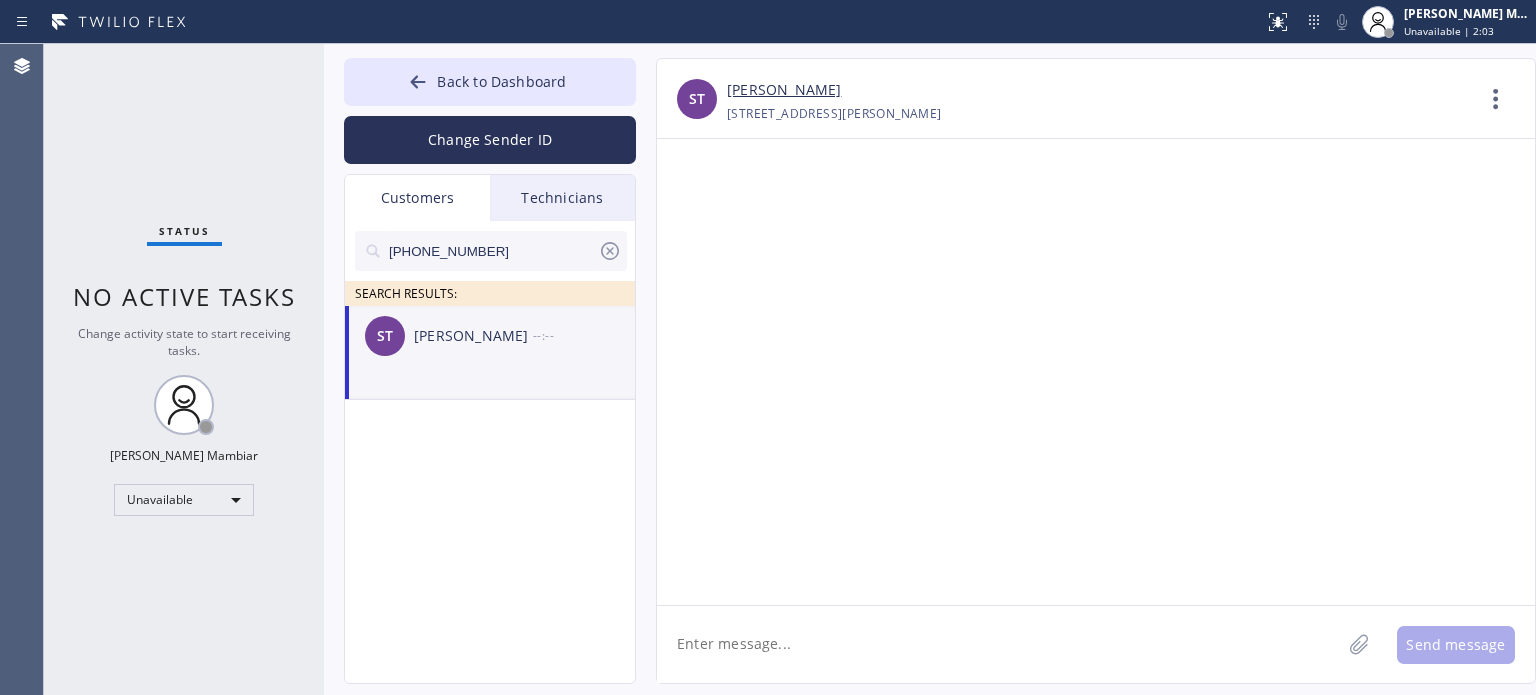 paste on "Hi [PERSON_NAME], this is [PERSON_NAME] from Electrical Land. I tried calling but couldn’t reach you. We apologize for the inconvenience, but we need to reschedule your appointment from 9 AM–12 PM to 2 PM–5 PM [DATE]. Our technician will call 30 mins before arriving. Thanks for your understanding." 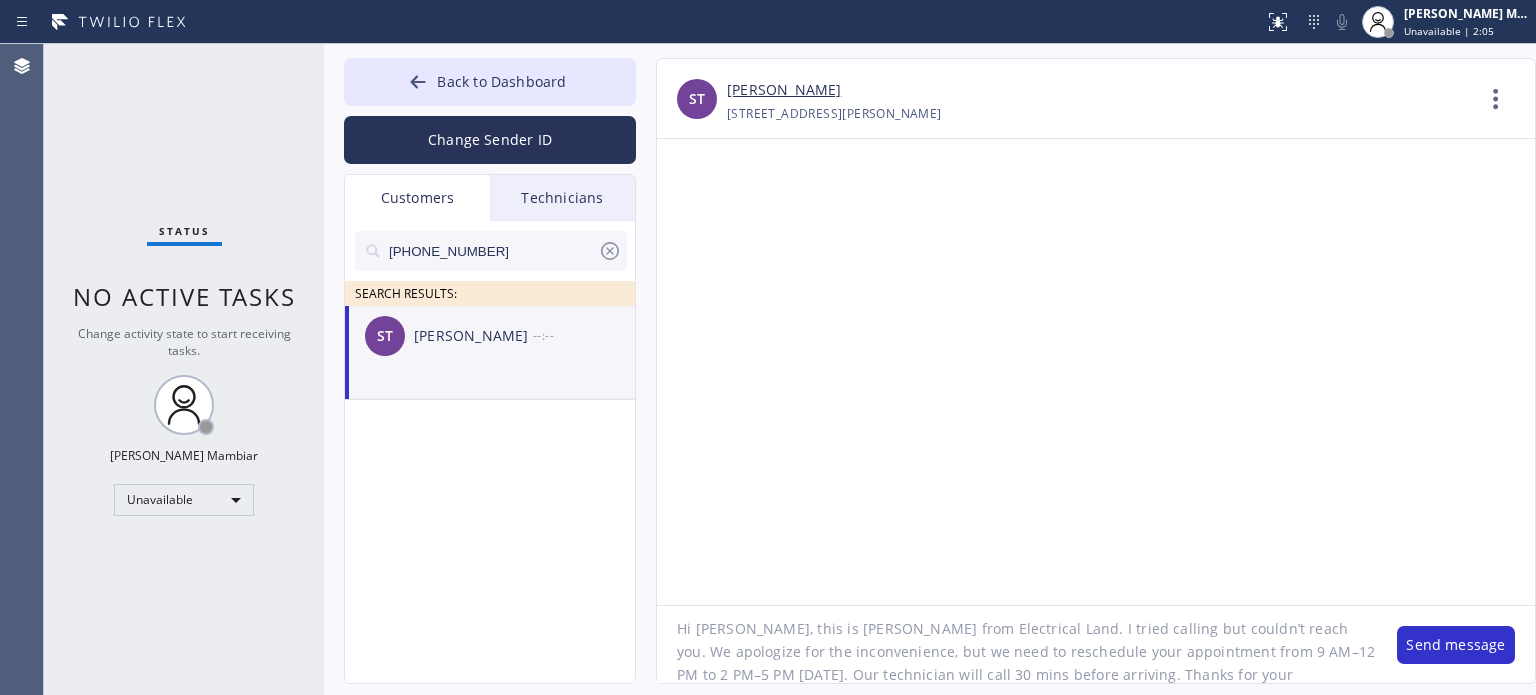 scroll, scrollTop: 18, scrollLeft: 0, axis: vertical 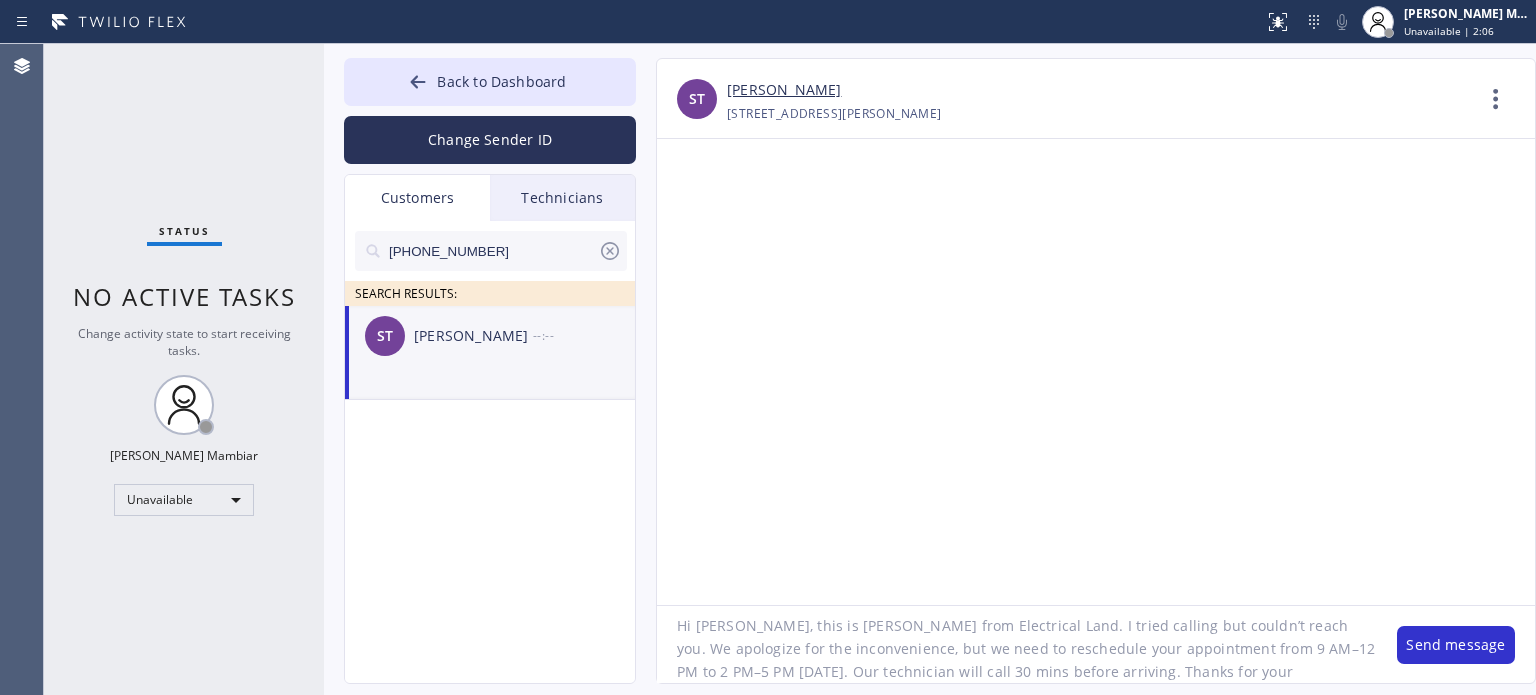 click on "Hi [PERSON_NAME], this is [PERSON_NAME] from Electrical Land. I tried calling but couldn’t reach you. We apologize for the inconvenience, but we need to reschedule your appointment from 9 AM–12 PM to 2 PM–5 PM [DATE]. Our technician will call 30 mins before arriving. Thanks for your understanding." 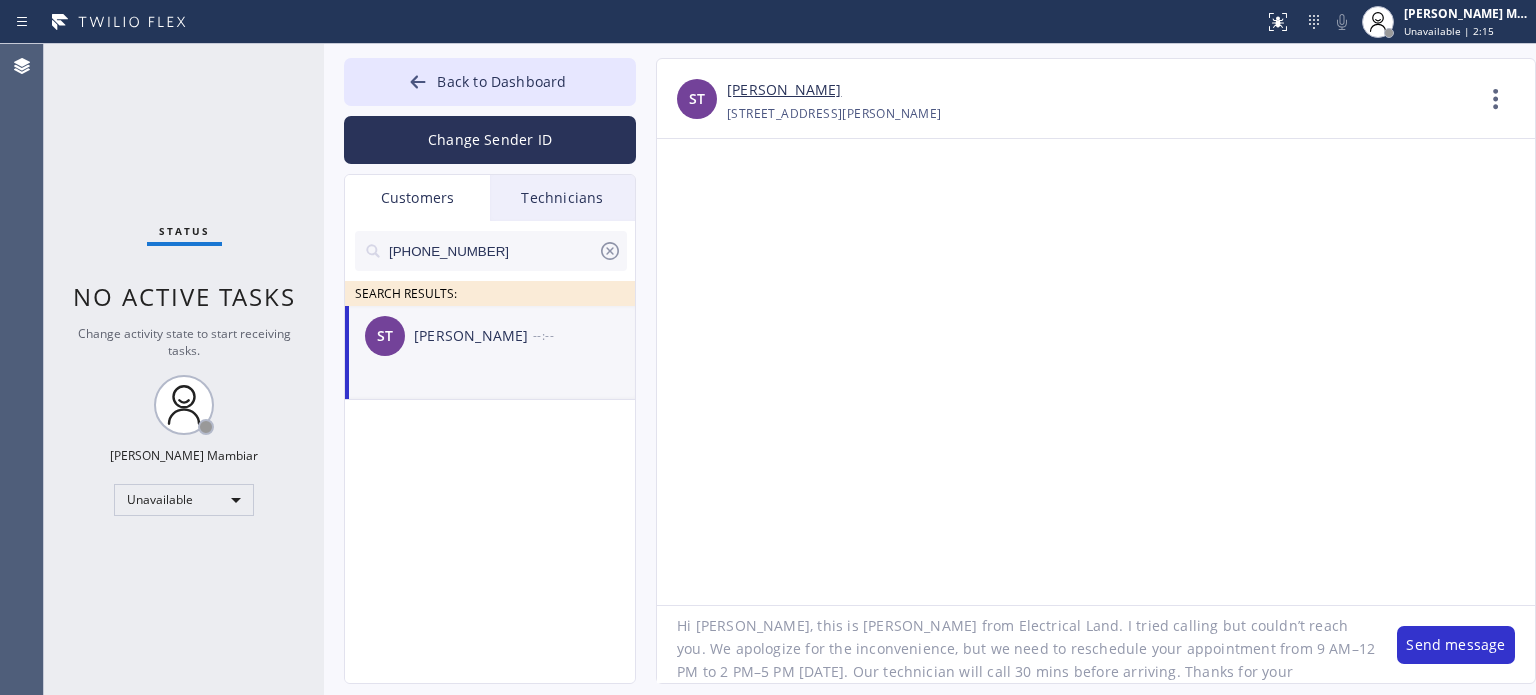 drag, startPoint x: 964, startPoint y: 627, endPoint x: 867, endPoint y: 633, distance: 97.18539 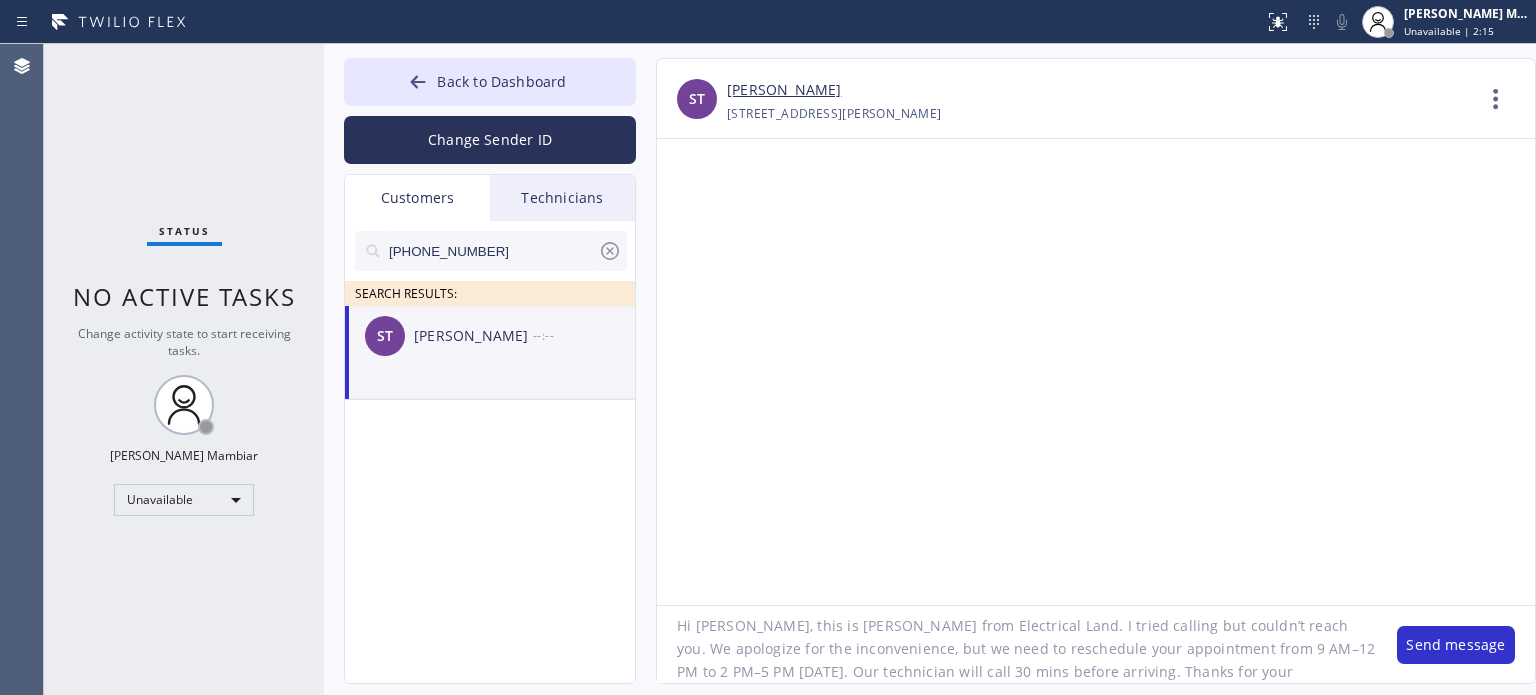 click on "Hi [PERSON_NAME], this is [PERSON_NAME] from Electrical Land. I tried calling but couldn’t reach you. We apologize for the inconvenience, but we need to reschedule your appointment from 9 AM–12 PM to 2 PM–5 PM [DATE]. Our technician will call 30 mins before arriving. Thanks for your understanding." 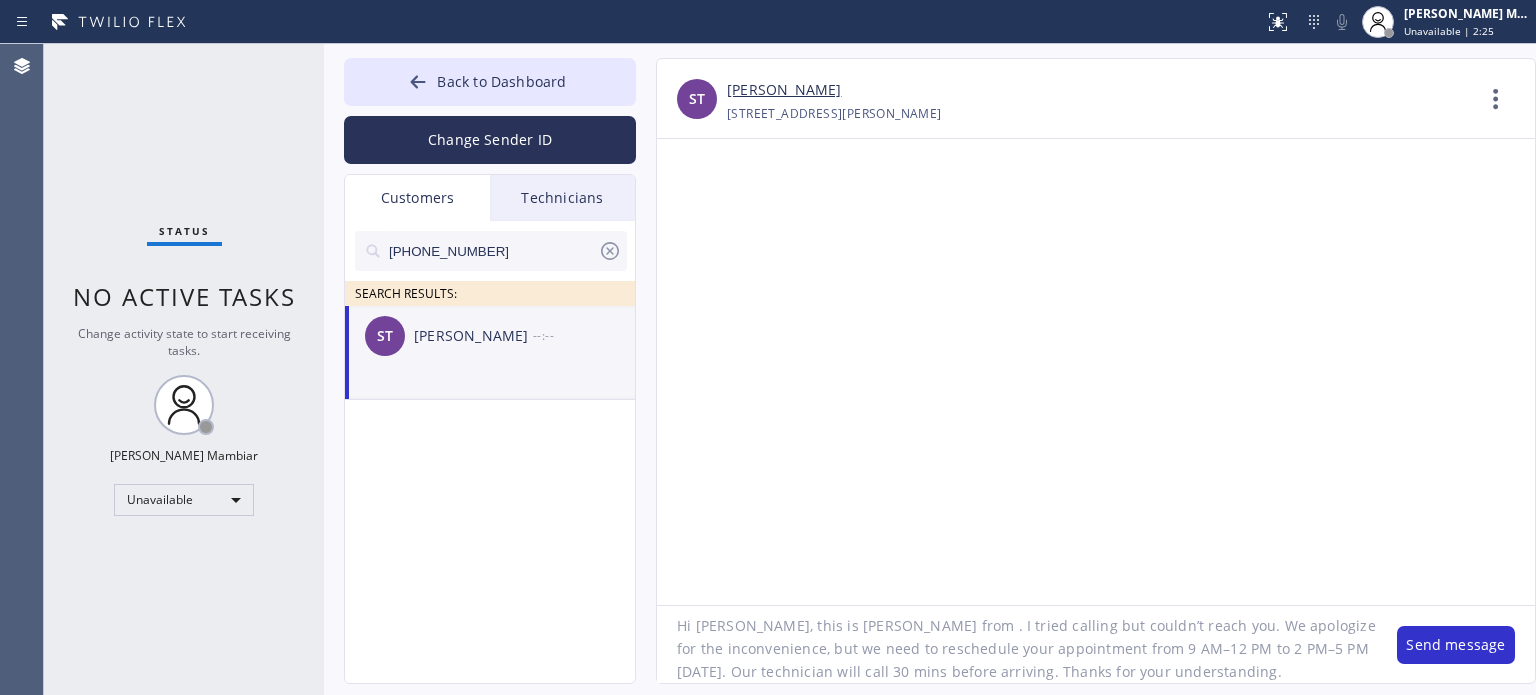 click on "Hi [PERSON_NAME], this is [PERSON_NAME] from . I tried calling but couldn’t reach you. We apologize for the inconvenience, but we need to reschedule your appointment from 9 AM–12 PM to 2 PM–5 PM [DATE]. Our technician will call 30 mins before arriving. Thanks for your understanding." 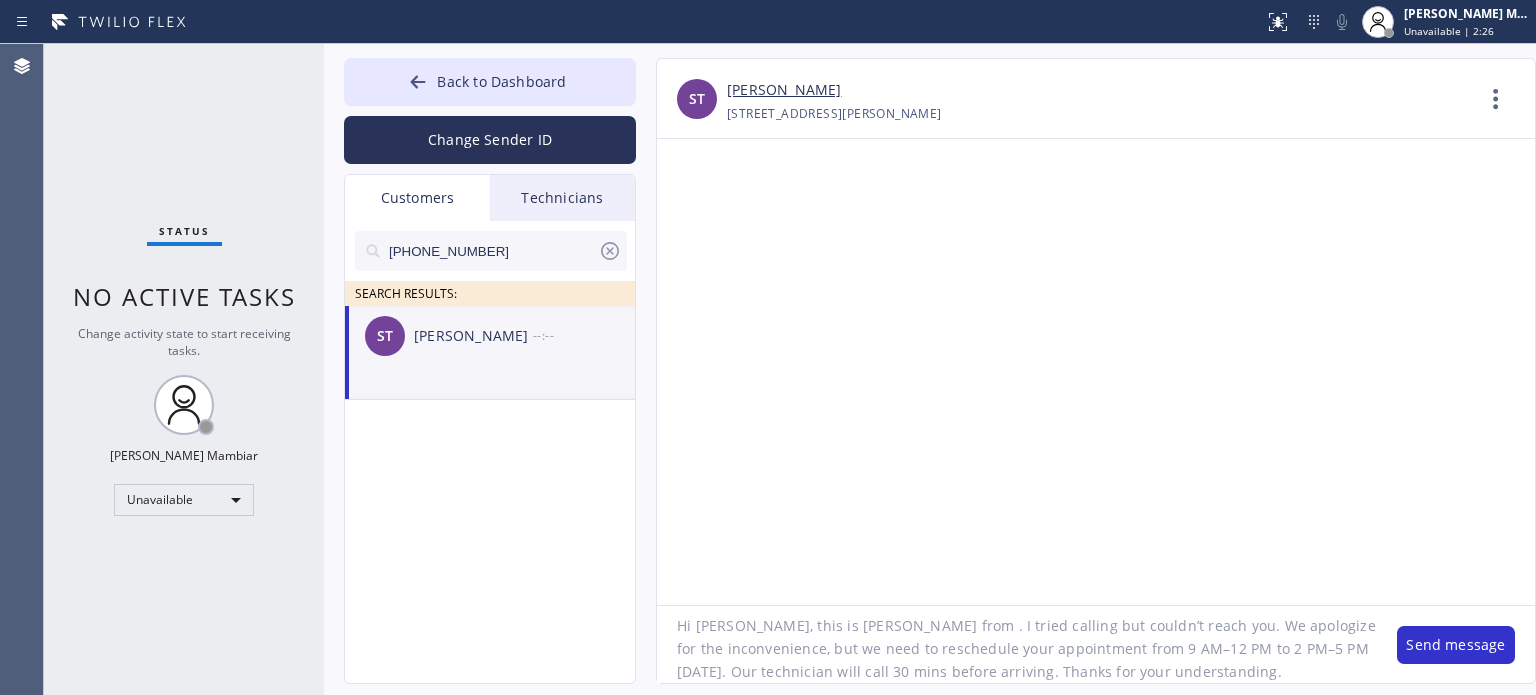 paste on "Marvel Electricians" 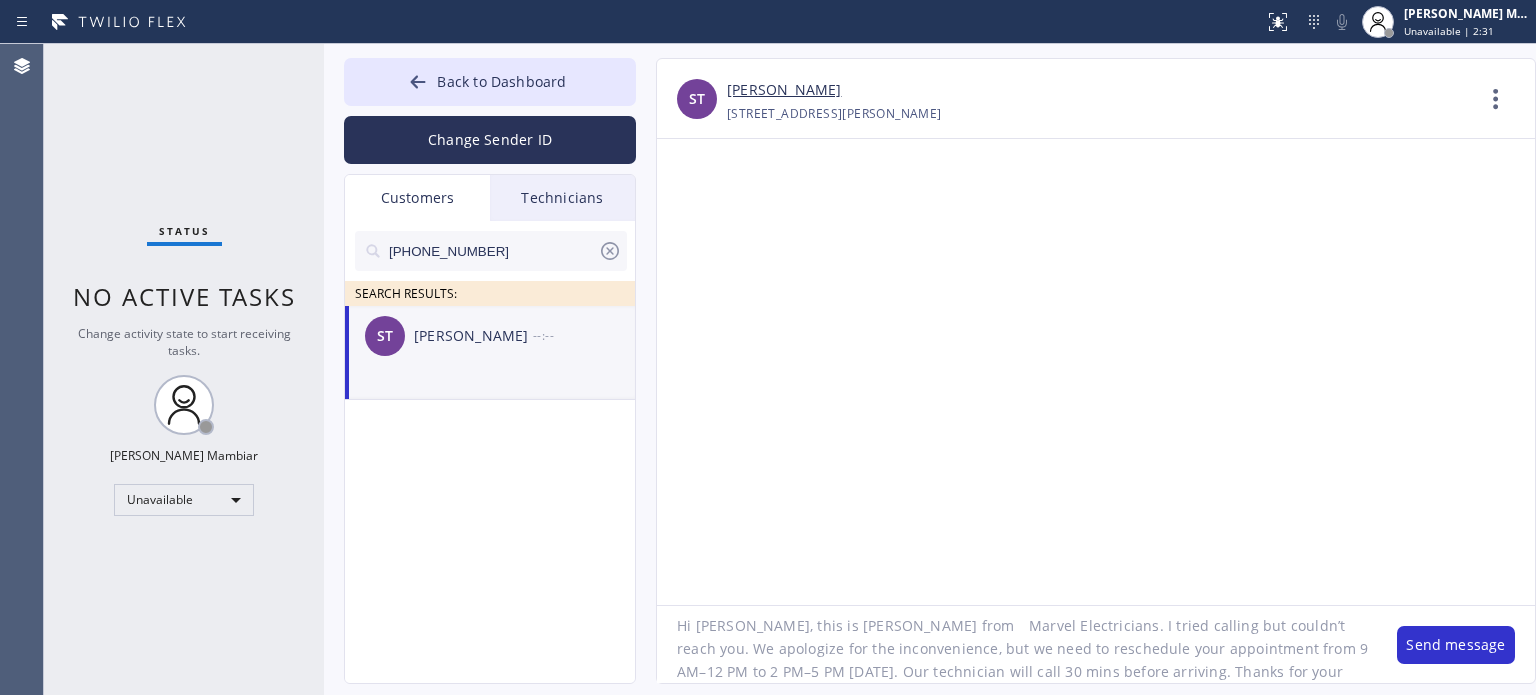 click on "Hi [PERSON_NAME], this is [PERSON_NAME] from 	Marvel Electricians. I tried calling but couldn’t reach you. We apologize for the inconvenience, but we need to reschedule your appointment from 9 AM–12 PM to 2 PM–5 PM [DATE]. Our technician will call 30 mins before arriving. Thanks for your understanding." 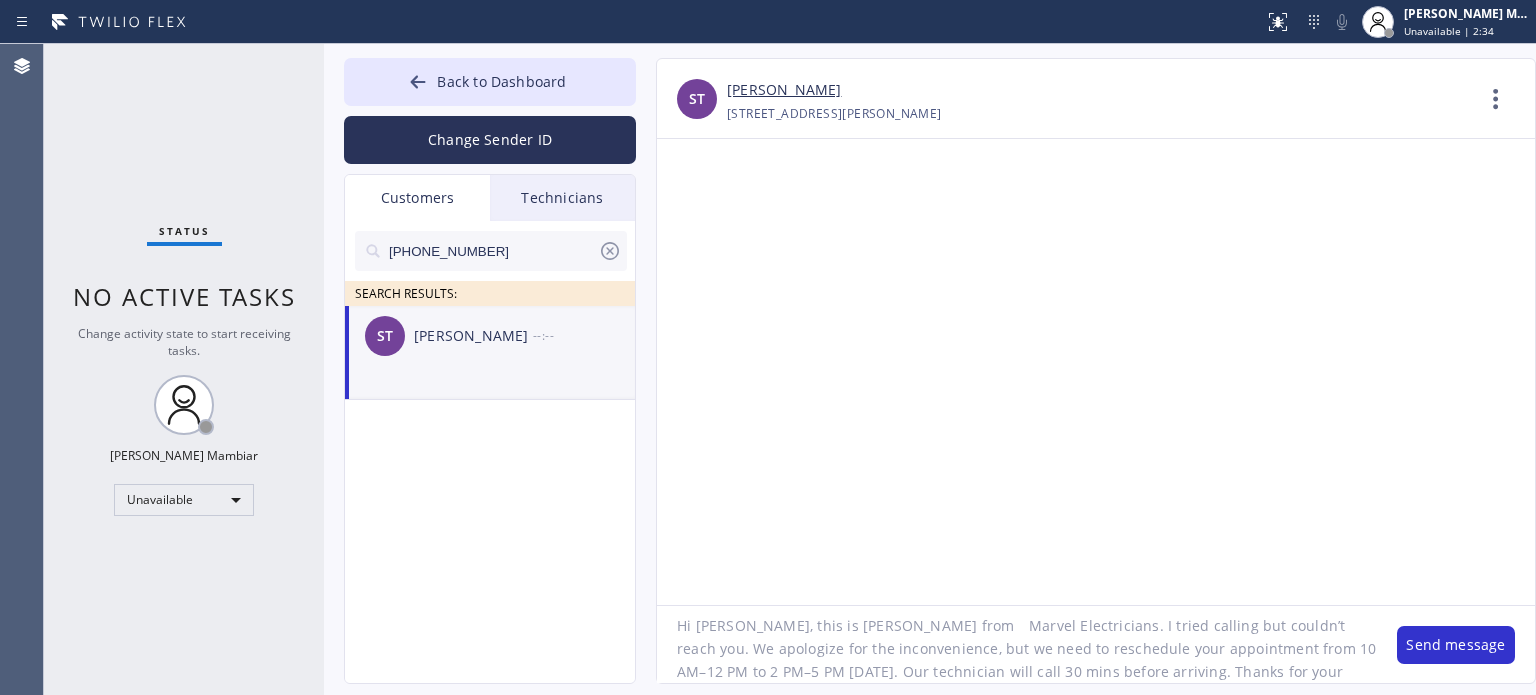 click on "Hi [PERSON_NAME], this is [PERSON_NAME] from 	Marvel Electricians. I tried calling but couldn’t reach you. We apologize for the inconvenience, but we need to reschedule your appointment from 10 AM–12 PM to 2 PM–5 PM [DATE]. Our technician will call 30 mins before arriving. Thanks for your understanding." 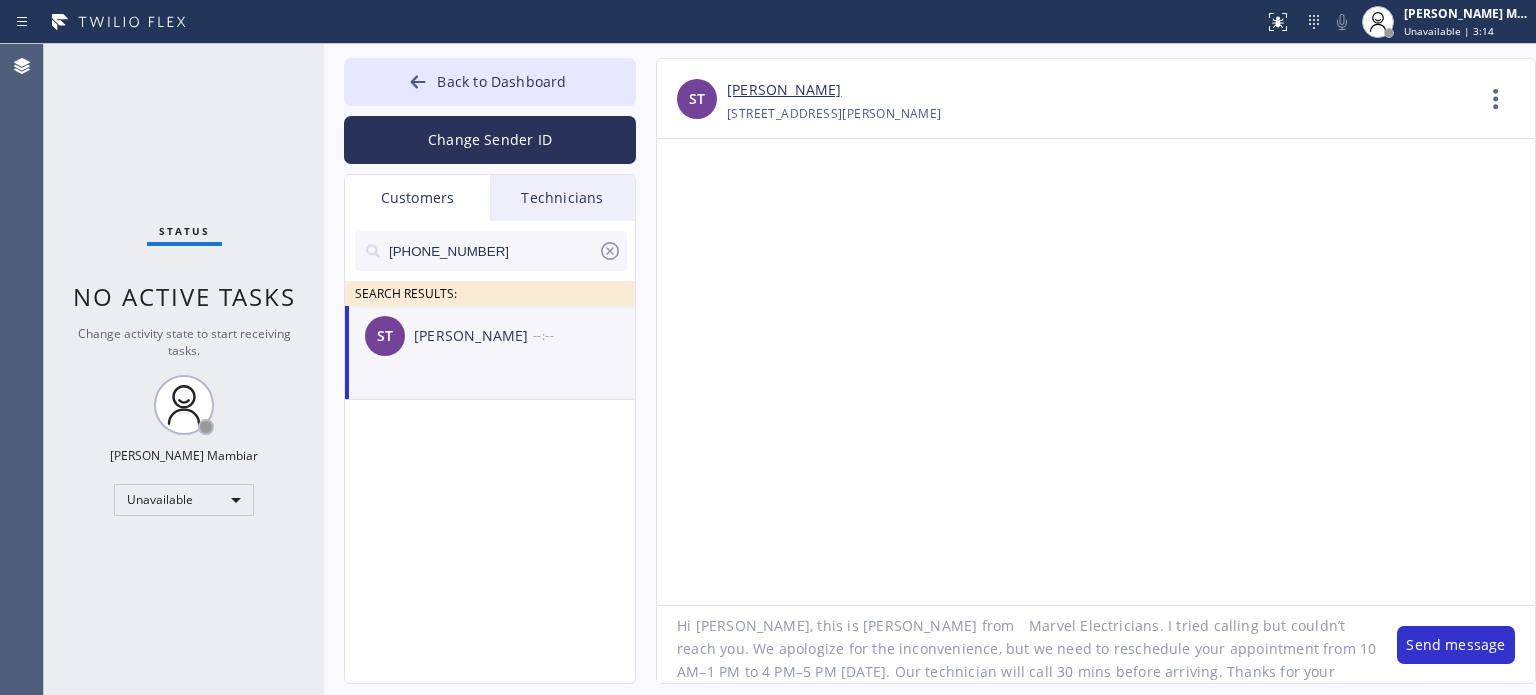 drag, startPoint x: 1324, startPoint y: 646, endPoint x: 1332, endPoint y: 691, distance: 45.705578 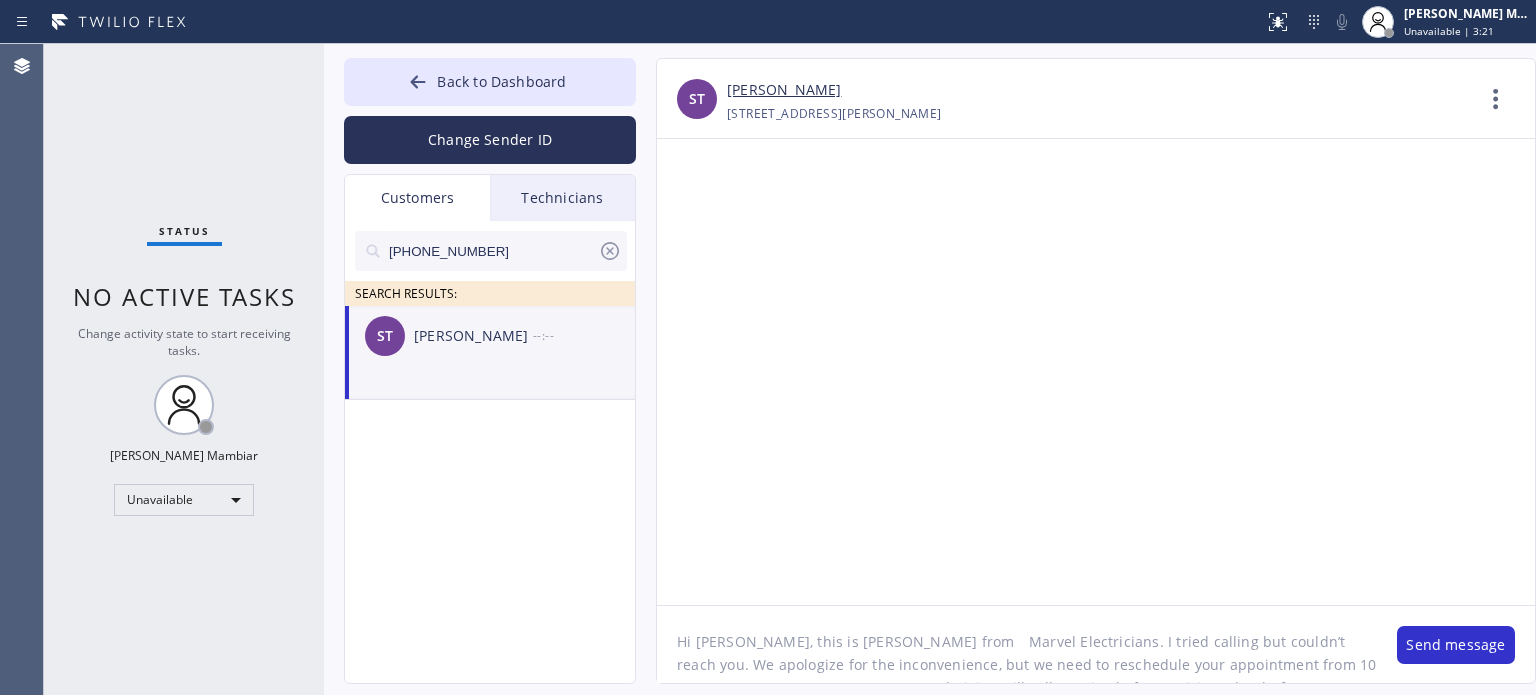 scroll, scrollTop: 0, scrollLeft: 0, axis: both 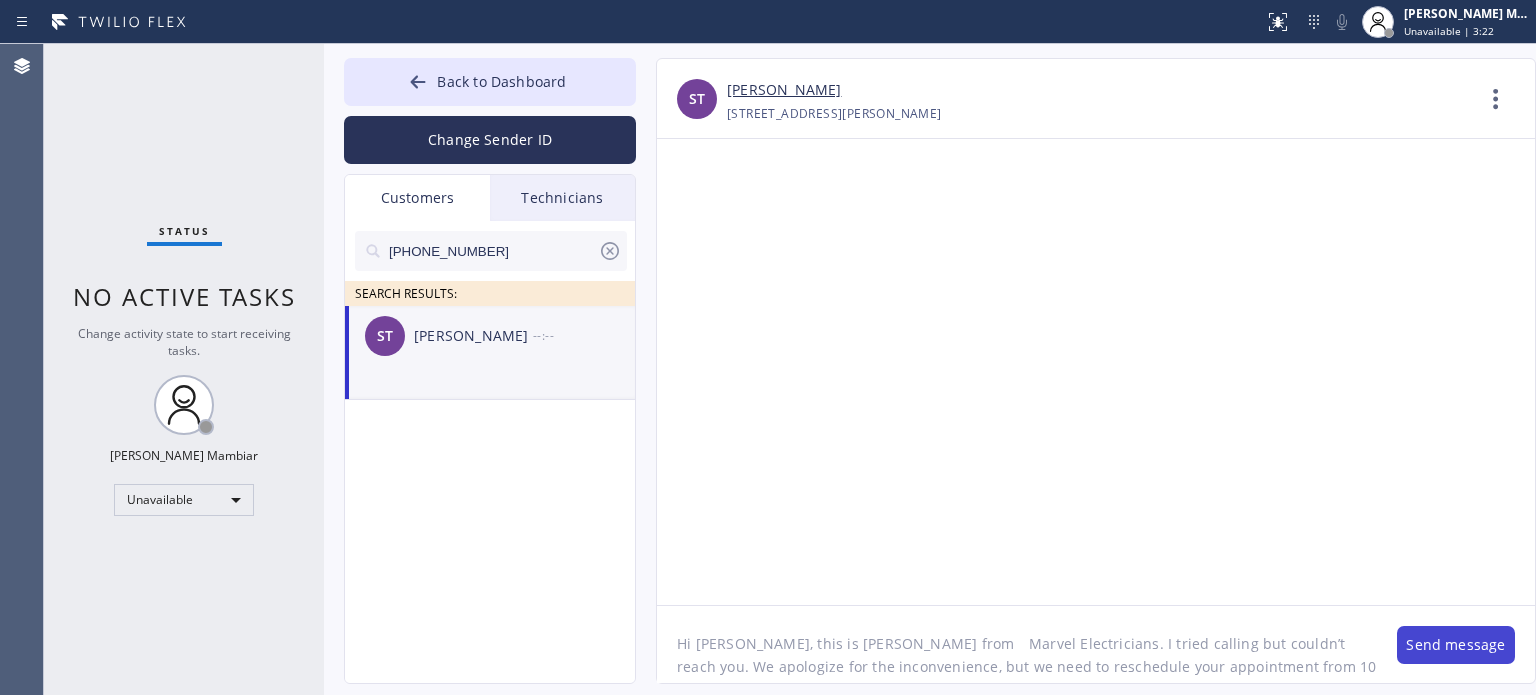 type on "Hi [PERSON_NAME], this is [PERSON_NAME] from 	Marvel Electricians. I tried calling but couldn’t reach you. We apologize for the inconvenience, but we need to reschedule your appointment from 10 AM–1 PM to 4 PM–6 PM [DATE]. Our technician will call 30 mins before arriving. Thanks for your understanding." 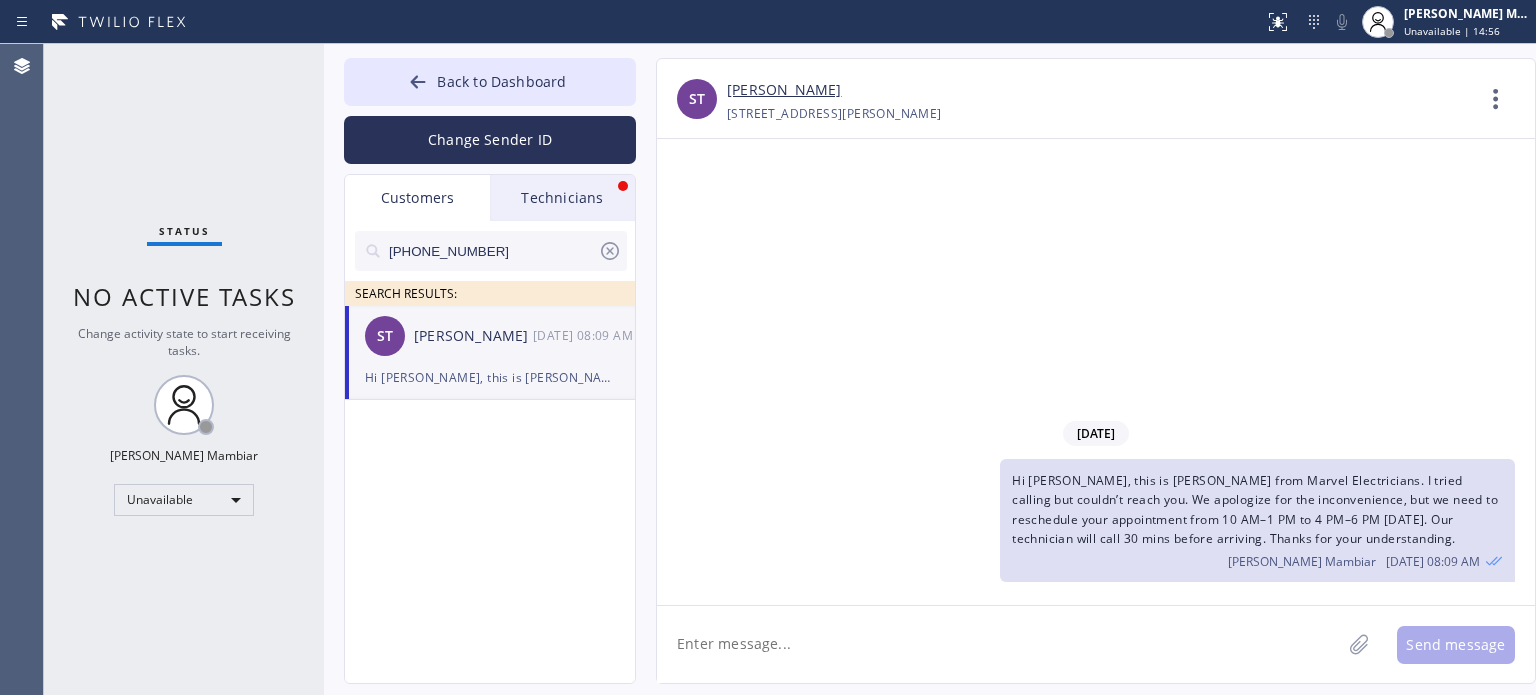 click 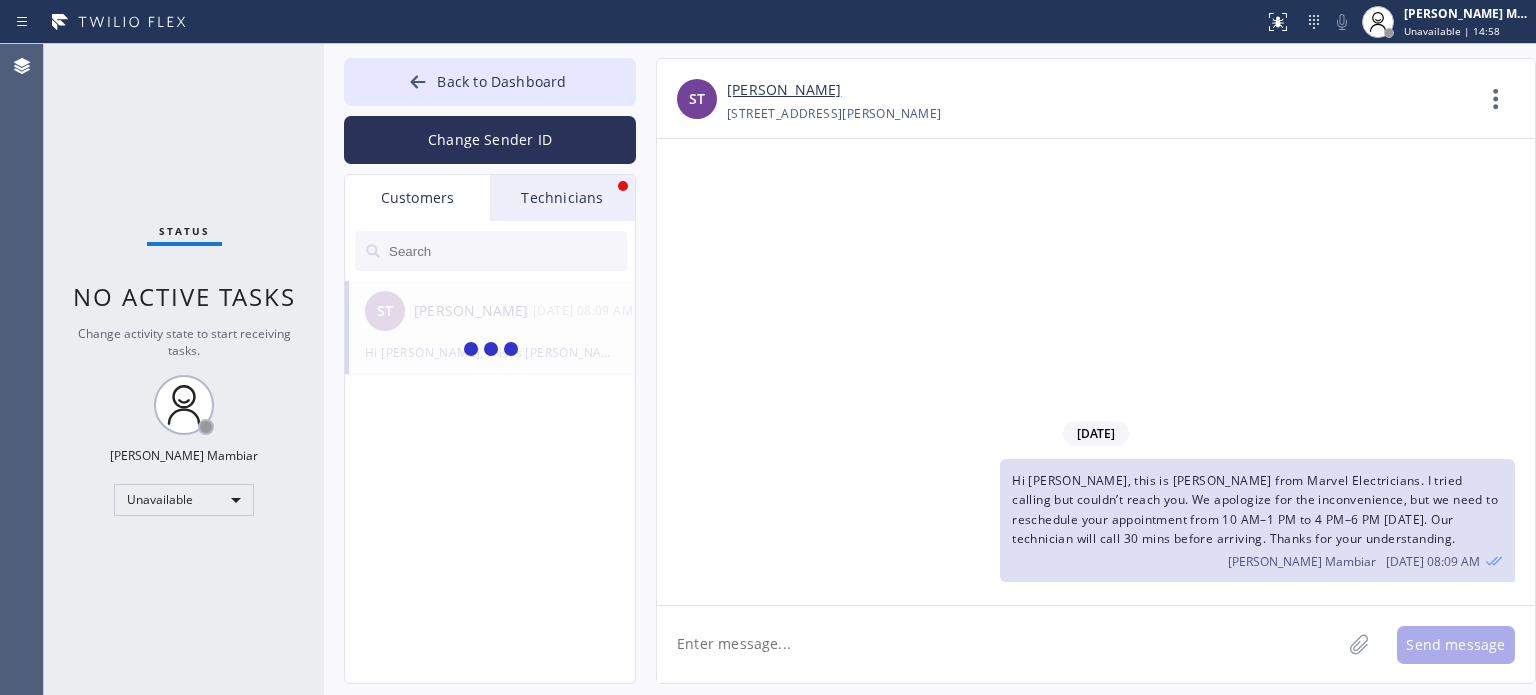 click on "Technicians" at bounding box center [562, 198] 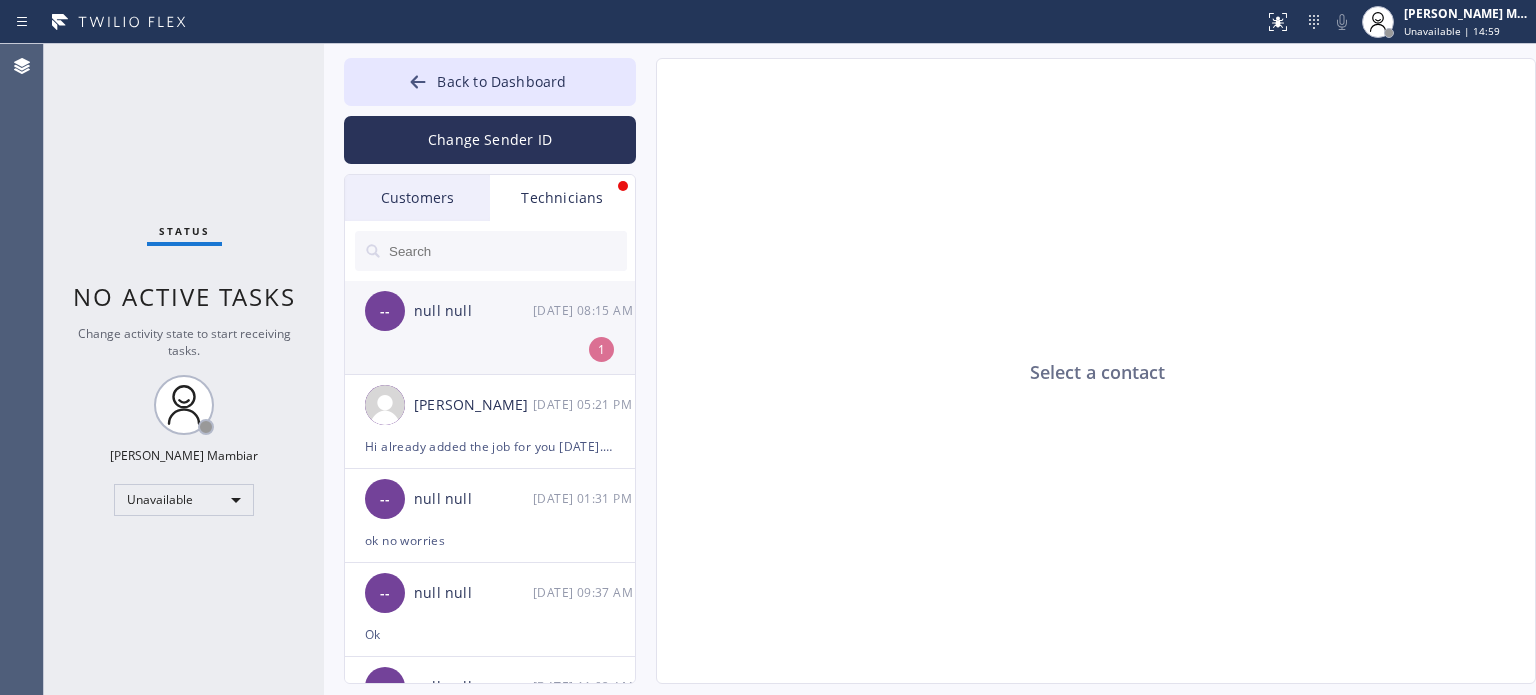 click on "-- null null [DATE] 08:15 AM 1" 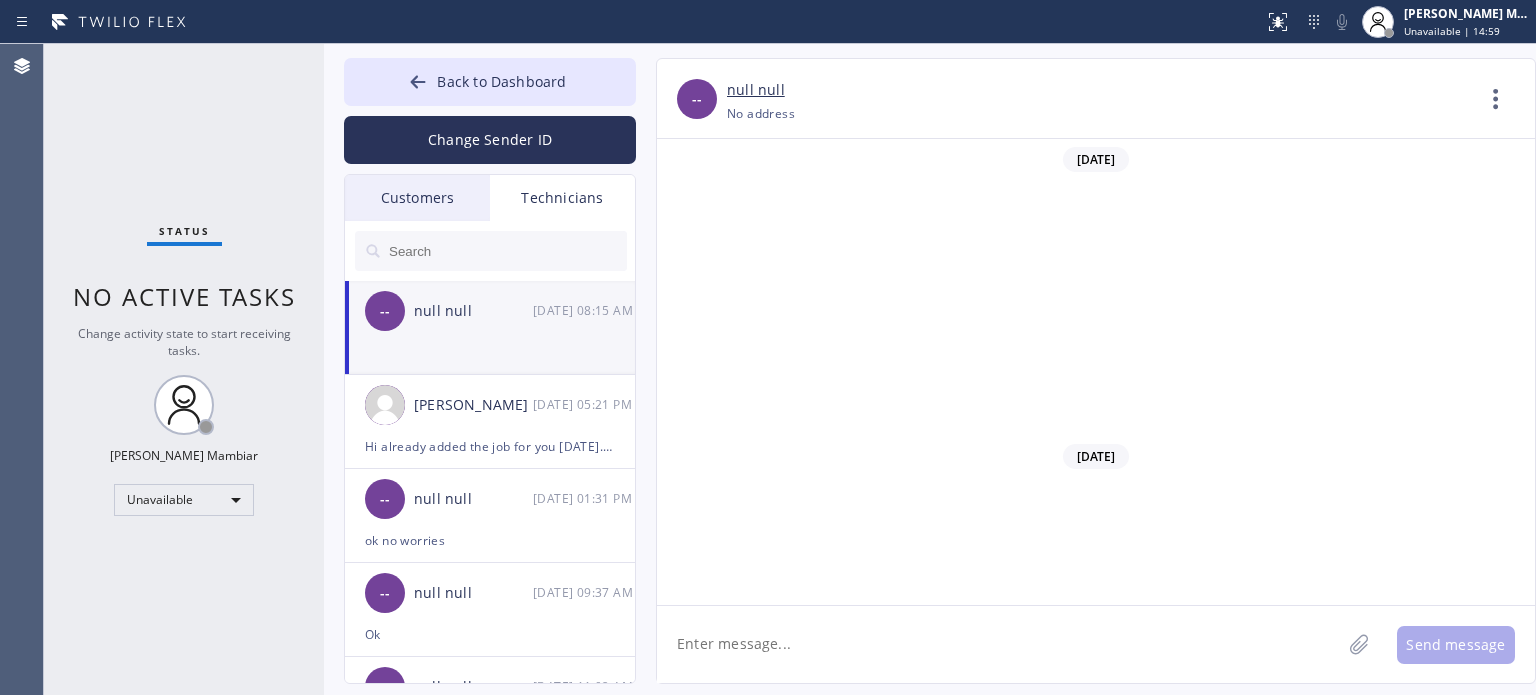 scroll, scrollTop: 3697, scrollLeft: 0, axis: vertical 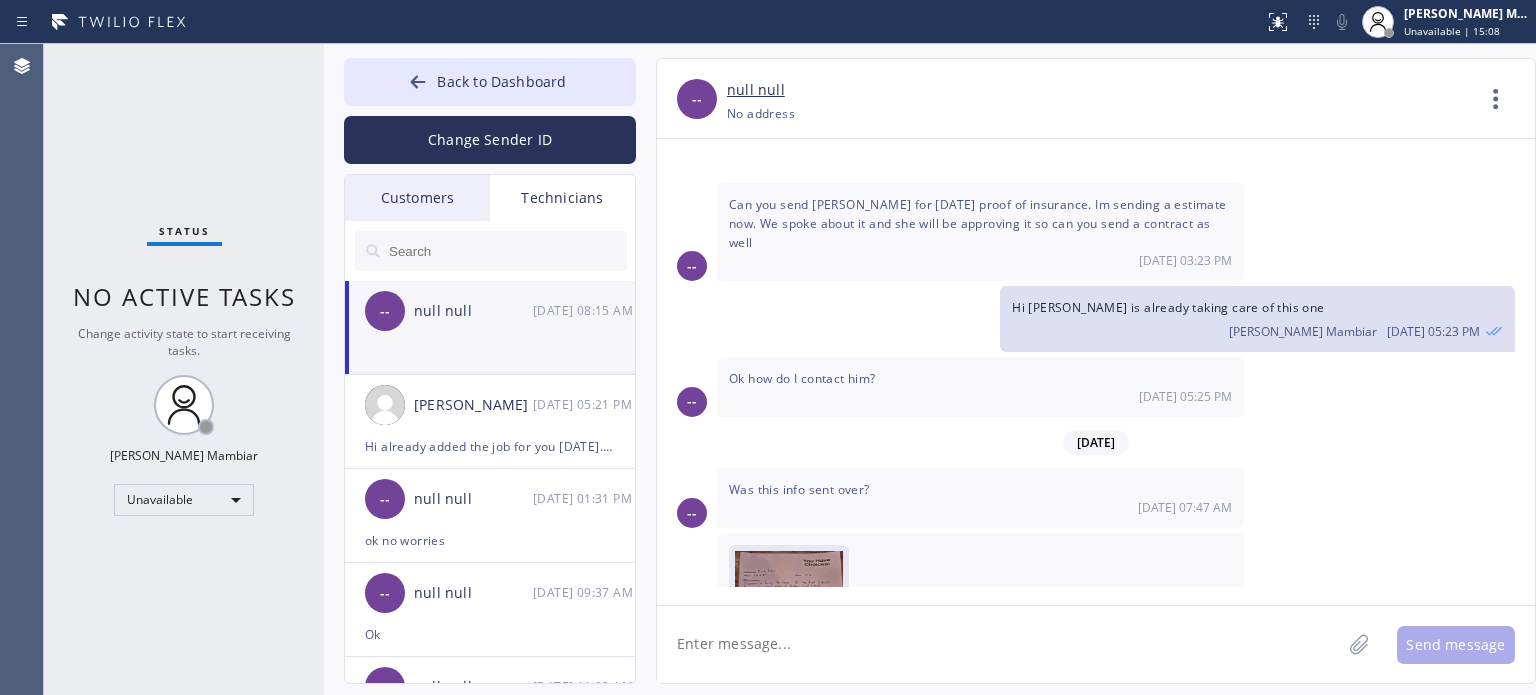 click at bounding box center [789, 611] 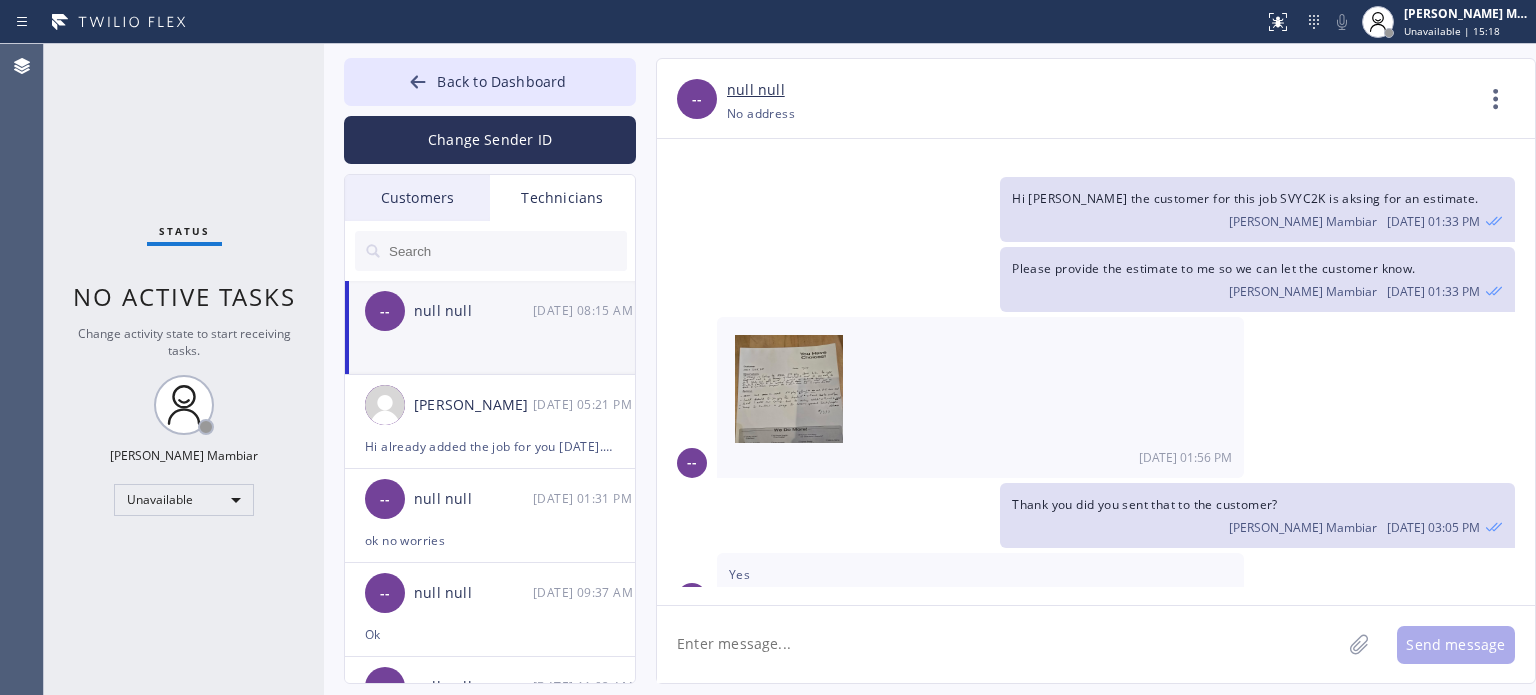 scroll, scrollTop: 2897, scrollLeft: 0, axis: vertical 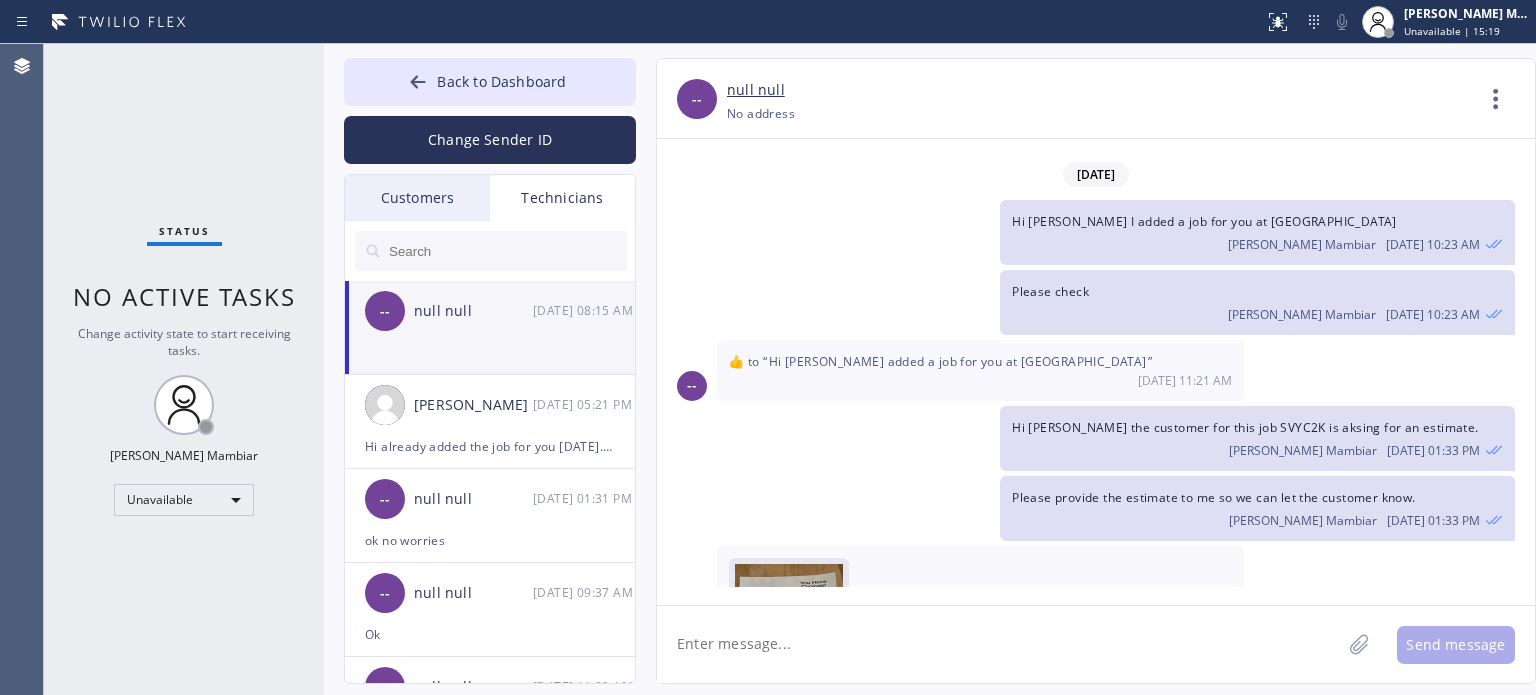 click at bounding box center (789, 624) 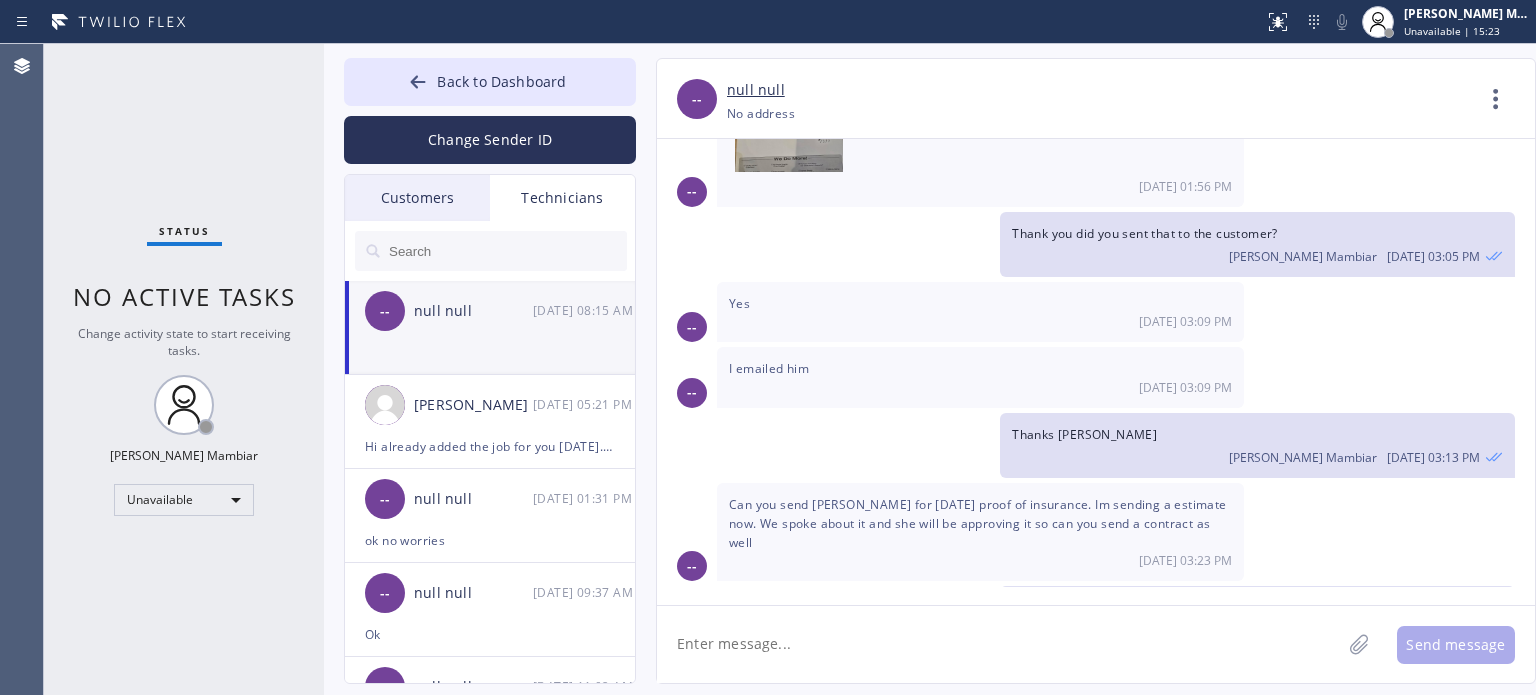 scroll, scrollTop: 3697, scrollLeft: 0, axis: vertical 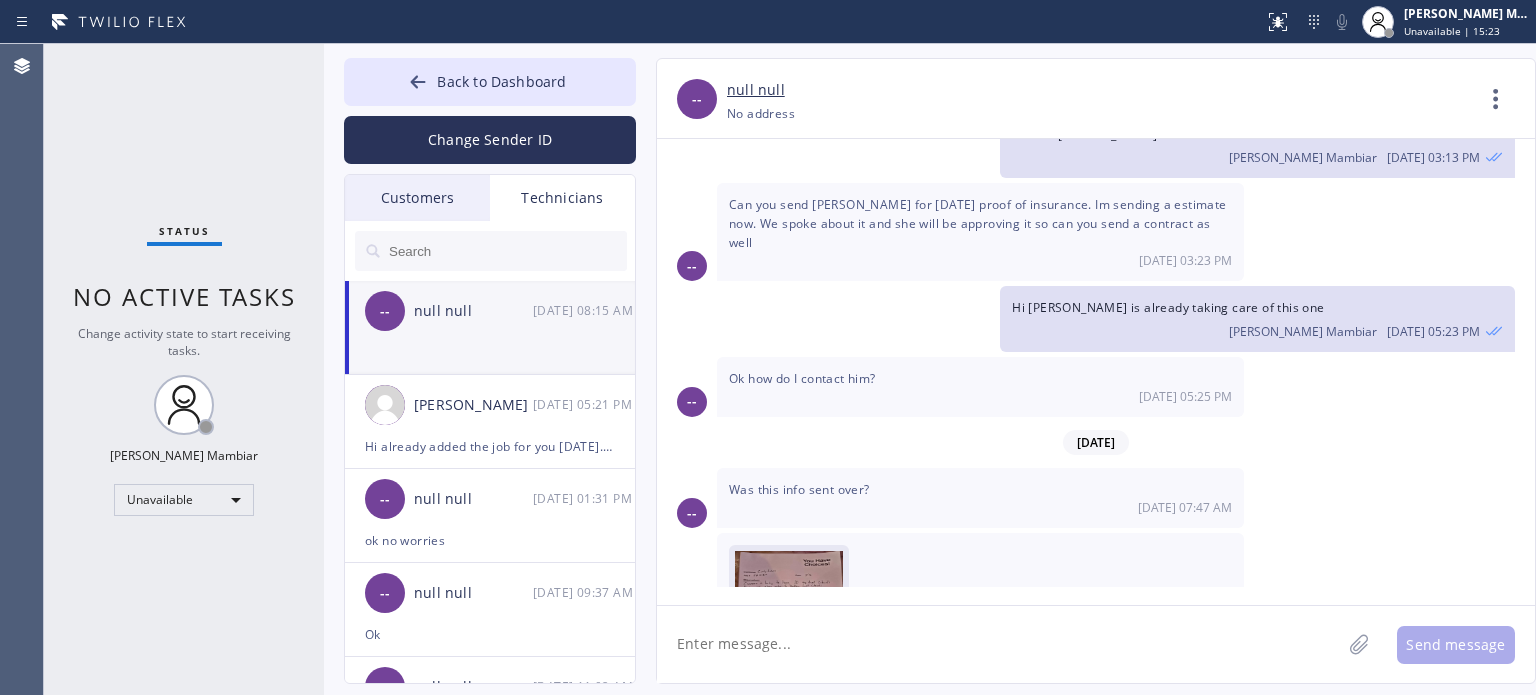 click at bounding box center [789, 611] 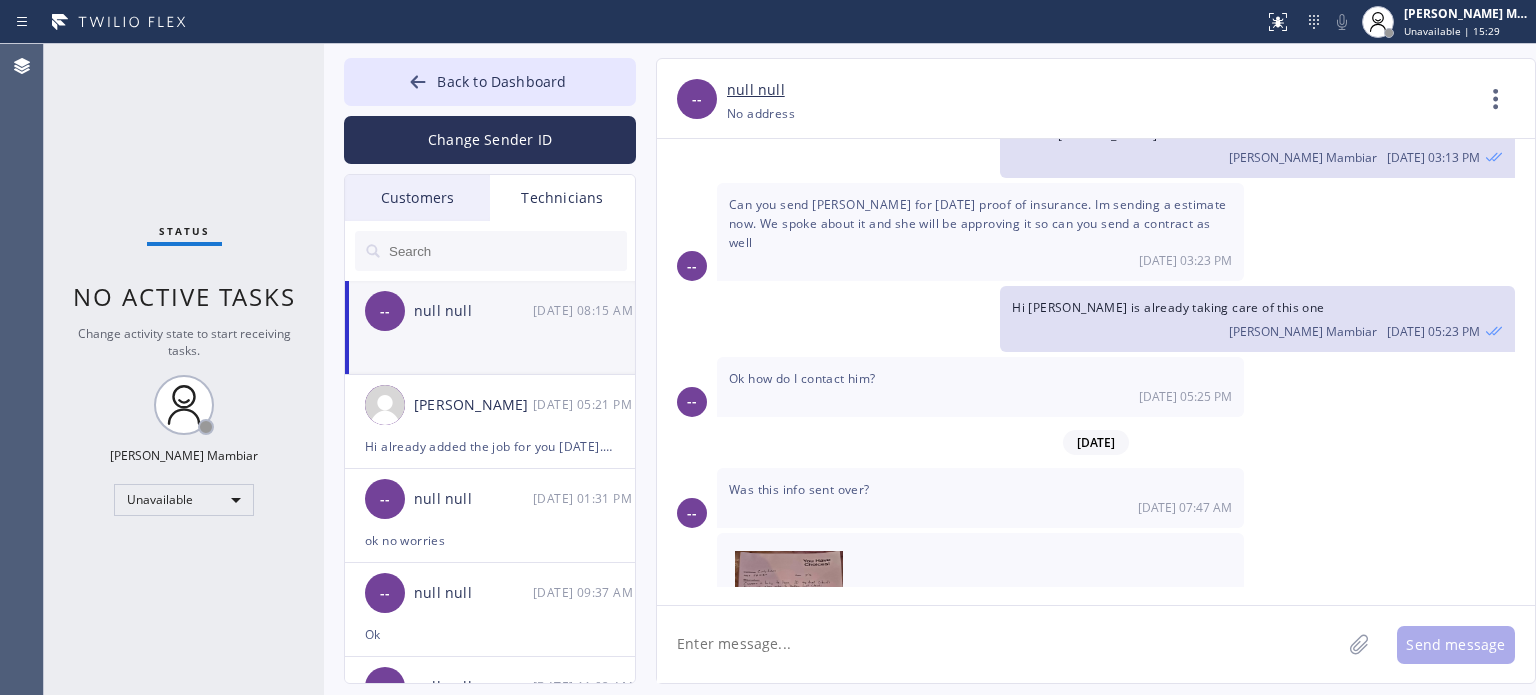 click 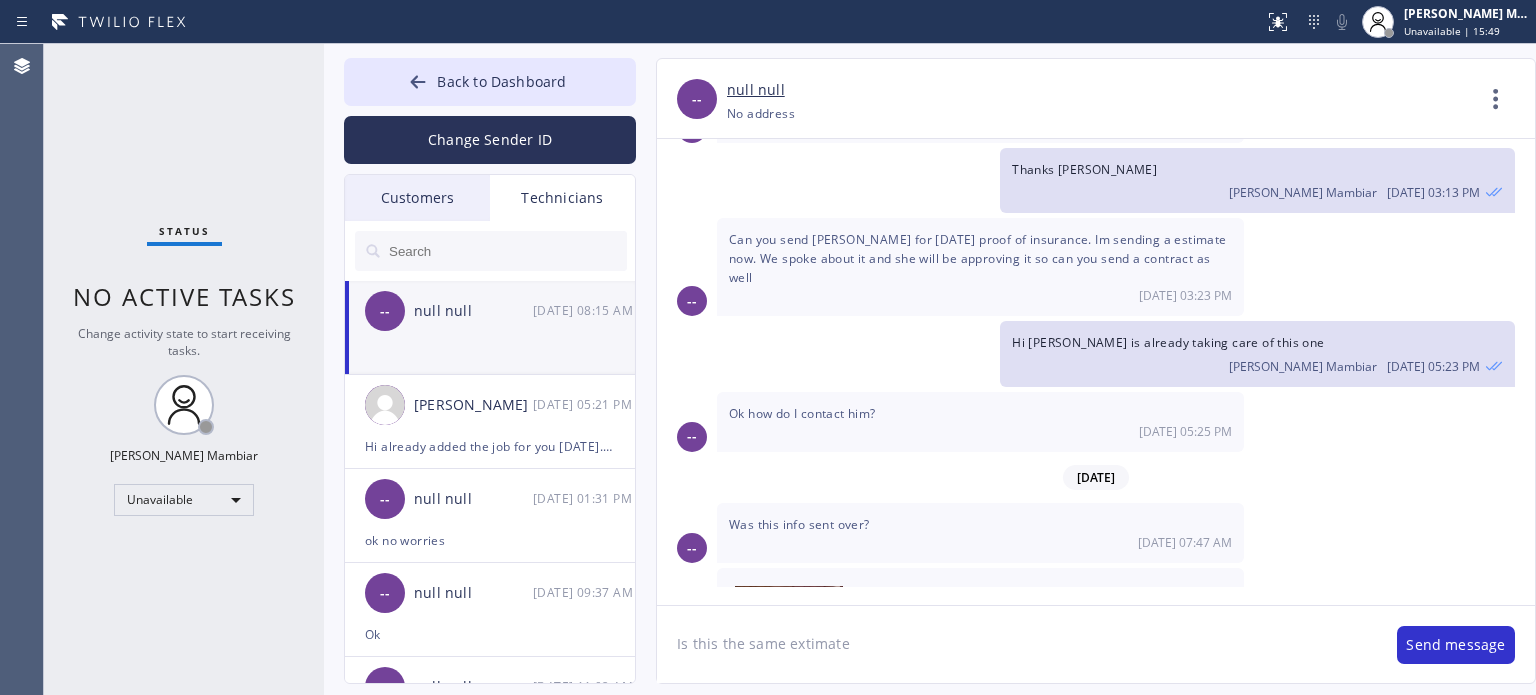 scroll, scrollTop: 3697, scrollLeft: 0, axis: vertical 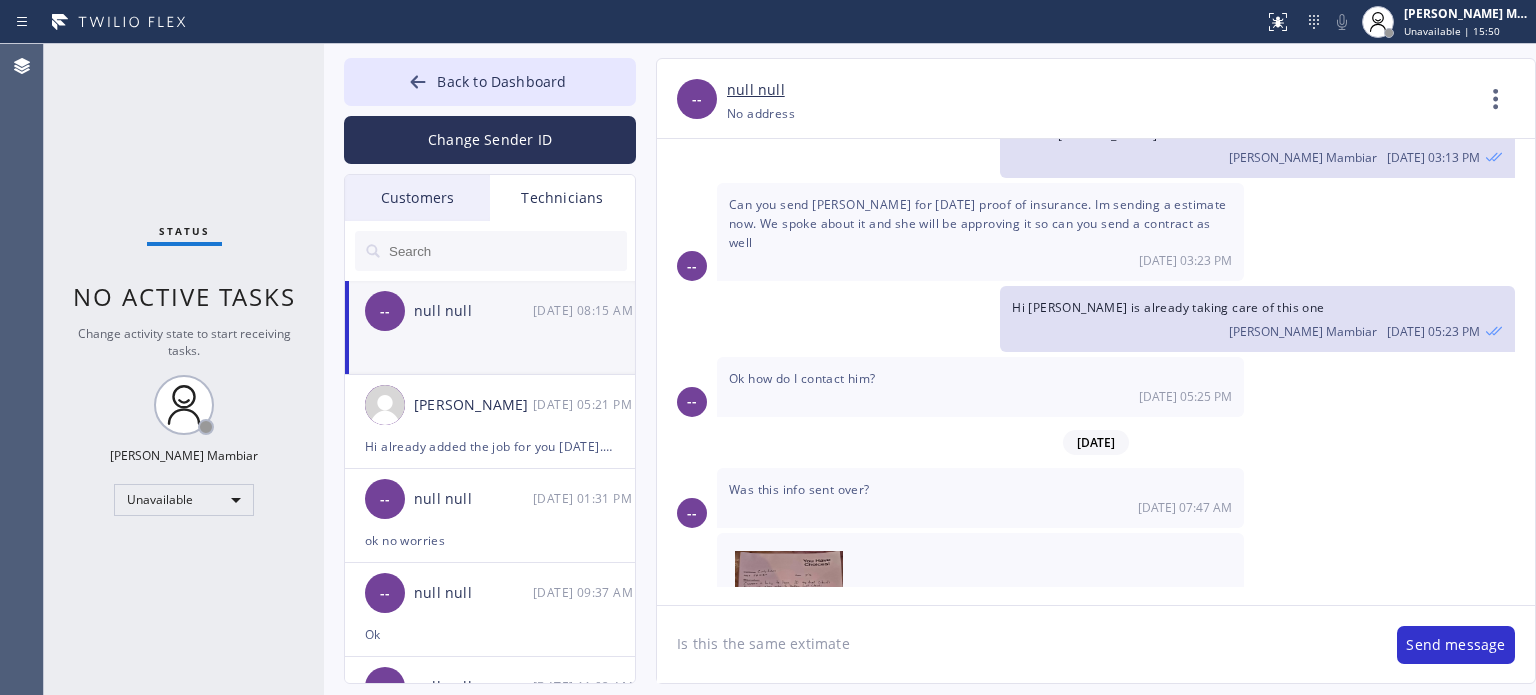 click on "Is this the same extimate" 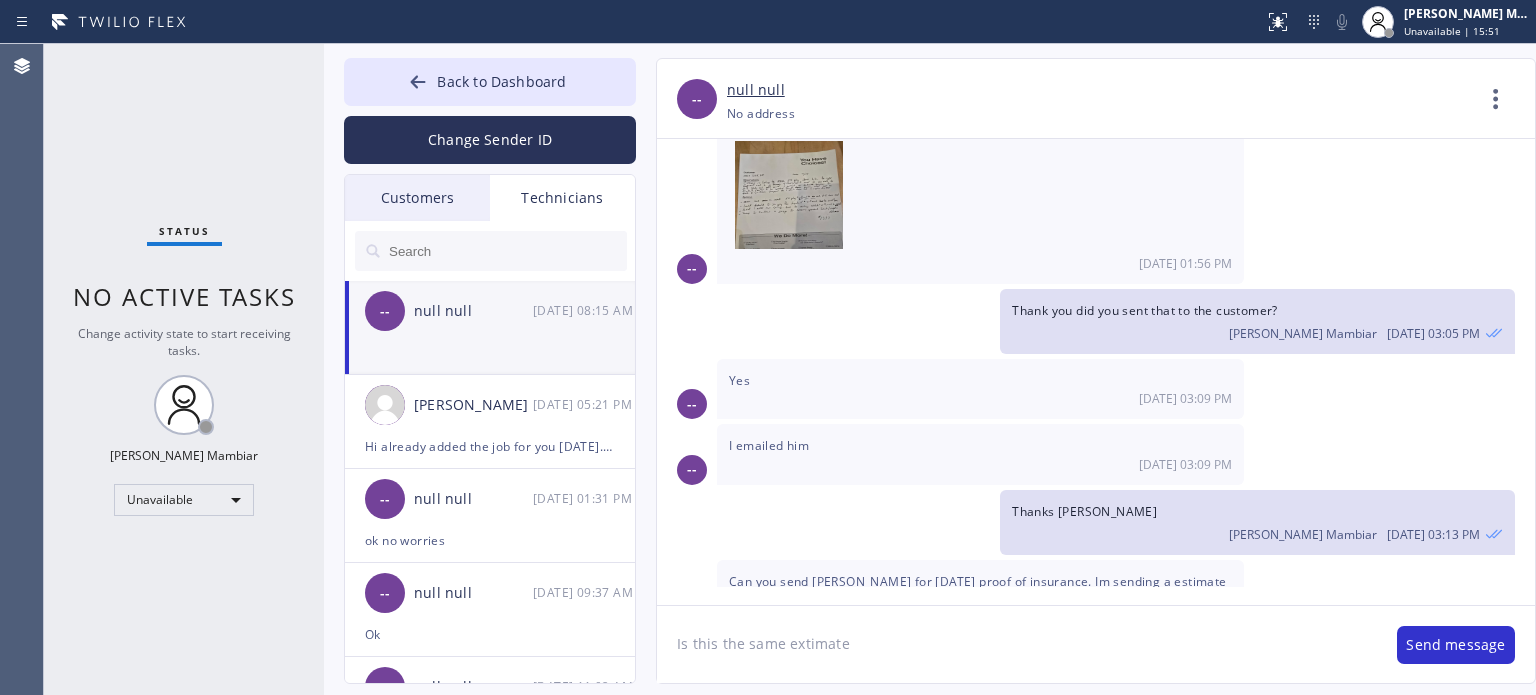 scroll, scrollTop: 3297, scrollLeft: 0, axis: vertical 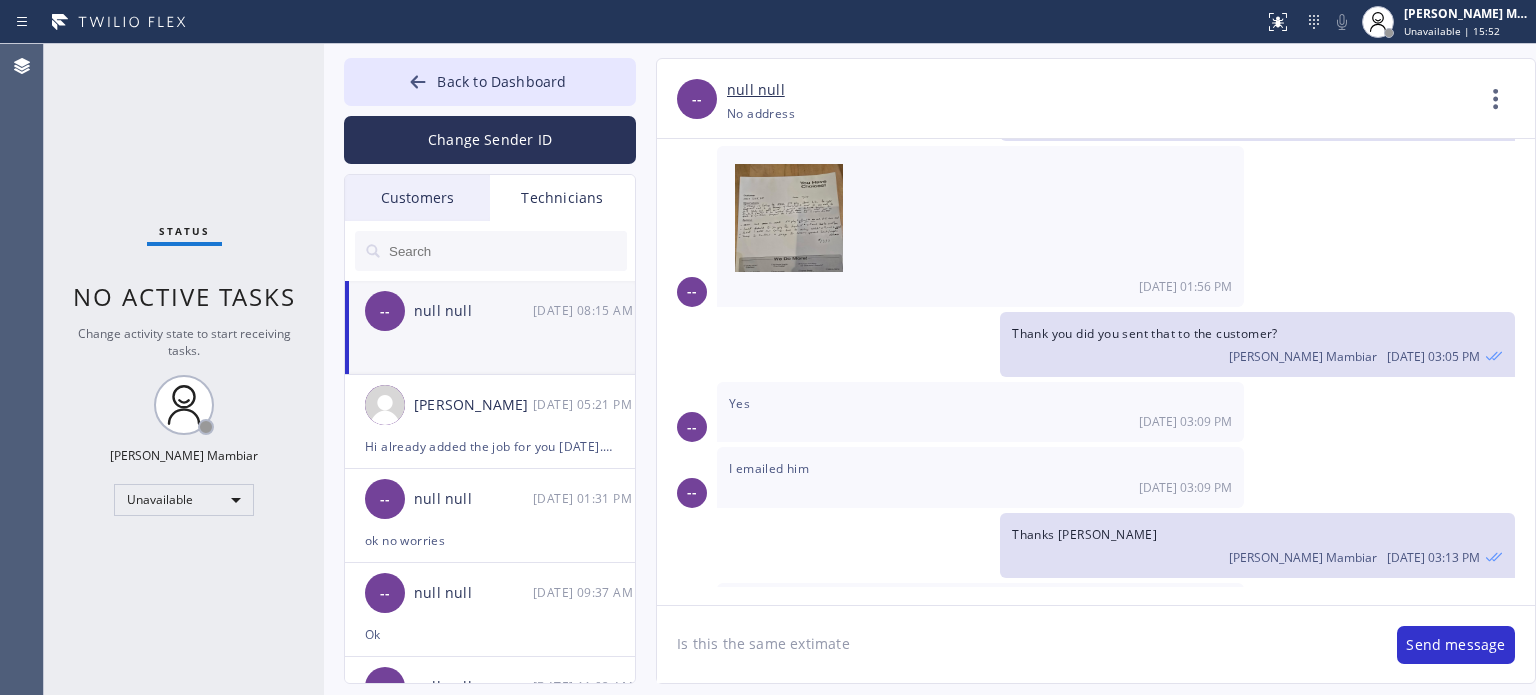 click on "Is this the same extimate" 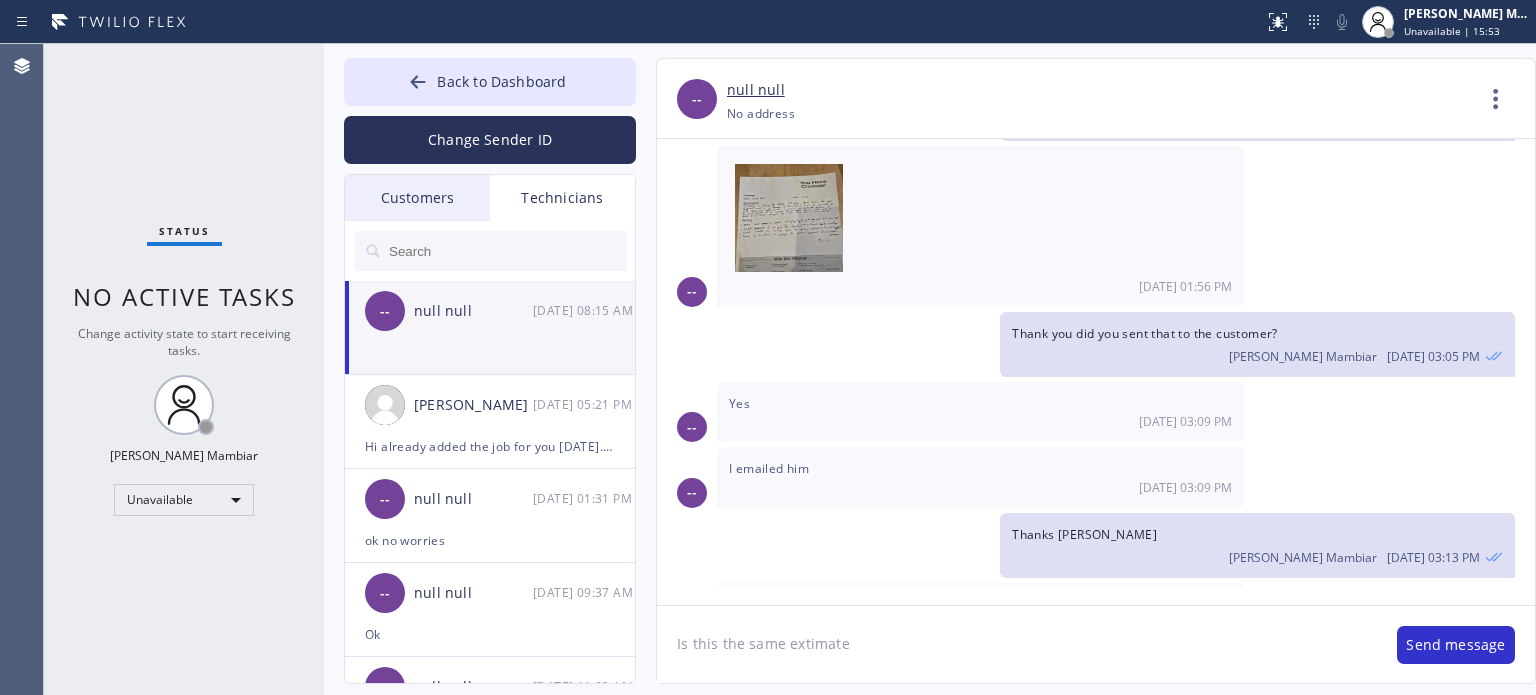 click on "Is this the same extimate" 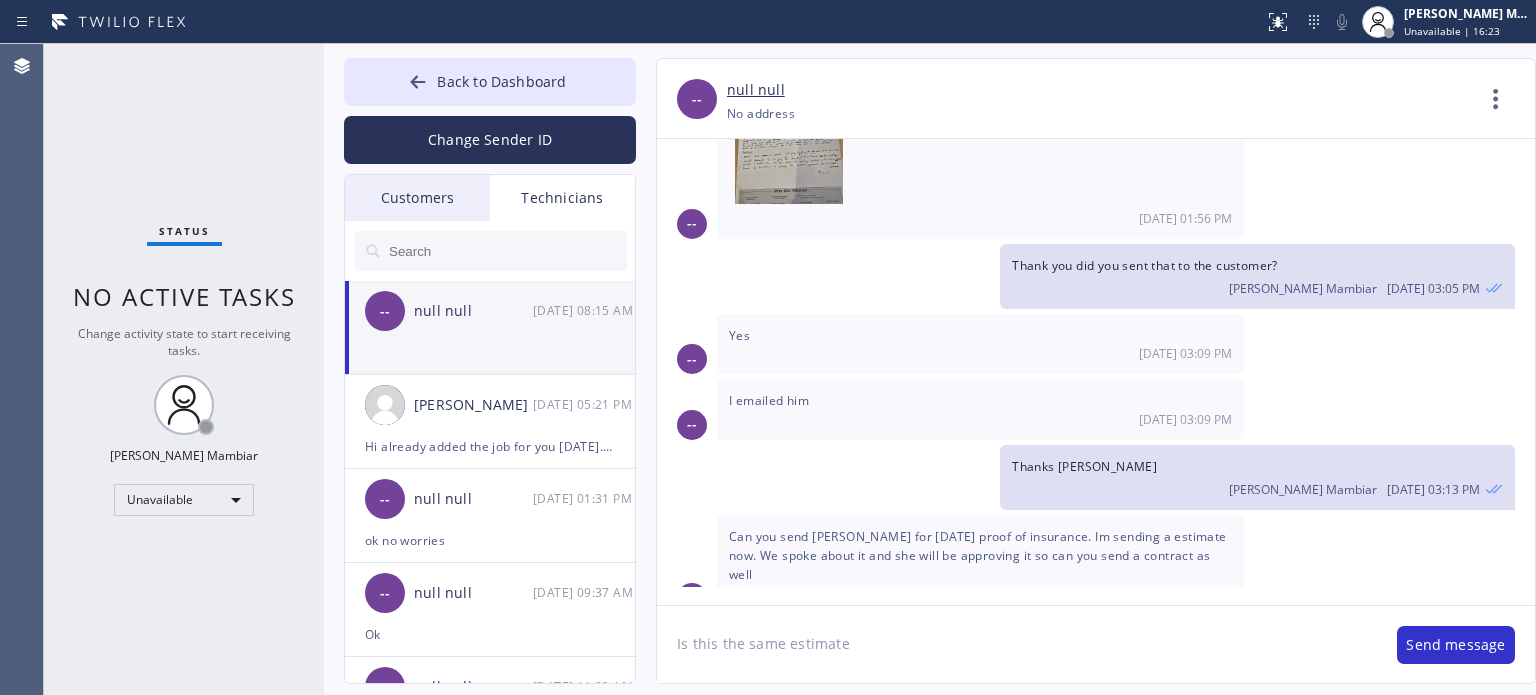 scroll, scrollTop: 3697, scrollLeft: 0, axis: vertical 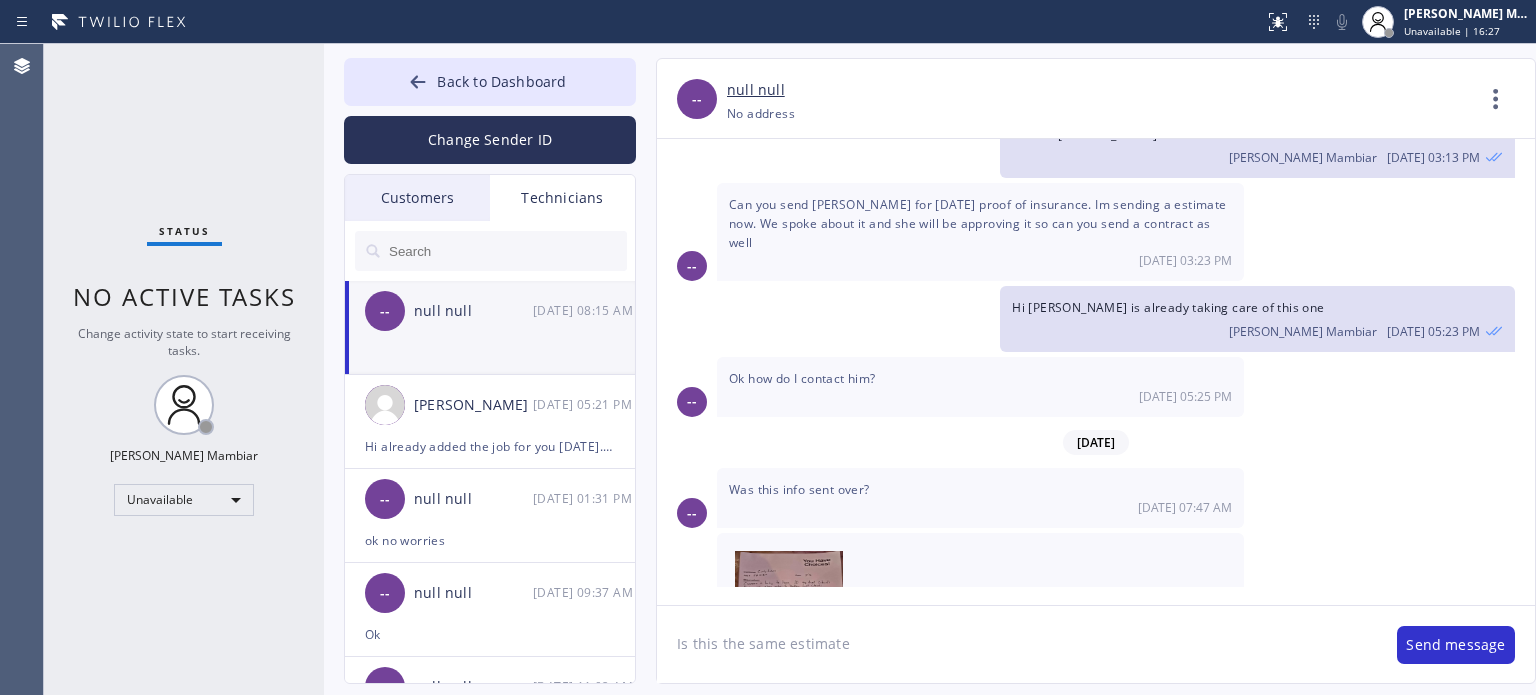 click on "Is this the same estimate" 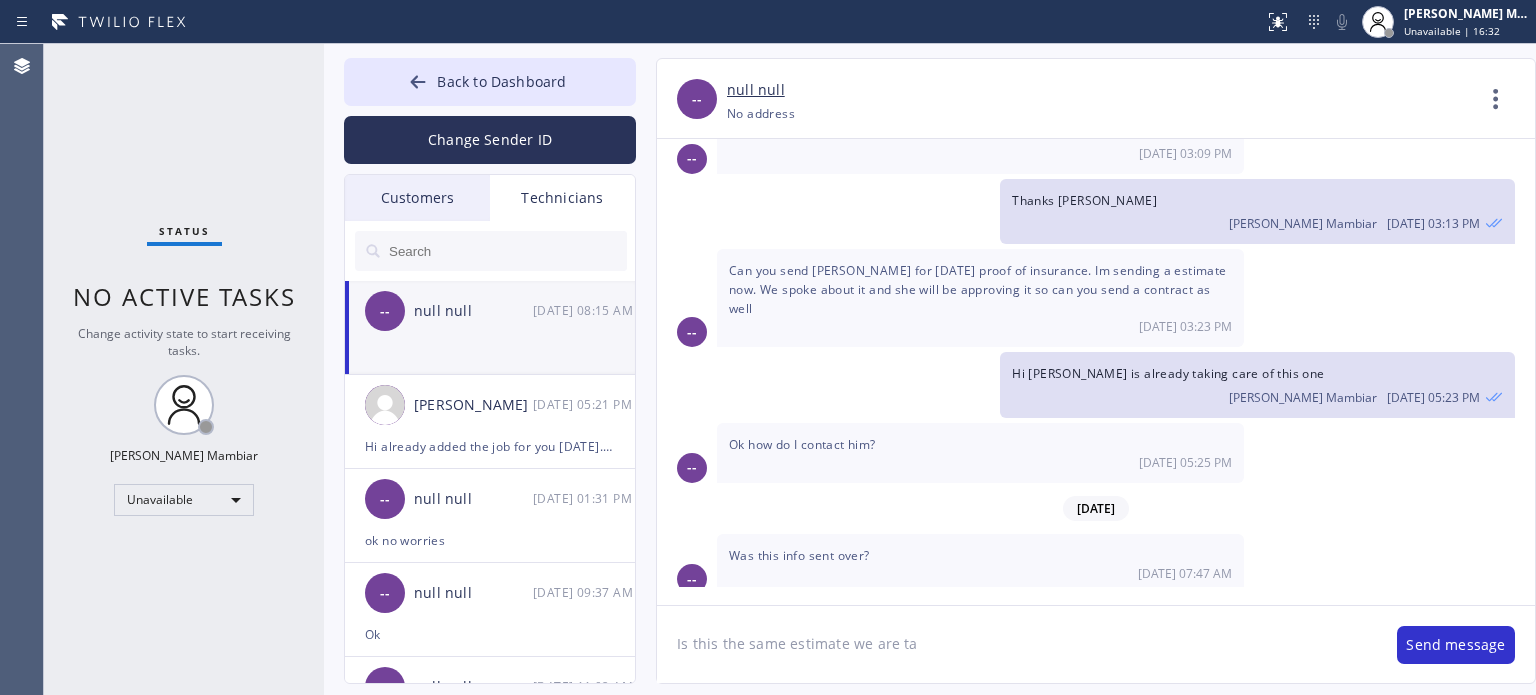 scroll, scrollTop: 3597, scrollLeft: 0, axis: vertical 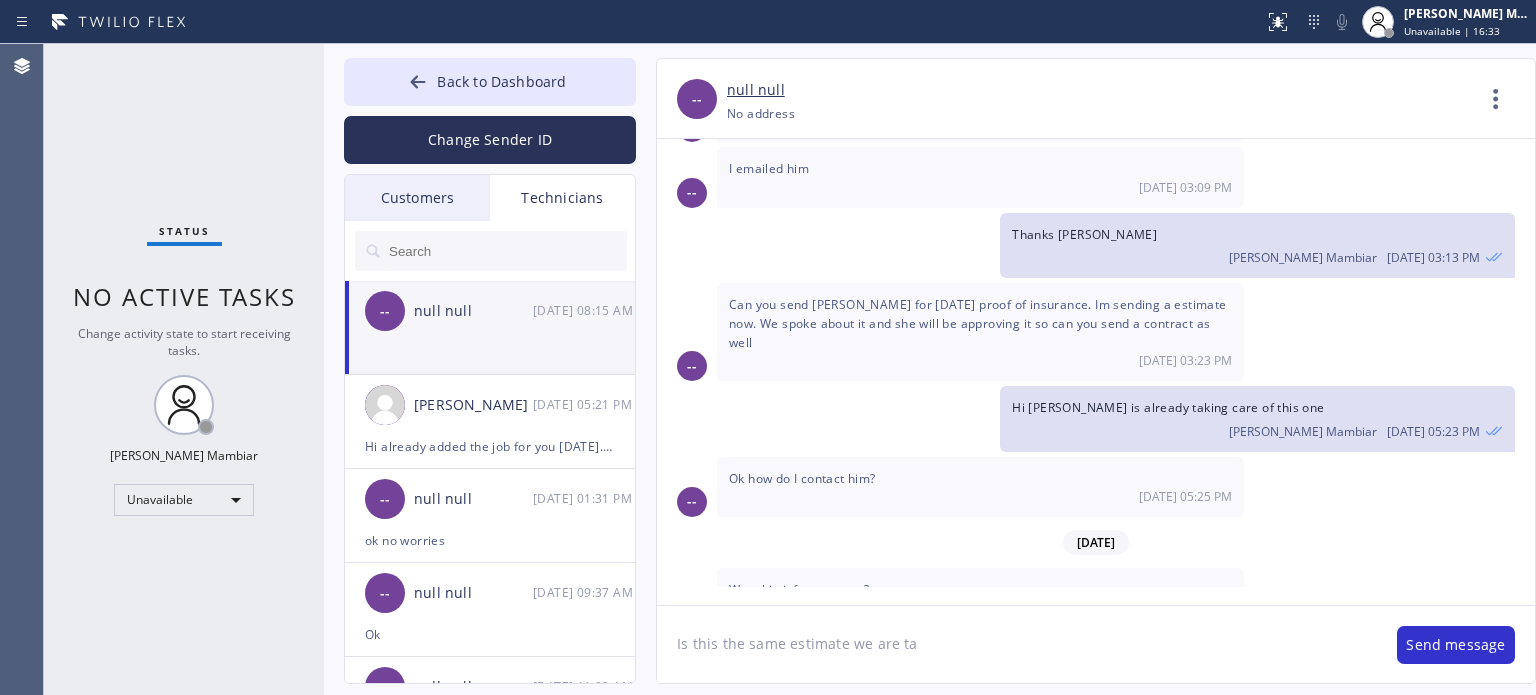 type on "Is this the same estimate we are ta" 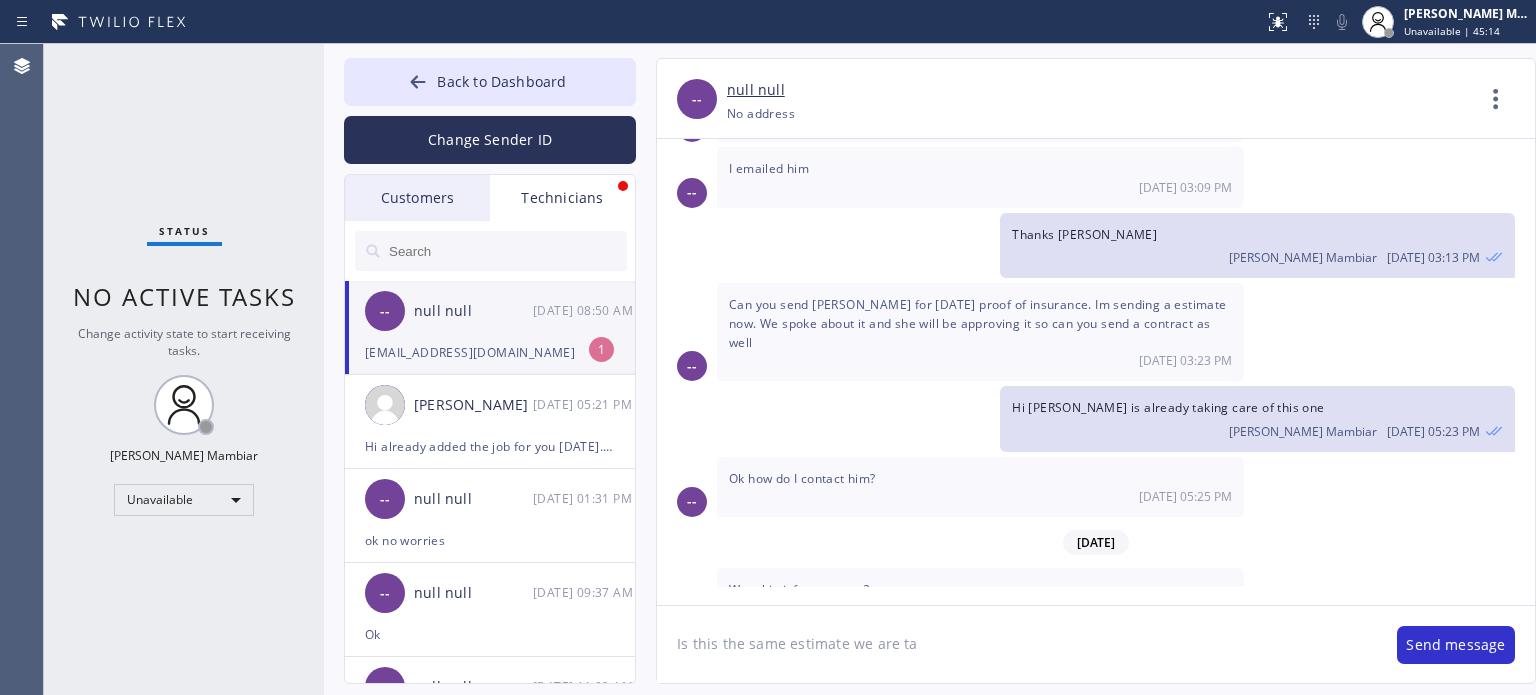 scroll, scrollTop: 3761, scrollLeft: 0, axis: vertical 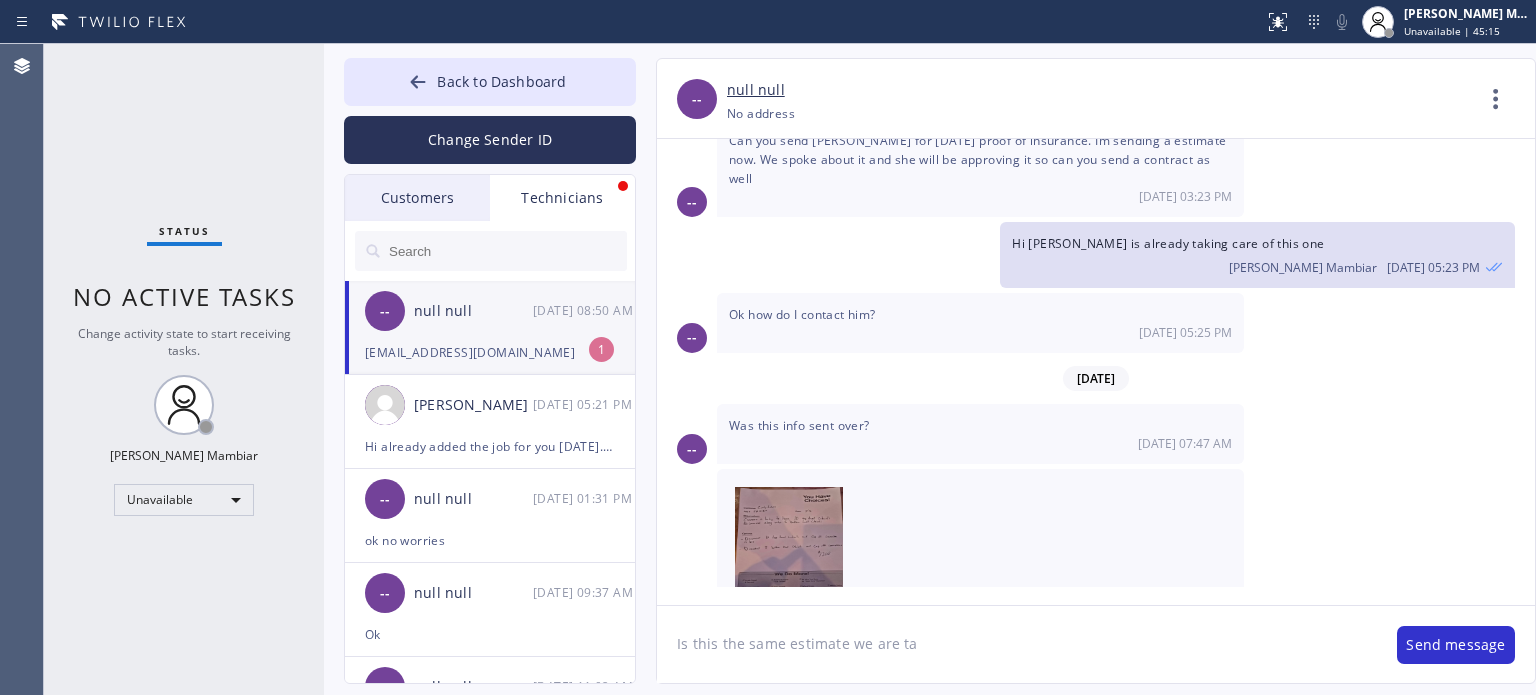 click on "[EMAIL_ADDRESS][DOMAIN_NAME]" at bounding box center (490, 352) 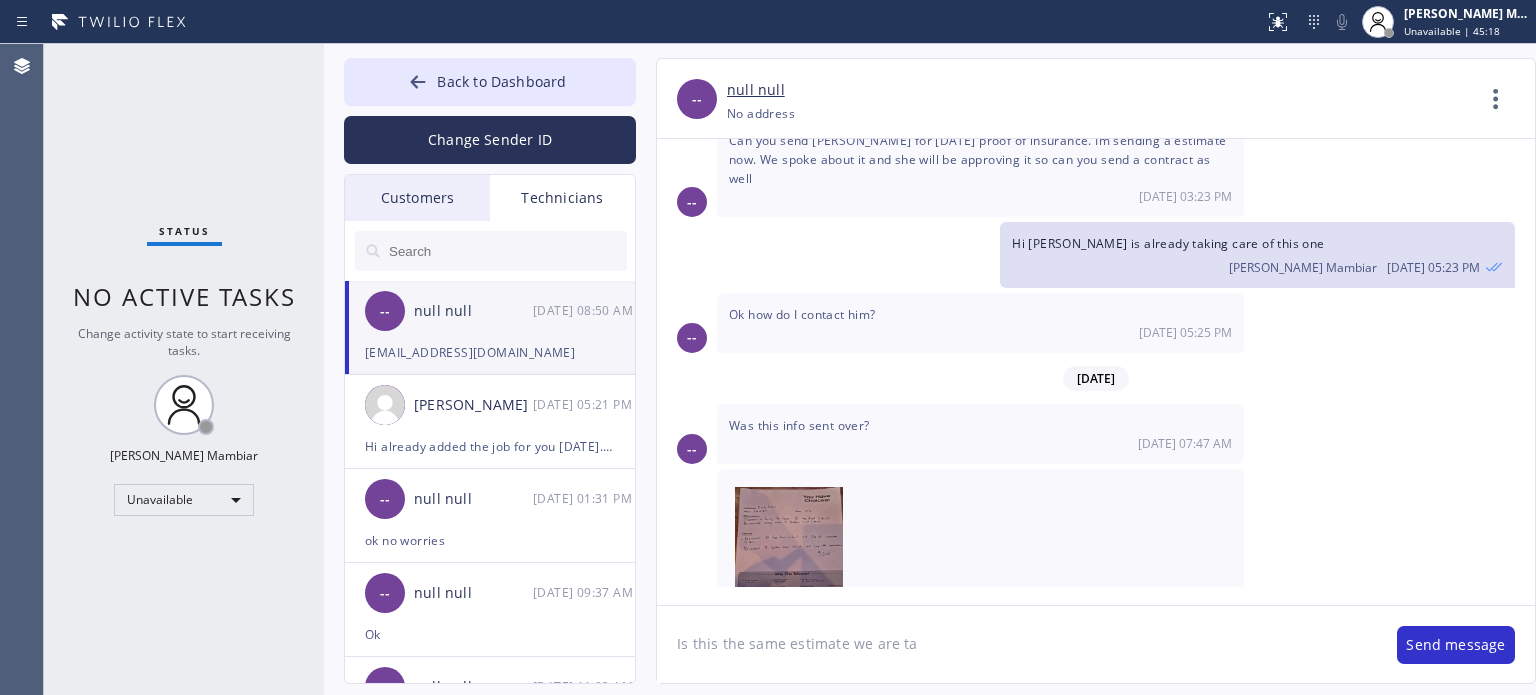 drag, startPoint x: 874, startPoint y: 547, endPoint x: 730, endPoint y: 551, distance: 144.05554 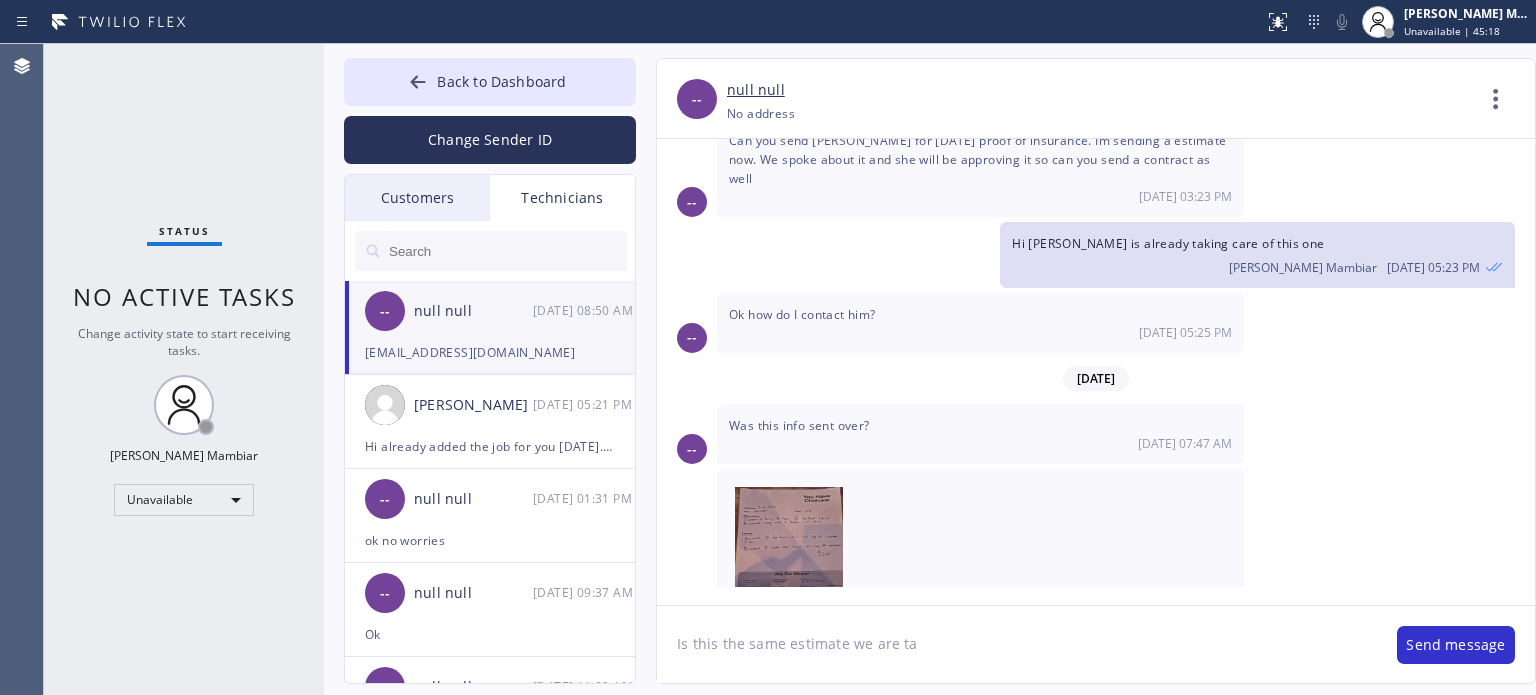 click on "[EMAIL_ADDRESS][DOMAIN_NAME]" at bounding box center (834, 656) 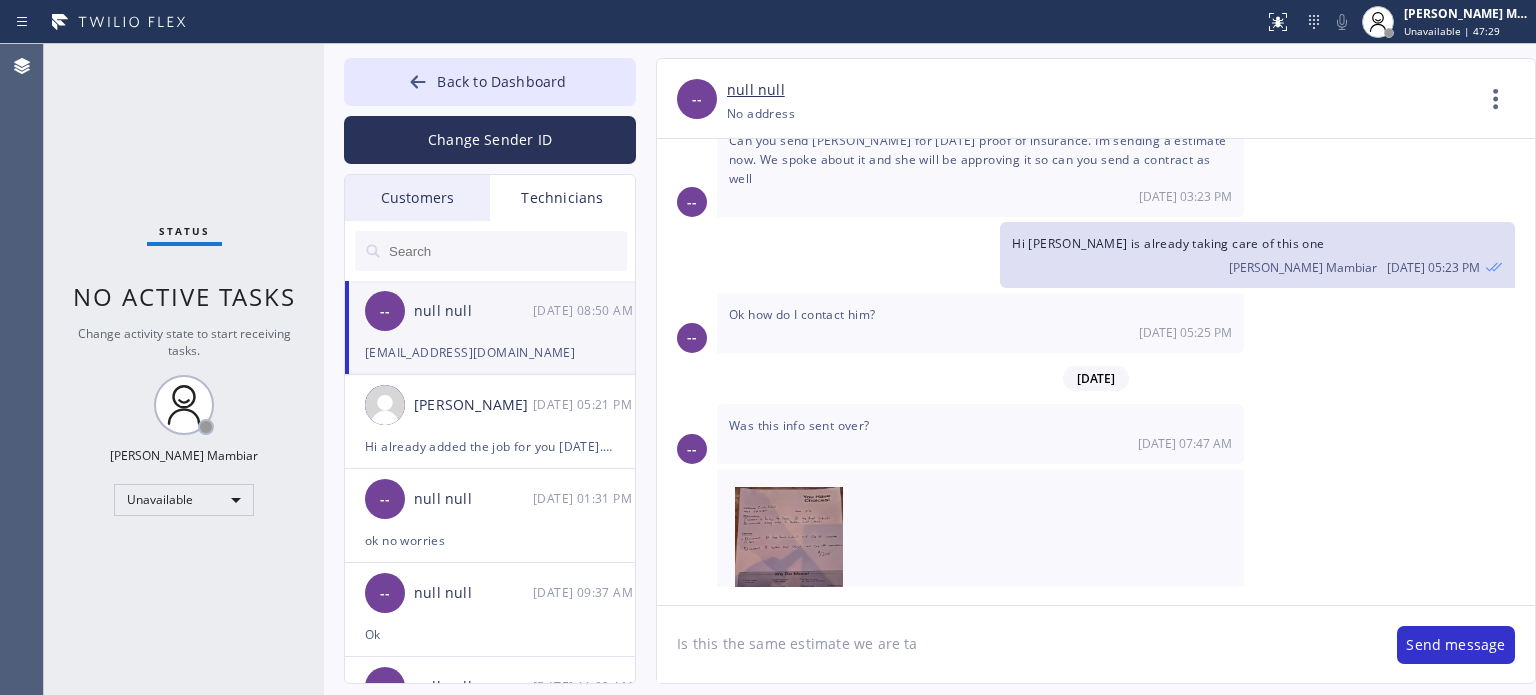 click on "Customers" at bounding box center (417, 198) 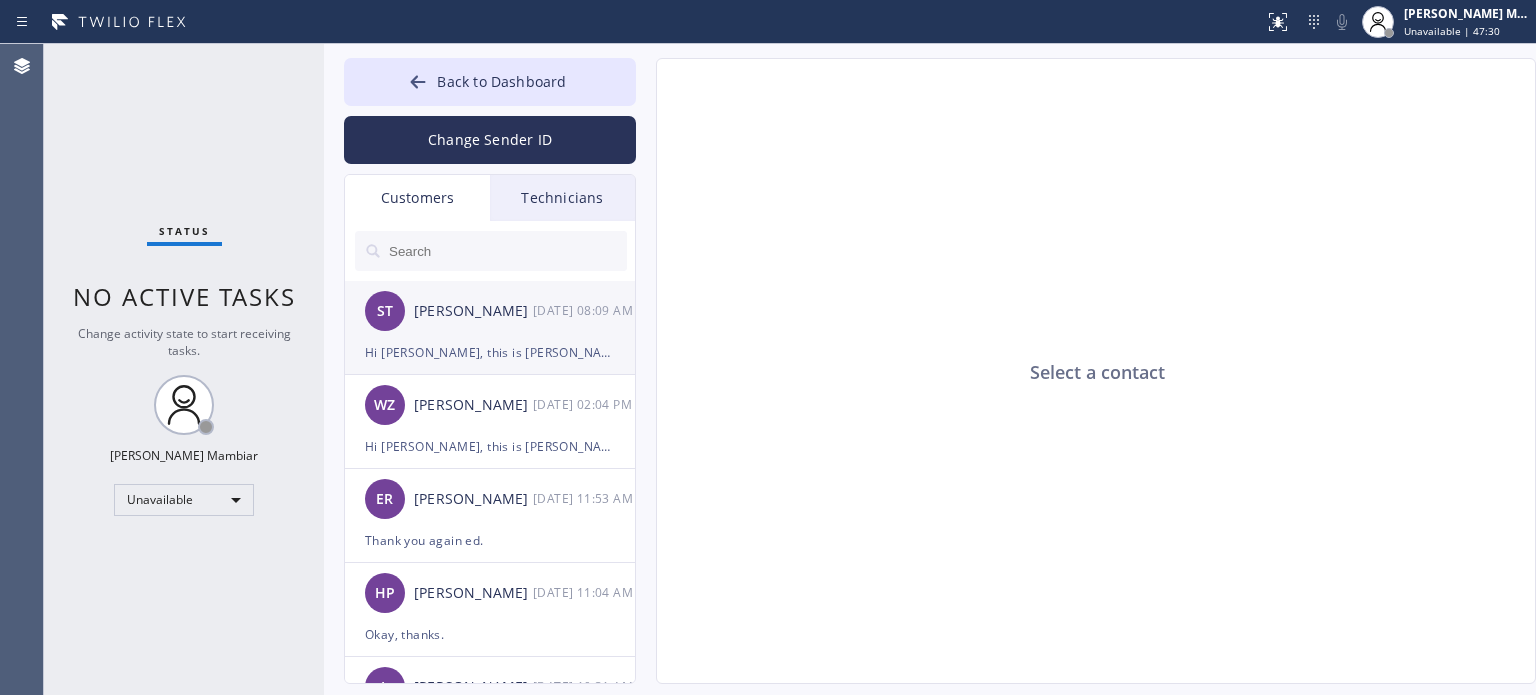 click on "Hi [PERSON_NAME], this is [PERSON_NAME] from 	Marvel Electricians. I tried calling but couldn’t reach you. We apologize for the inconvenience, but we need to reschedule your appointment from 10 AM–1 PM to 4 PM–6 PM [DATE]. Our technician will call 30 mins before arriving. Thanks for your understanding." at bounding box center [490, 352] 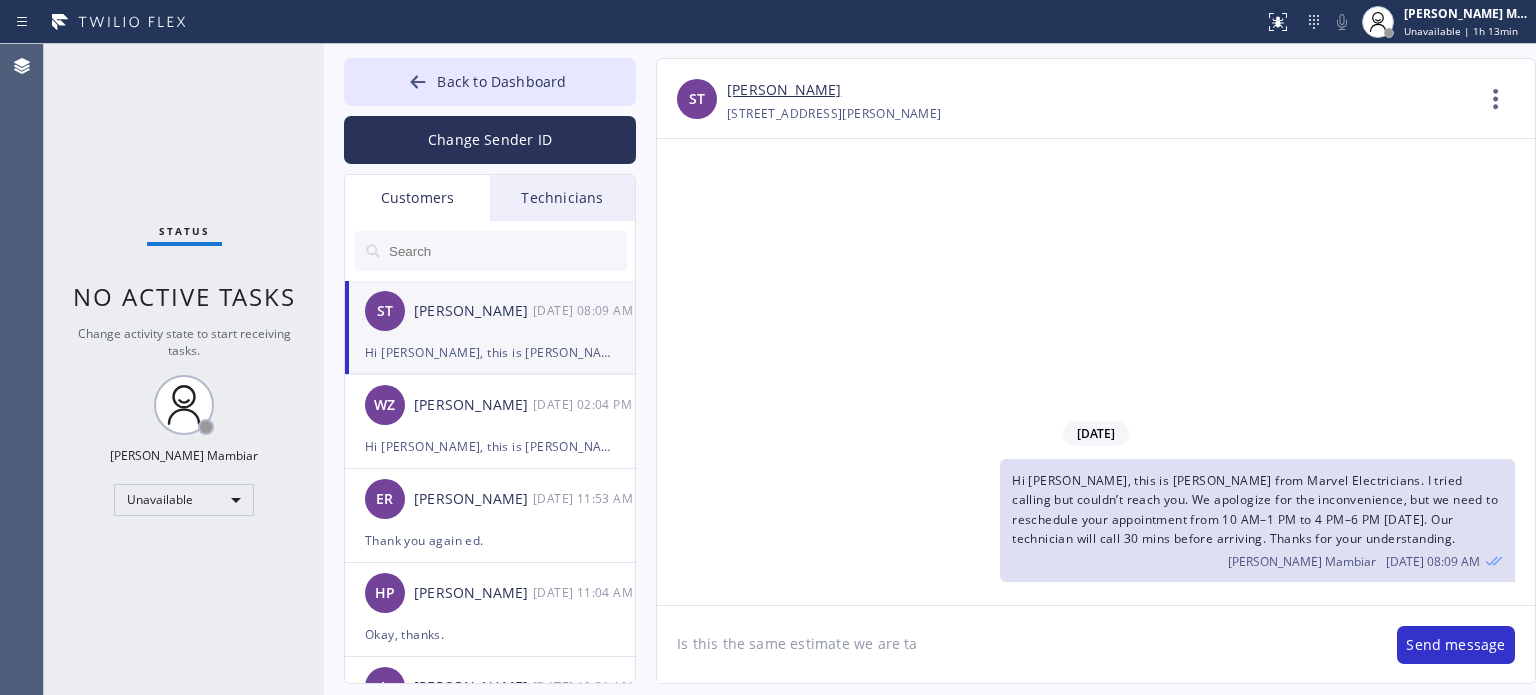 click on "Technicians" at bounding box center (562, 198) 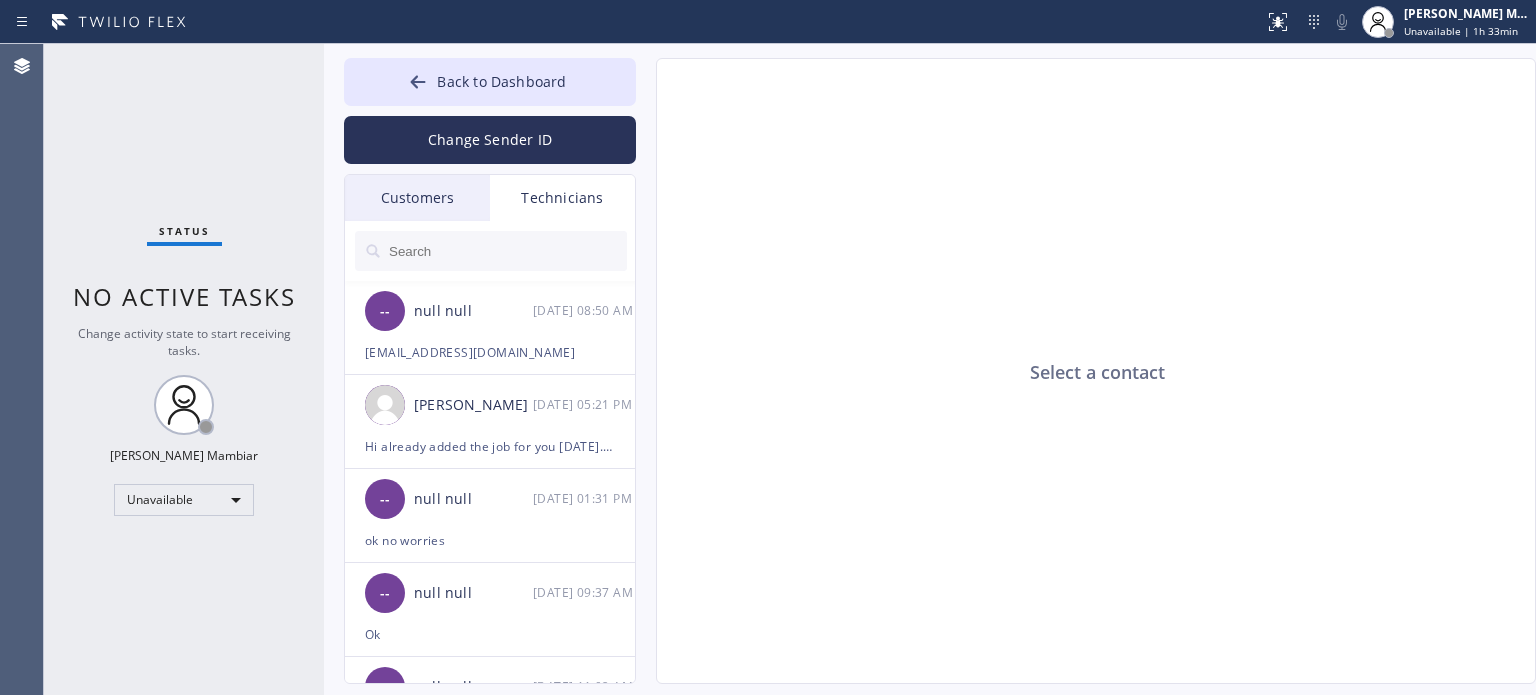 click on "Select a contact" 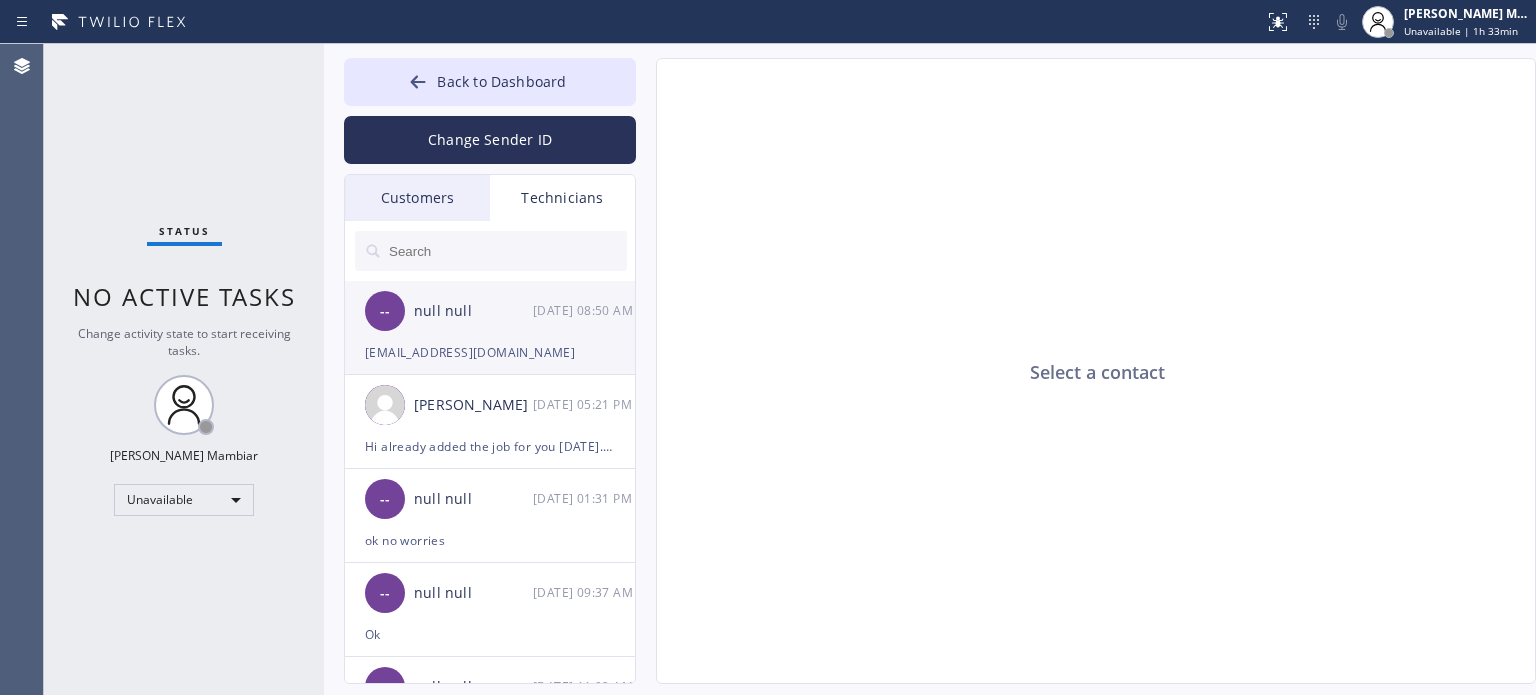 click on "[EMAIL_ADDRESS][DOMAIN_NAME]" at bounding box center (490, 352) 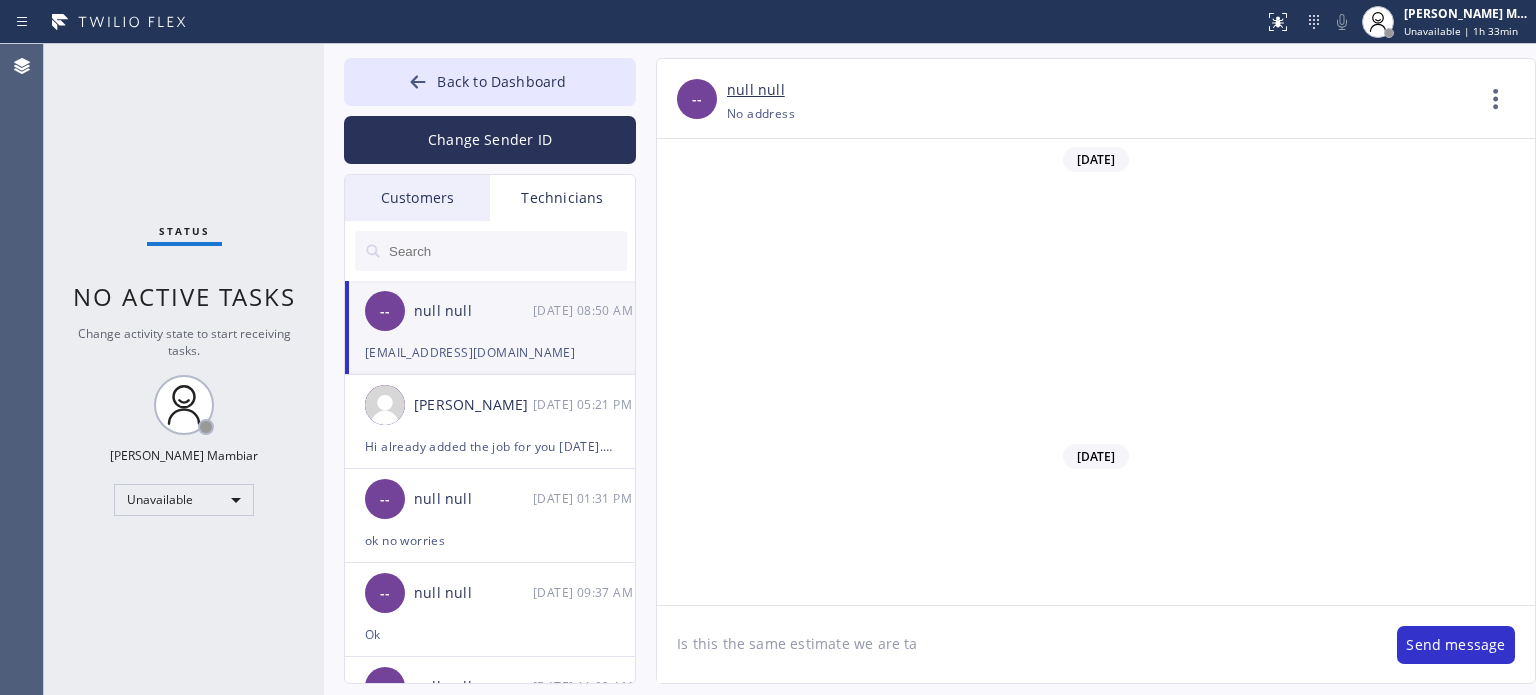 scroll, scrollTop: 3761, scrollLeft: 0, axis: vertical 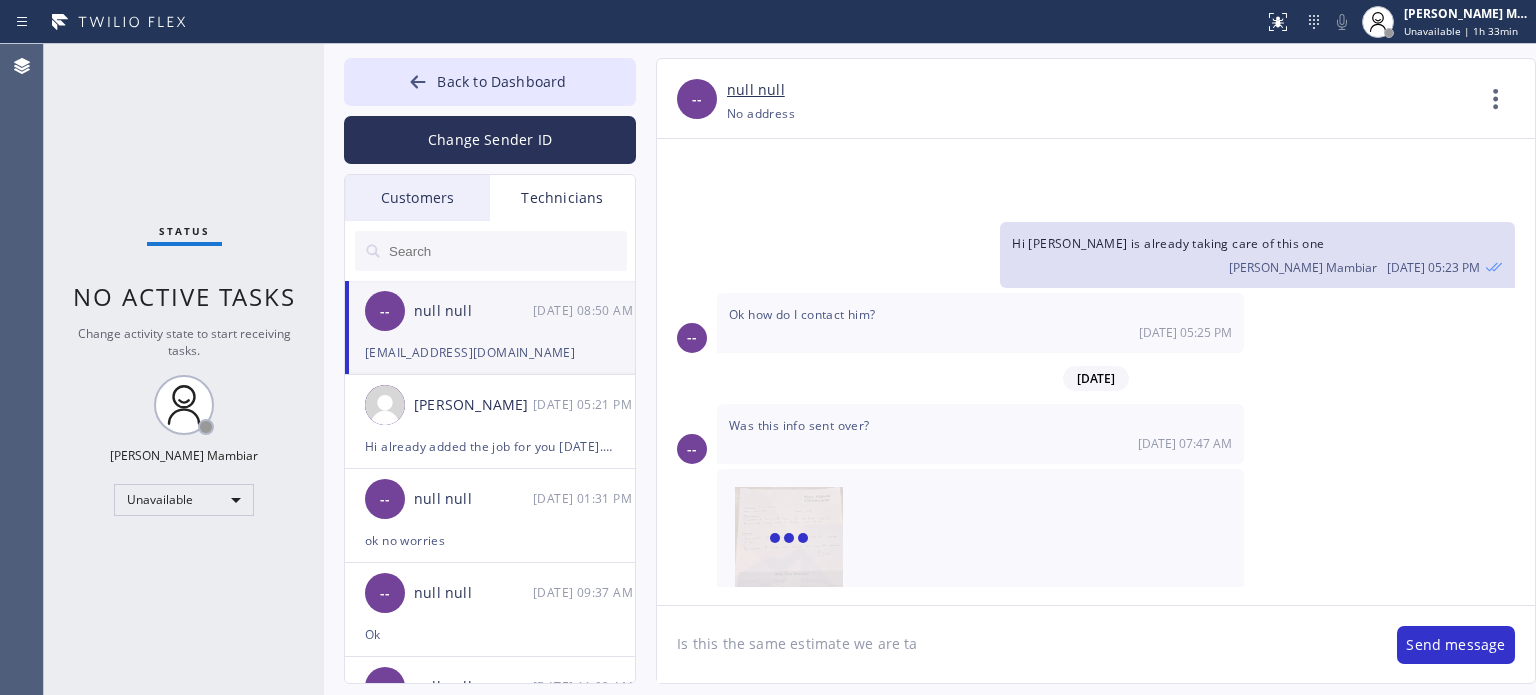 click on "Is this the same estimate we are ta" 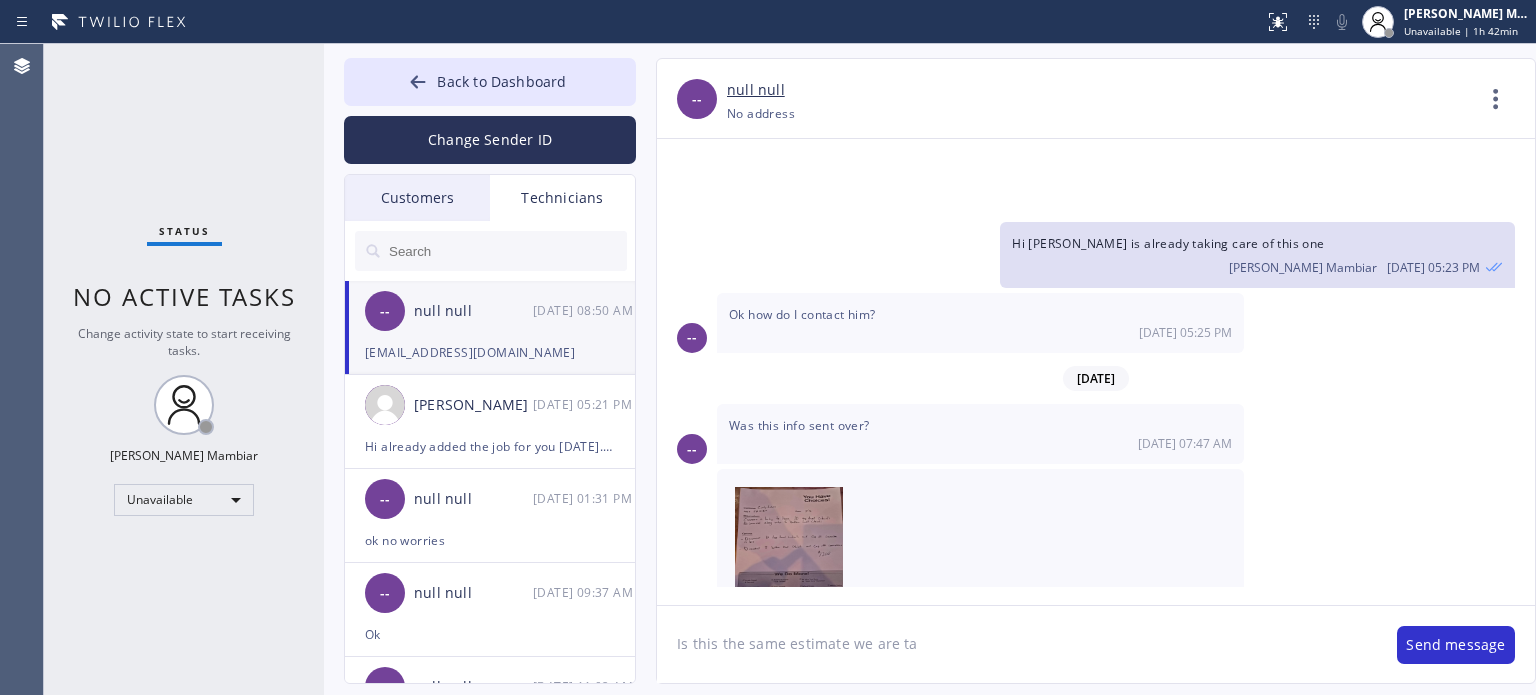 click on "Status   No active tasks     Change activity state to start receiving tasks.   [PERSON_NAME] Mambiar Unavailable" at bounding box center (184, 369) 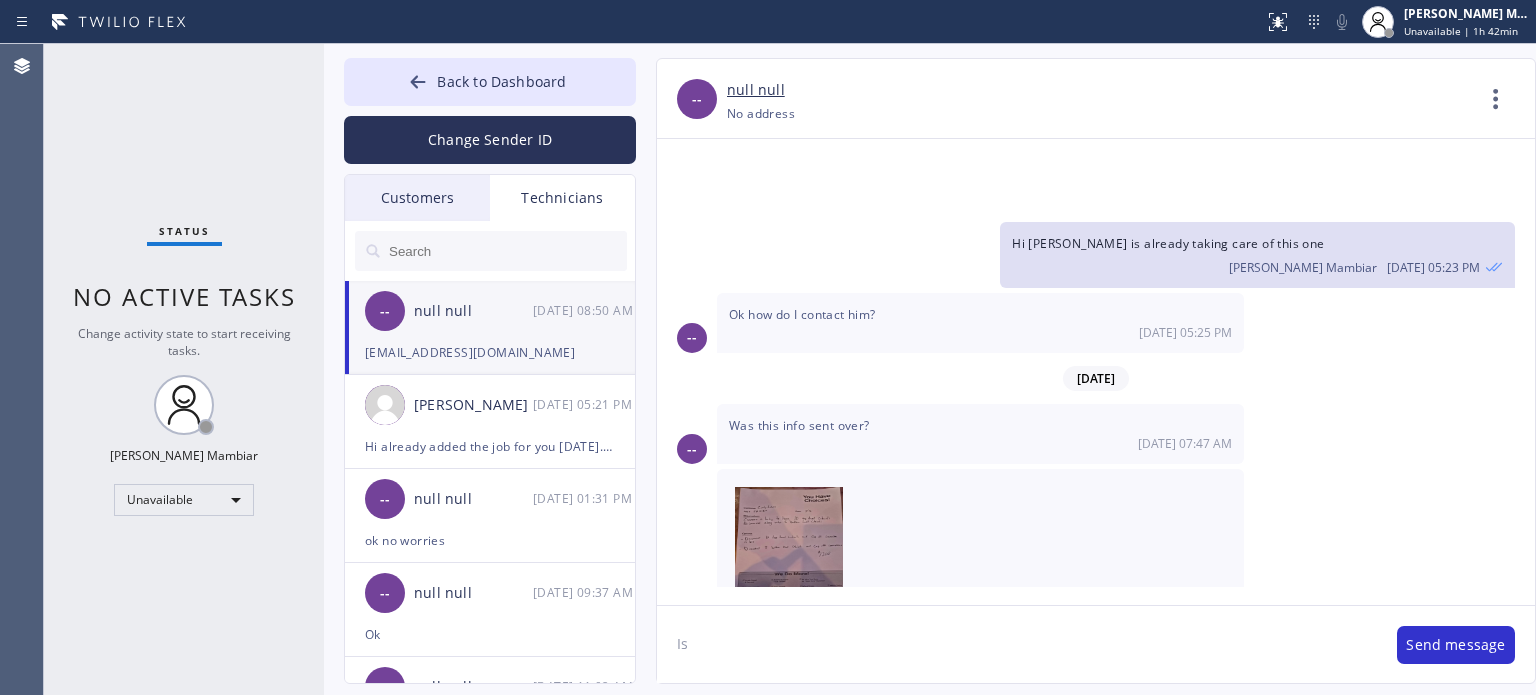 type on "I" 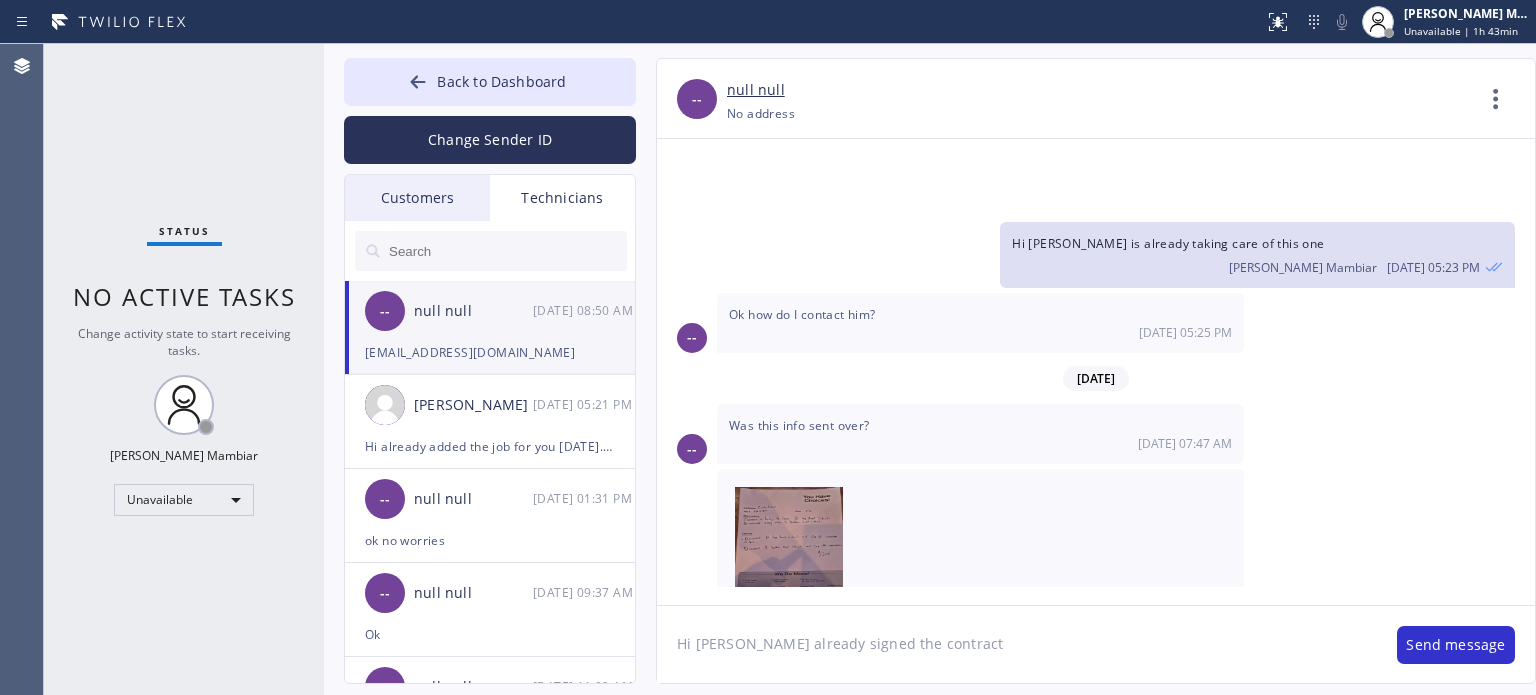 click on "Hi [PERSON_NAME] already signed the contract" 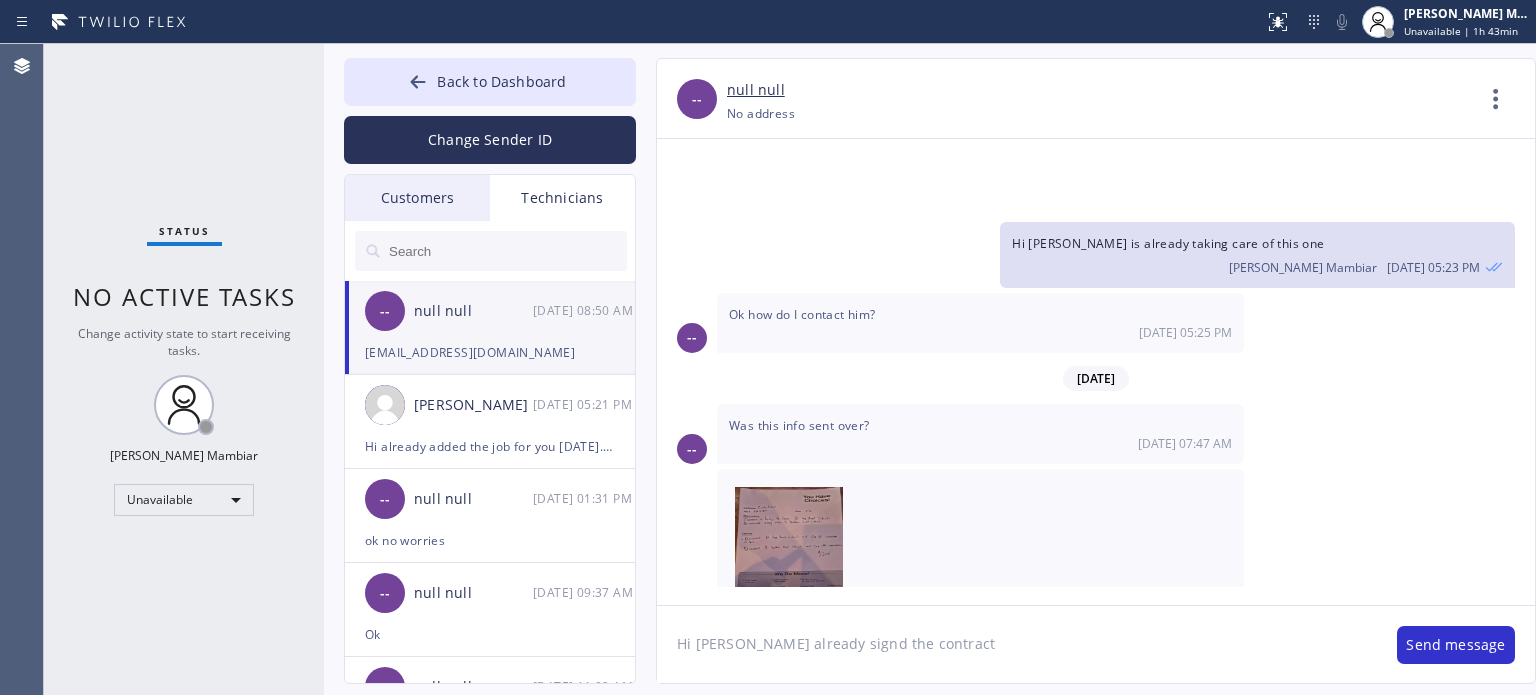 type on "Hi [PERSON_NAME] already signd the contract" 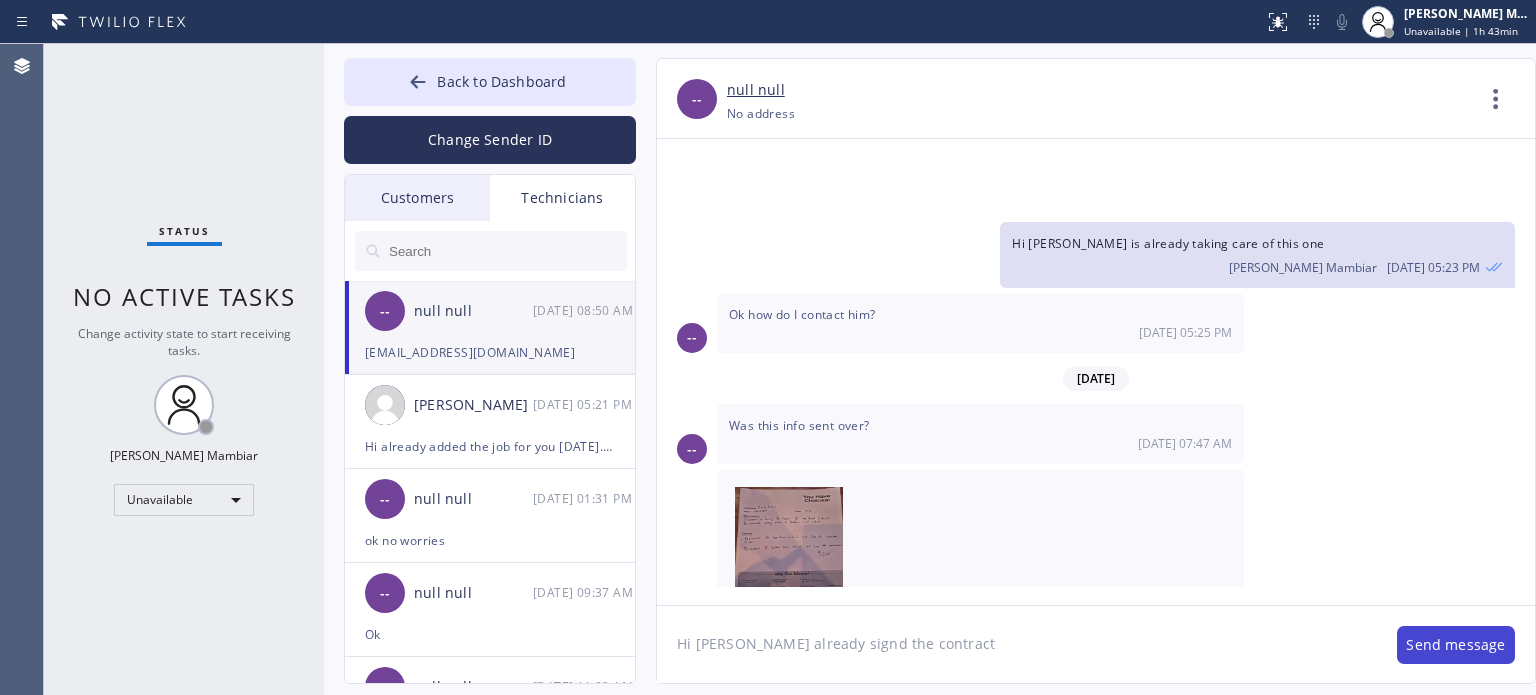 click on "Send message" at bounding box center [1456, 645] 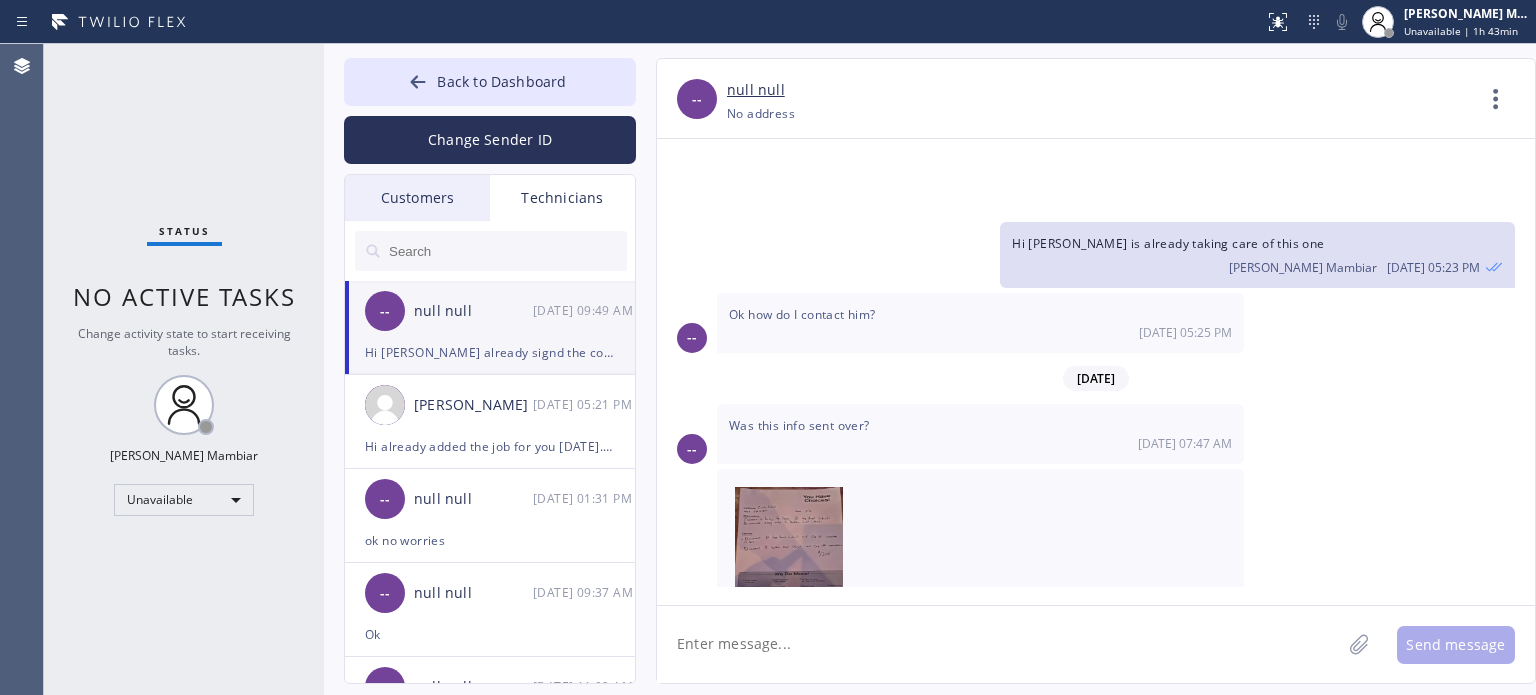 scroll, scrollTop: 3831, scrollLeft: 0, axis: vertical 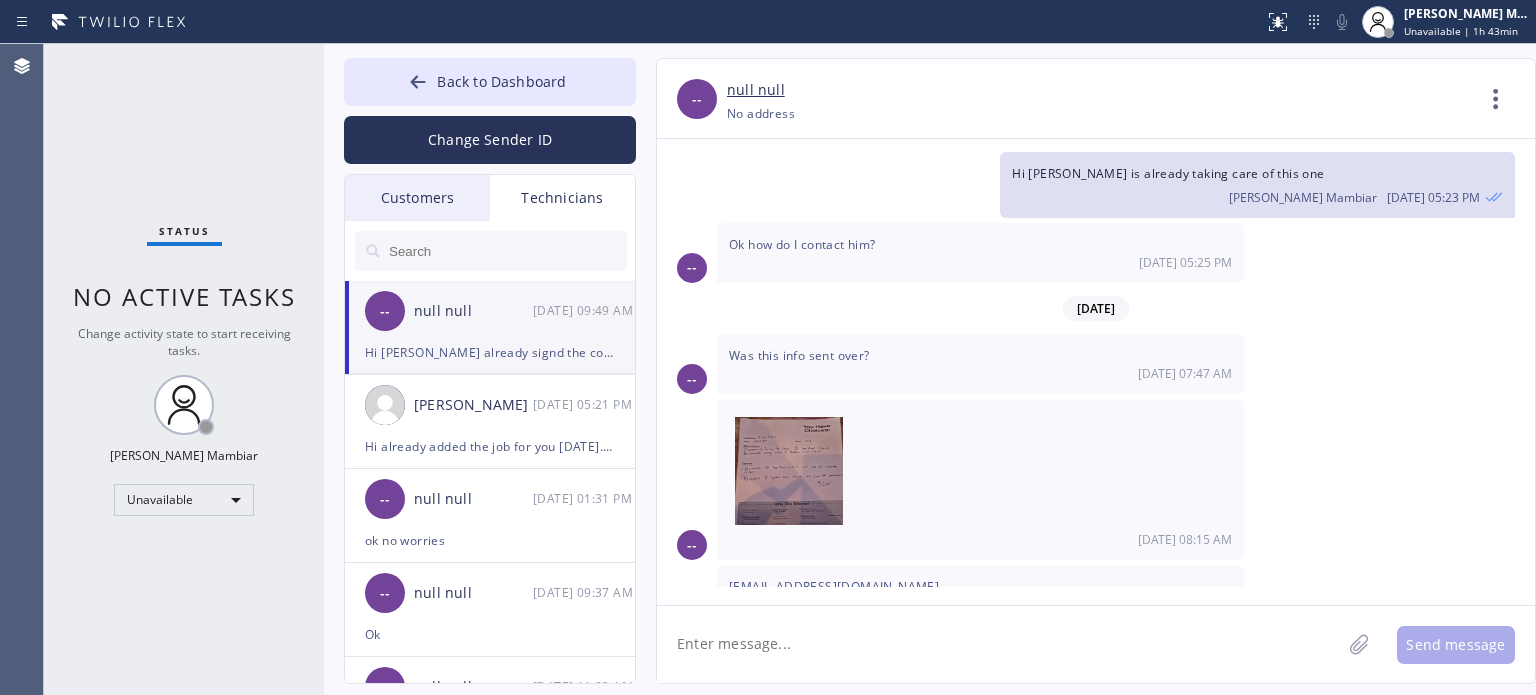 click 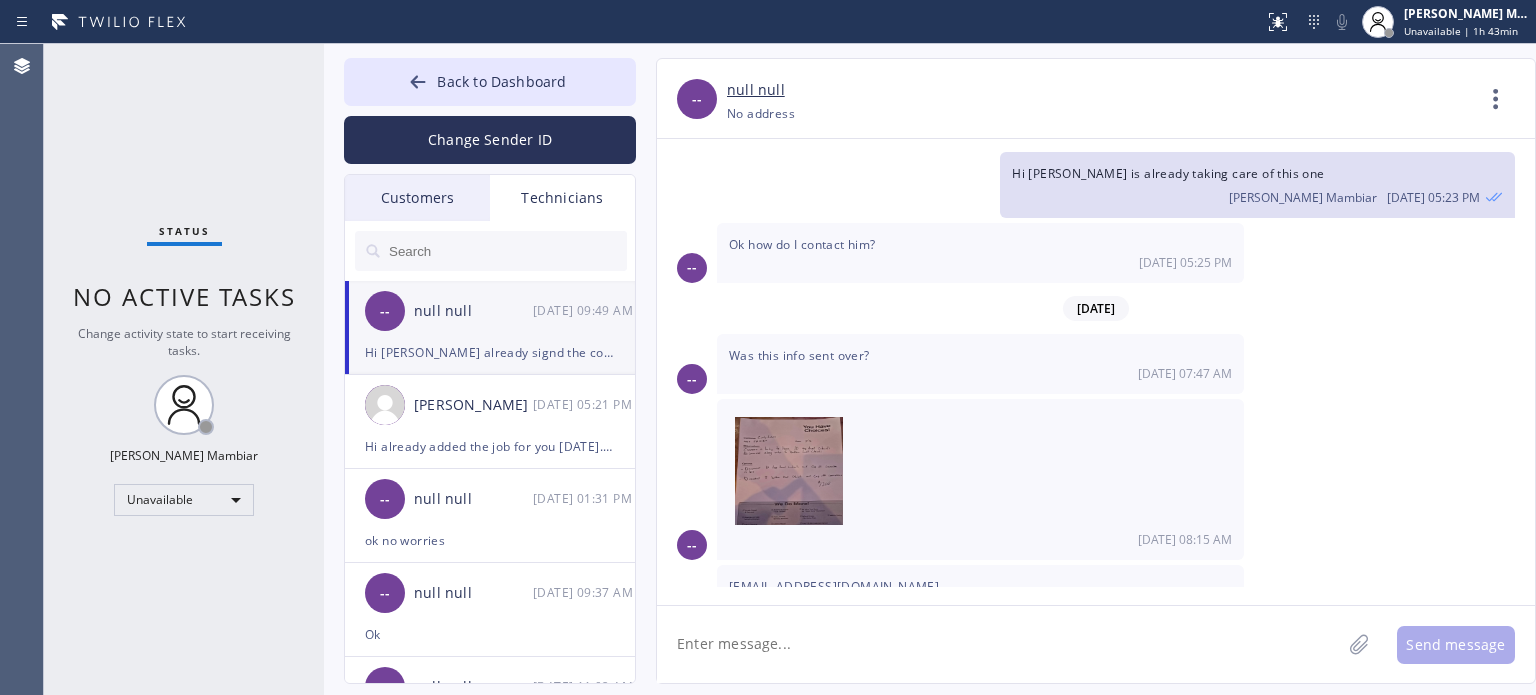 type on "I" 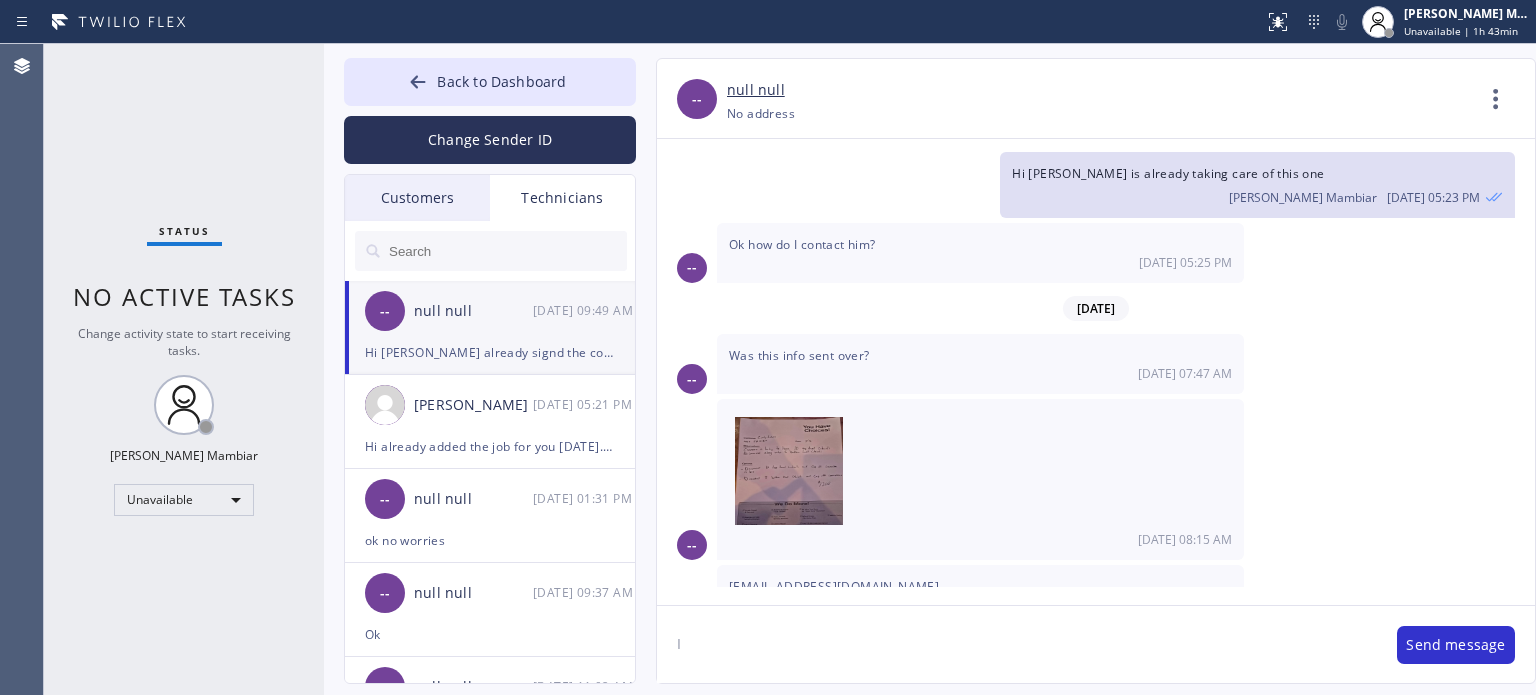 type 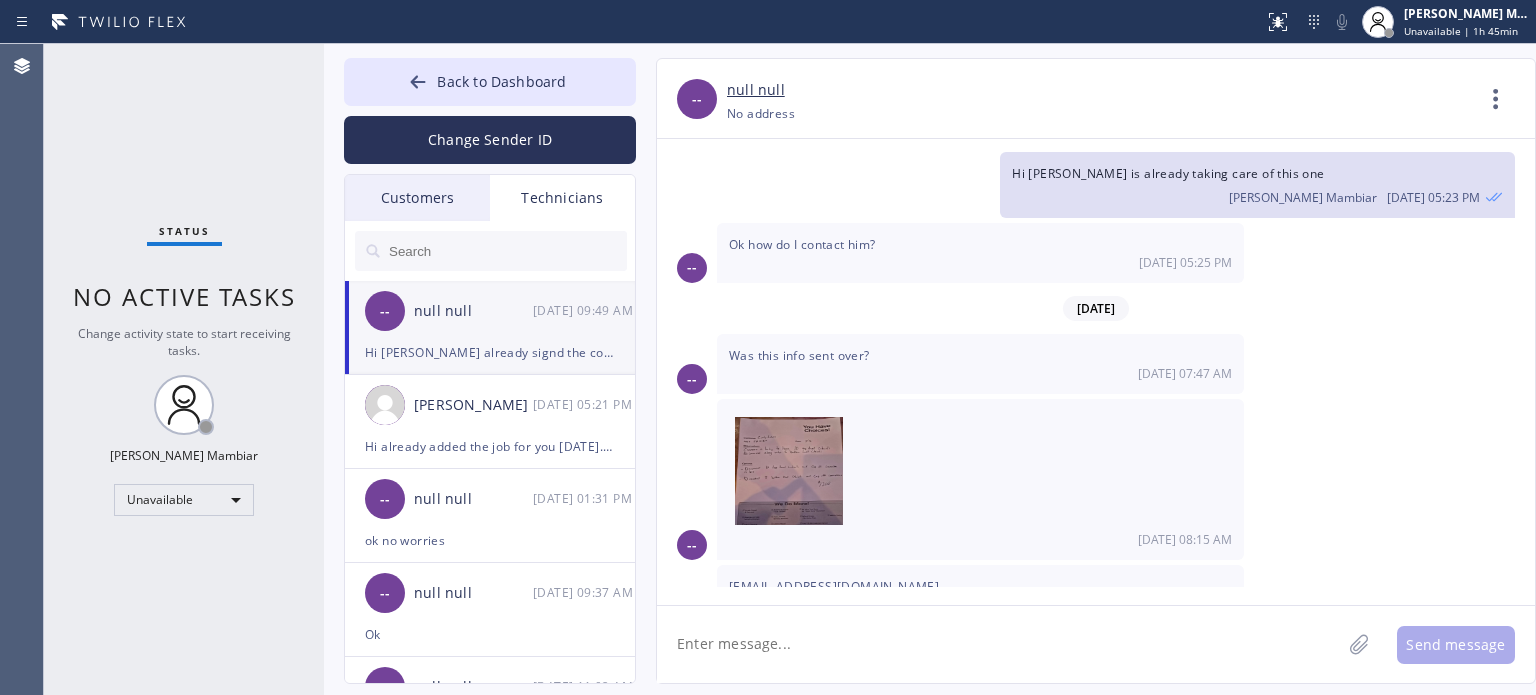 click on "Status   No active tasks     Change activity state to start receiving tasks.   [PERSON_NAME] Mambiar Unavailable" at bounding box center (184, 369) 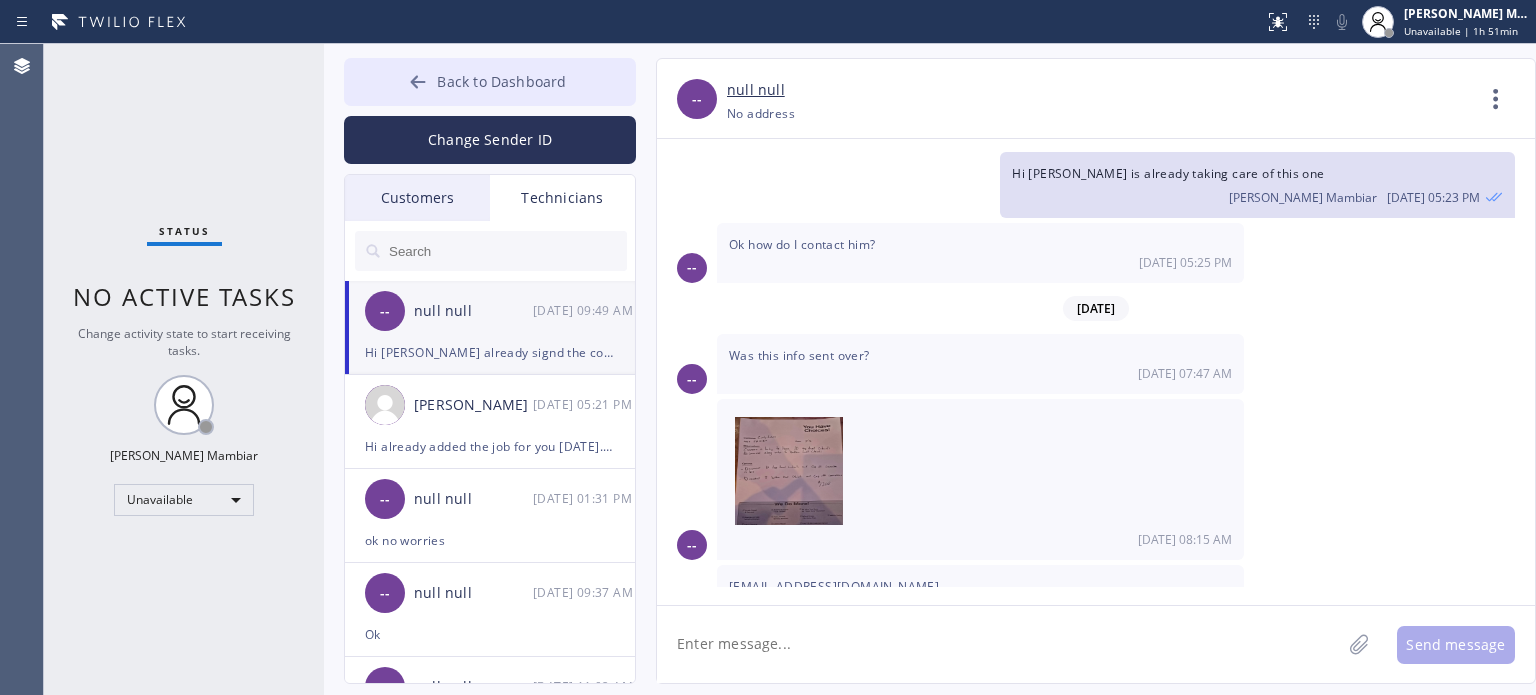 click on "Back to Dashboard" at bounding box center (490, 82) 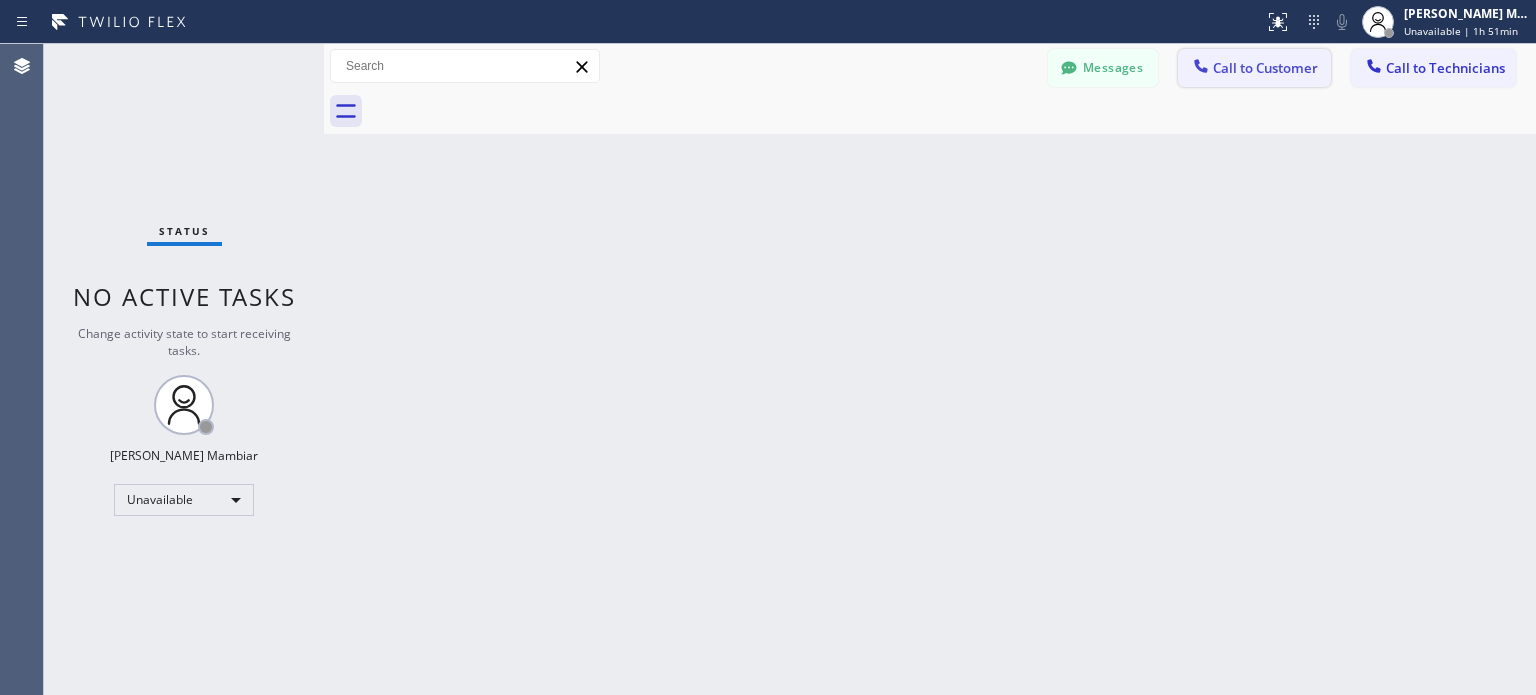 click on "Call to Customer" at bounding box center (1265, 68) 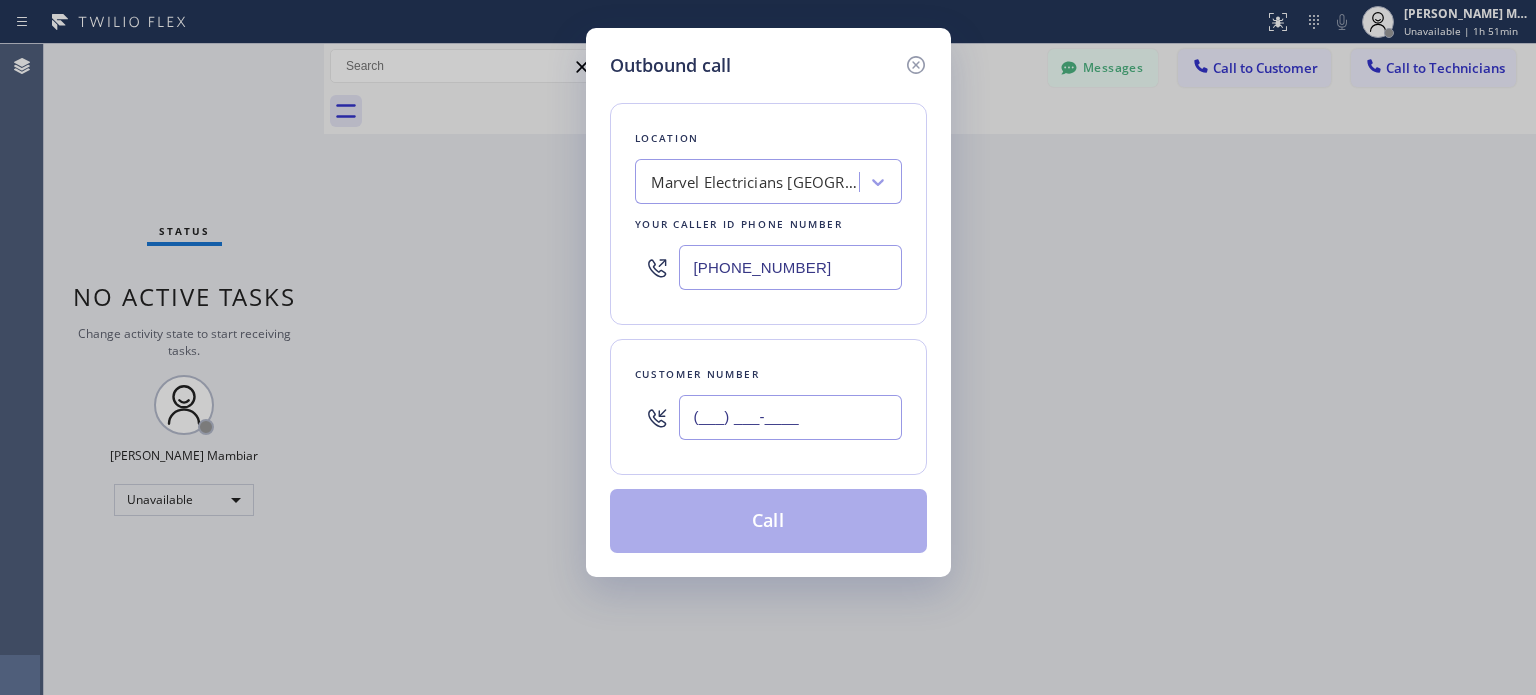click on "(___) ___-____" at bounding box center [790, 417] 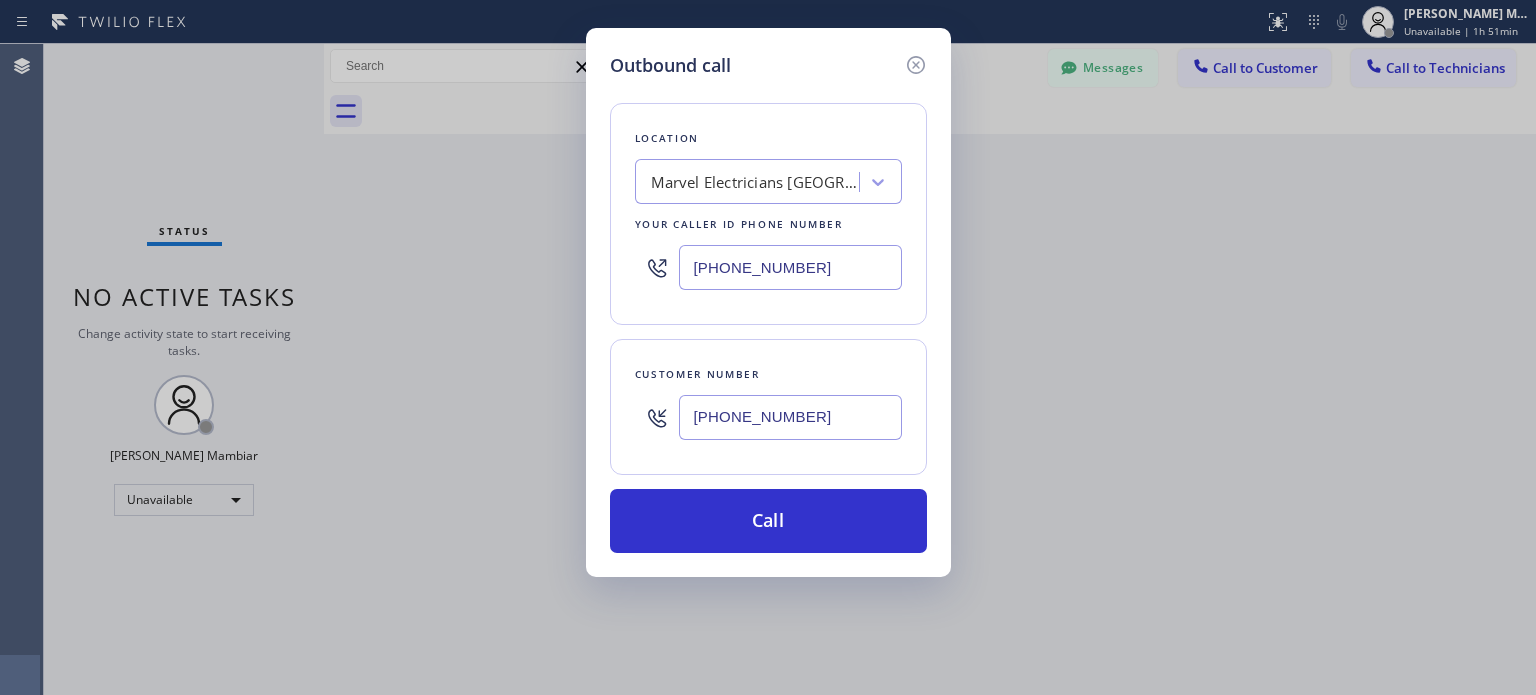 type on "[PHONE_NUMBER]" 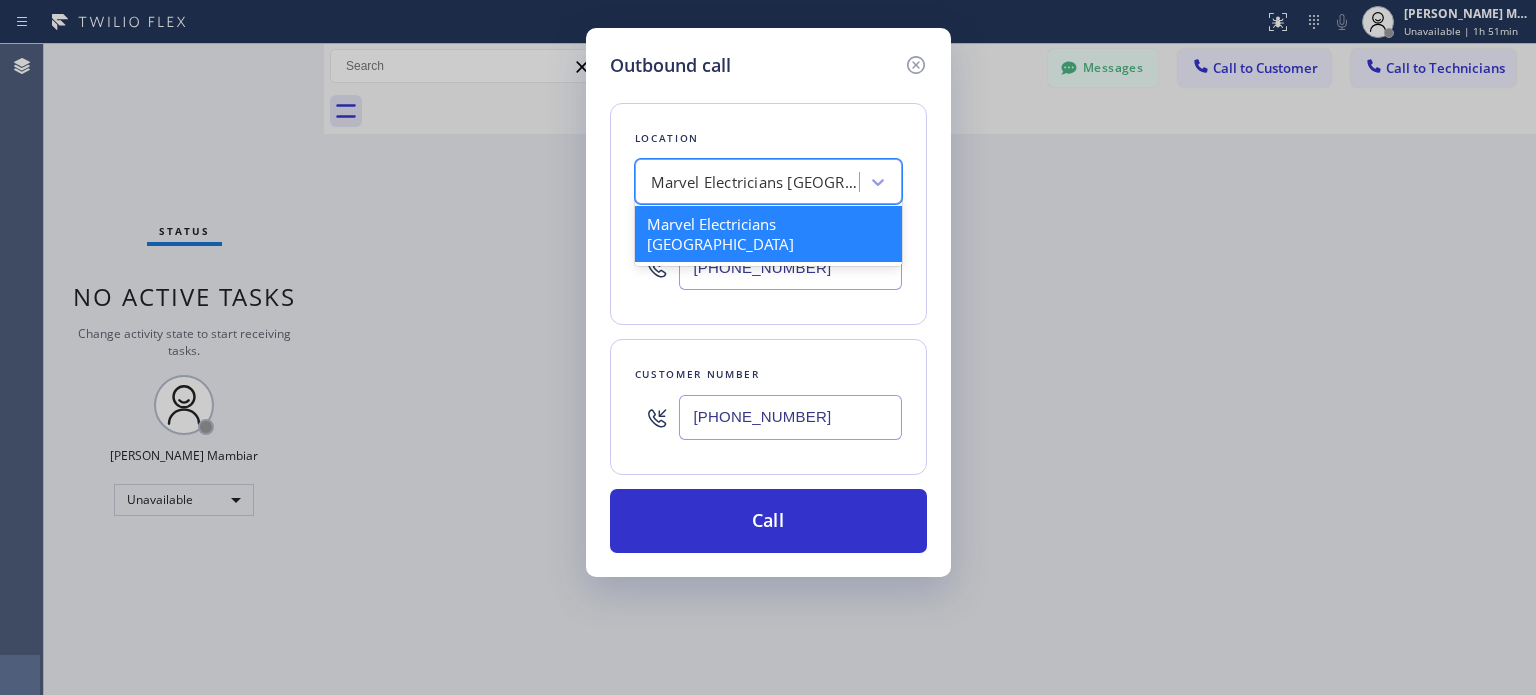 type on "e" 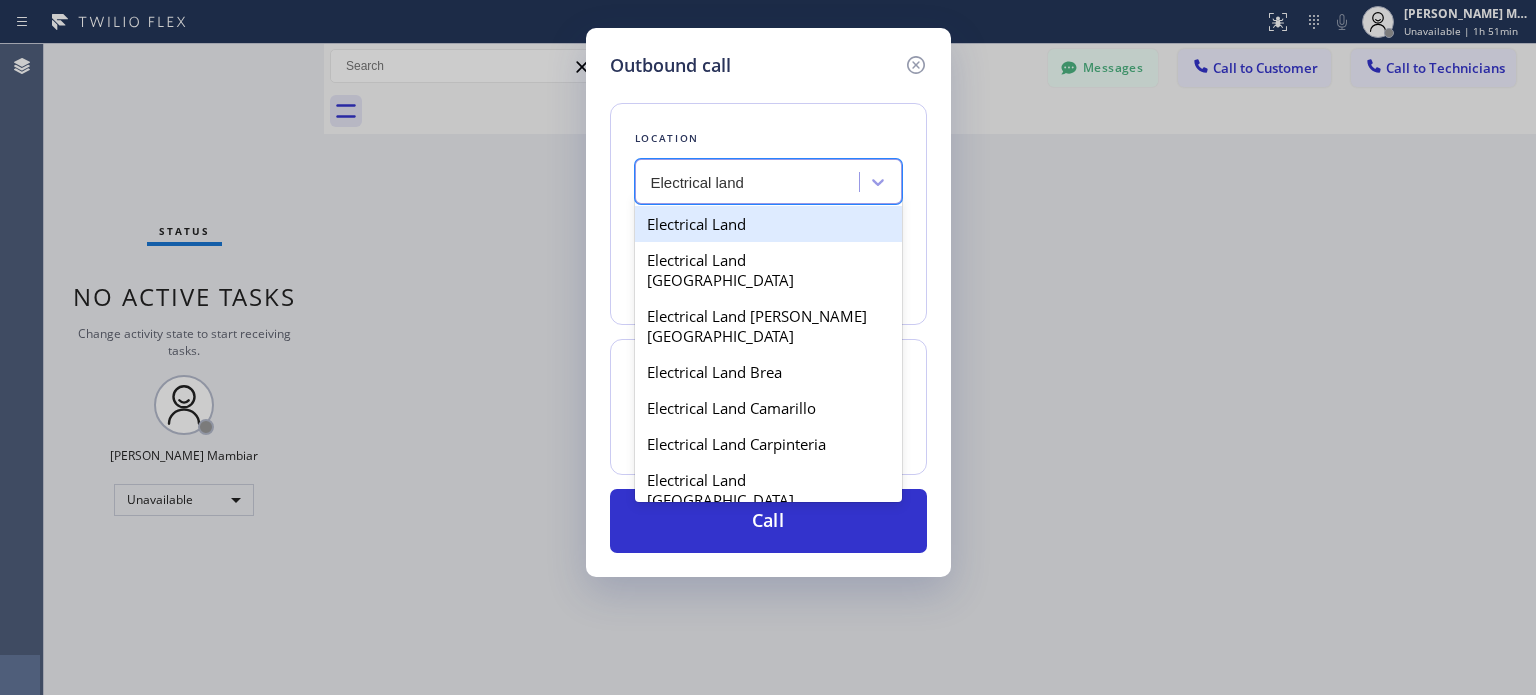 type on "Electrical land" 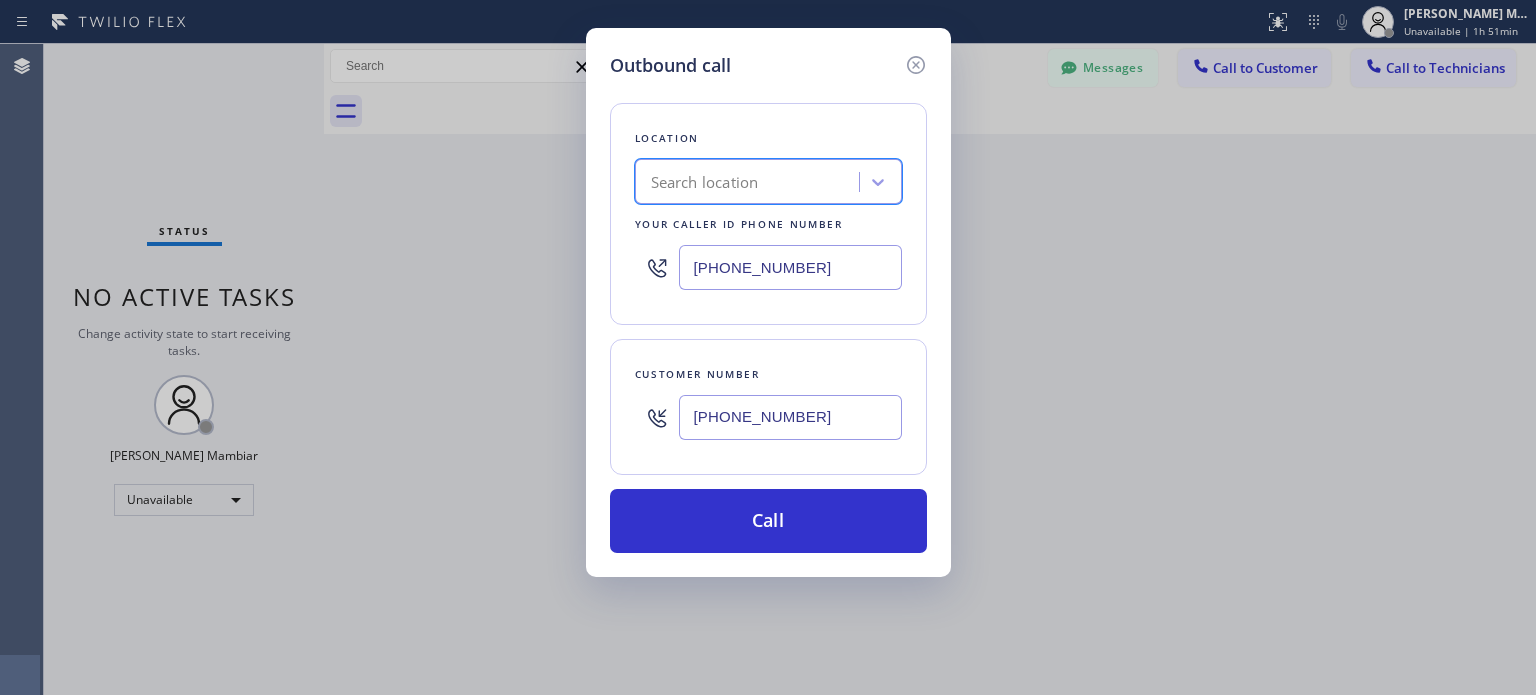 click on "Search location" at bounding box center [705, 182] 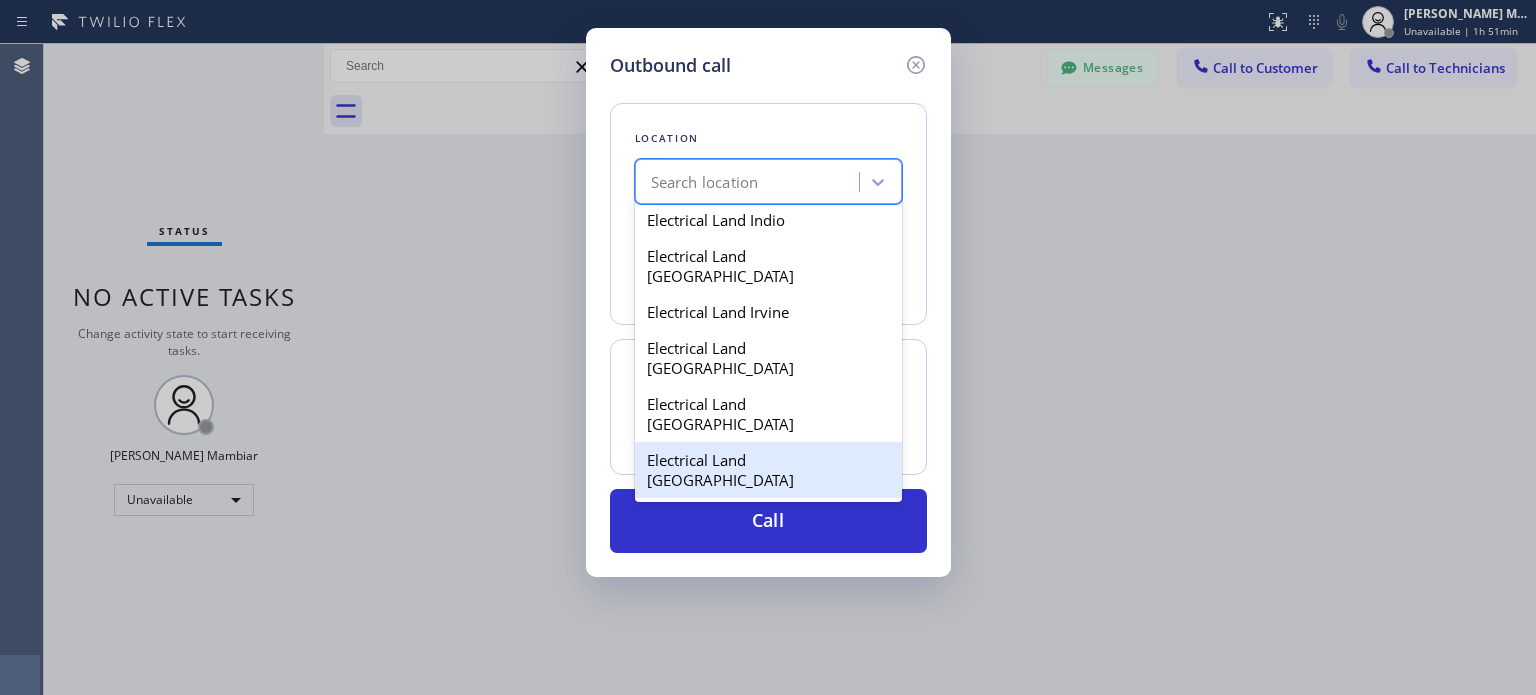 scroll, scrollTop: 860, scrollLeft: 0, axis: vertical 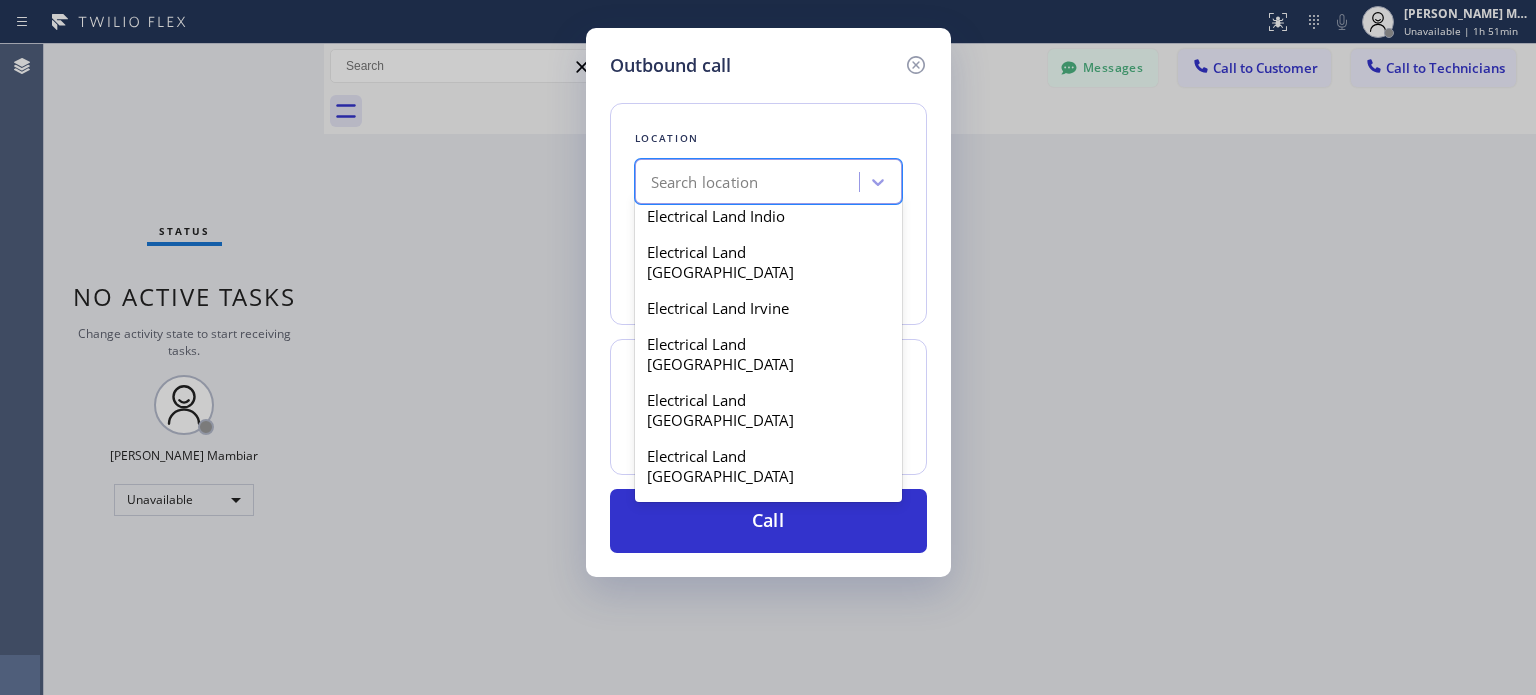 click on "Electrical Land Milpitas" at bounding box center (768, 736) 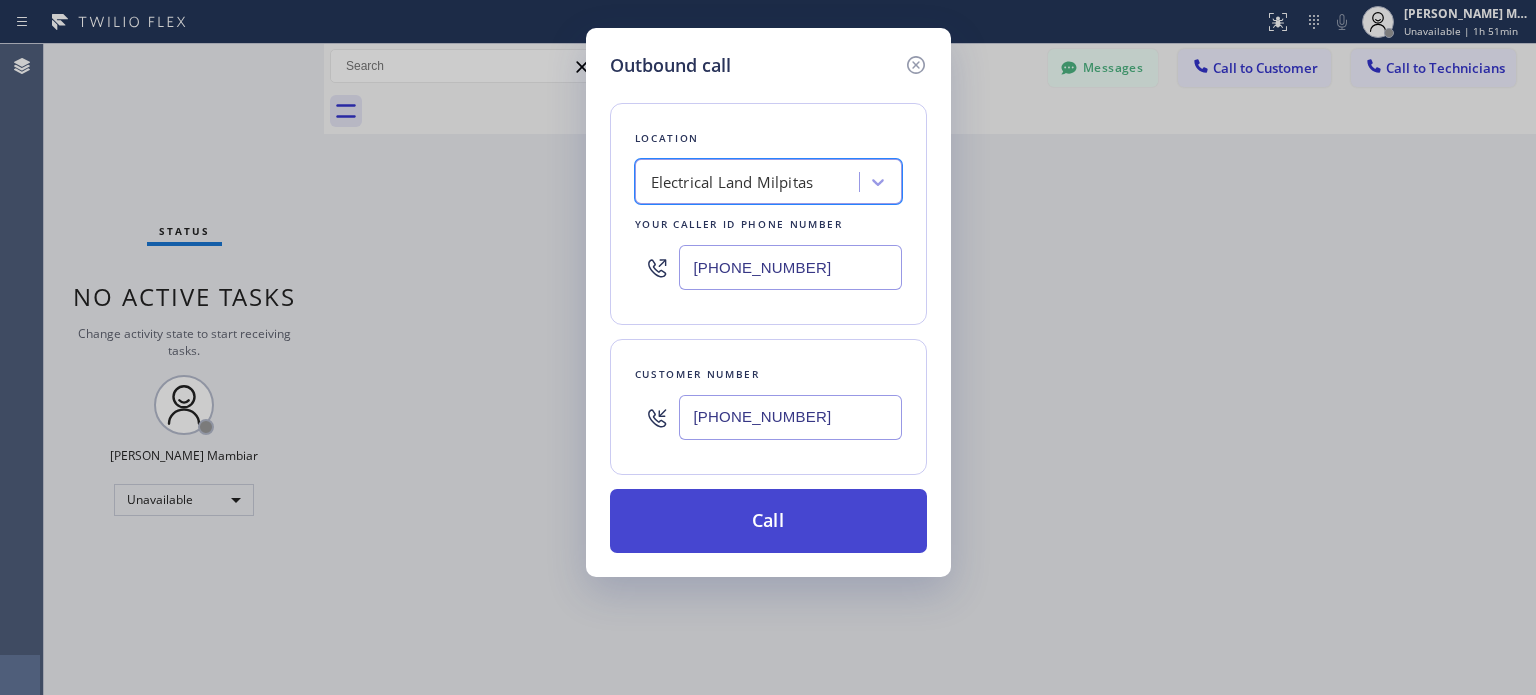 click on "Call" at bounding box center (768, 521) 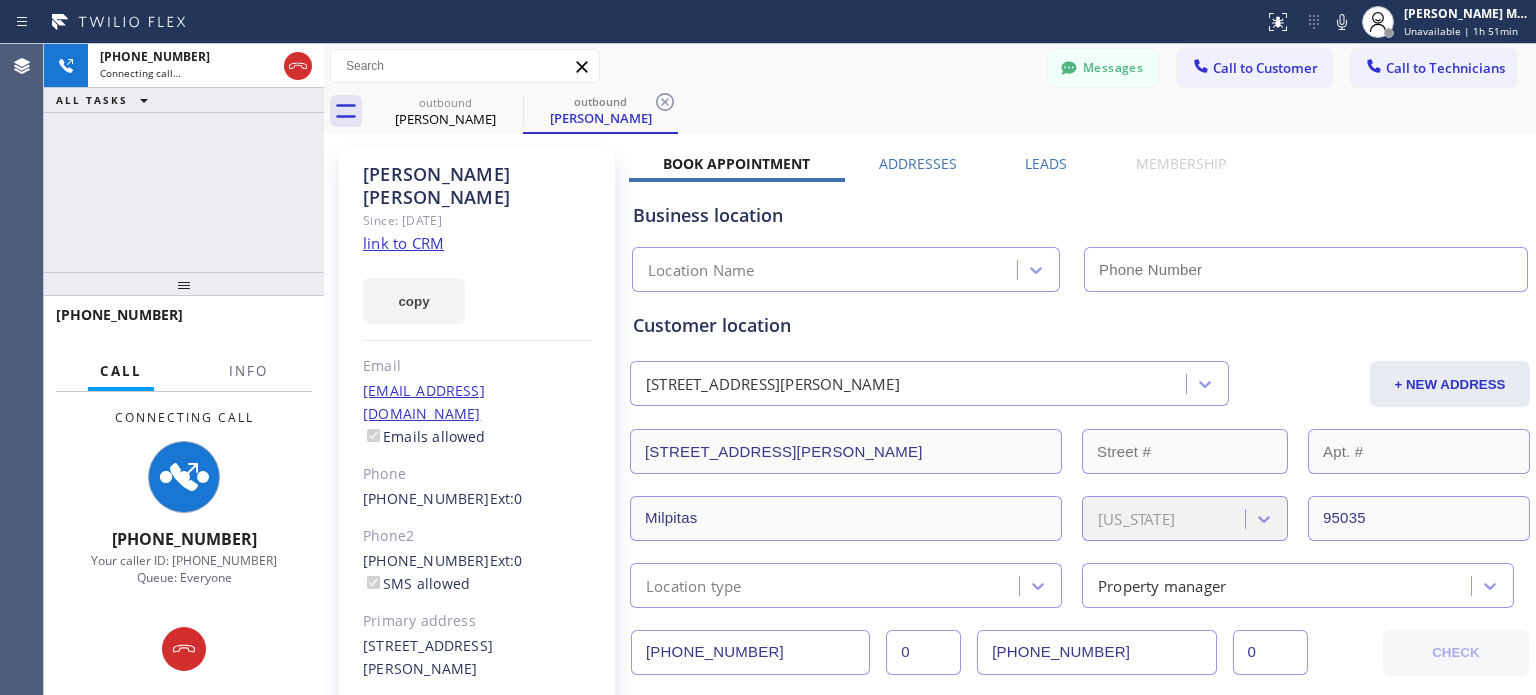 type on "[PHONE_NUMBER]" 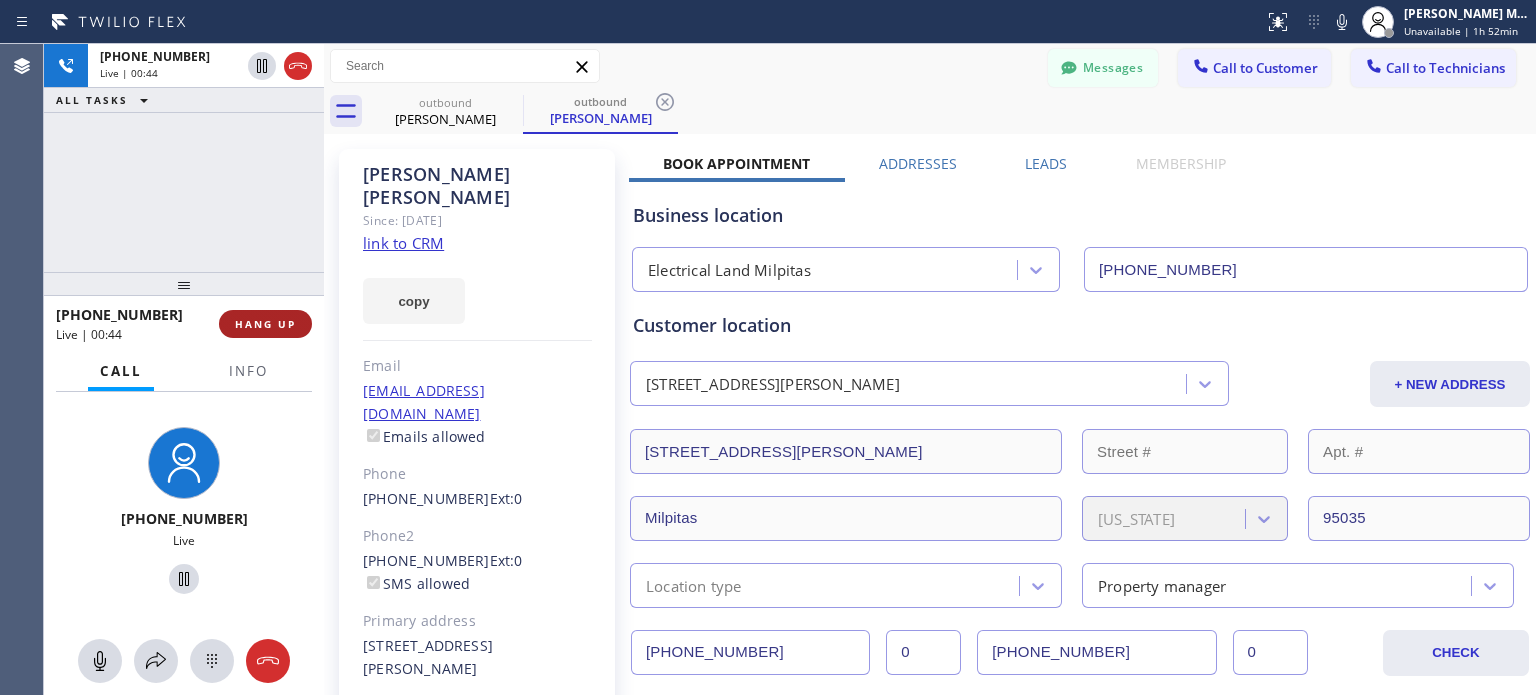 click on "HANG UP" at bounding box center (265, 324) 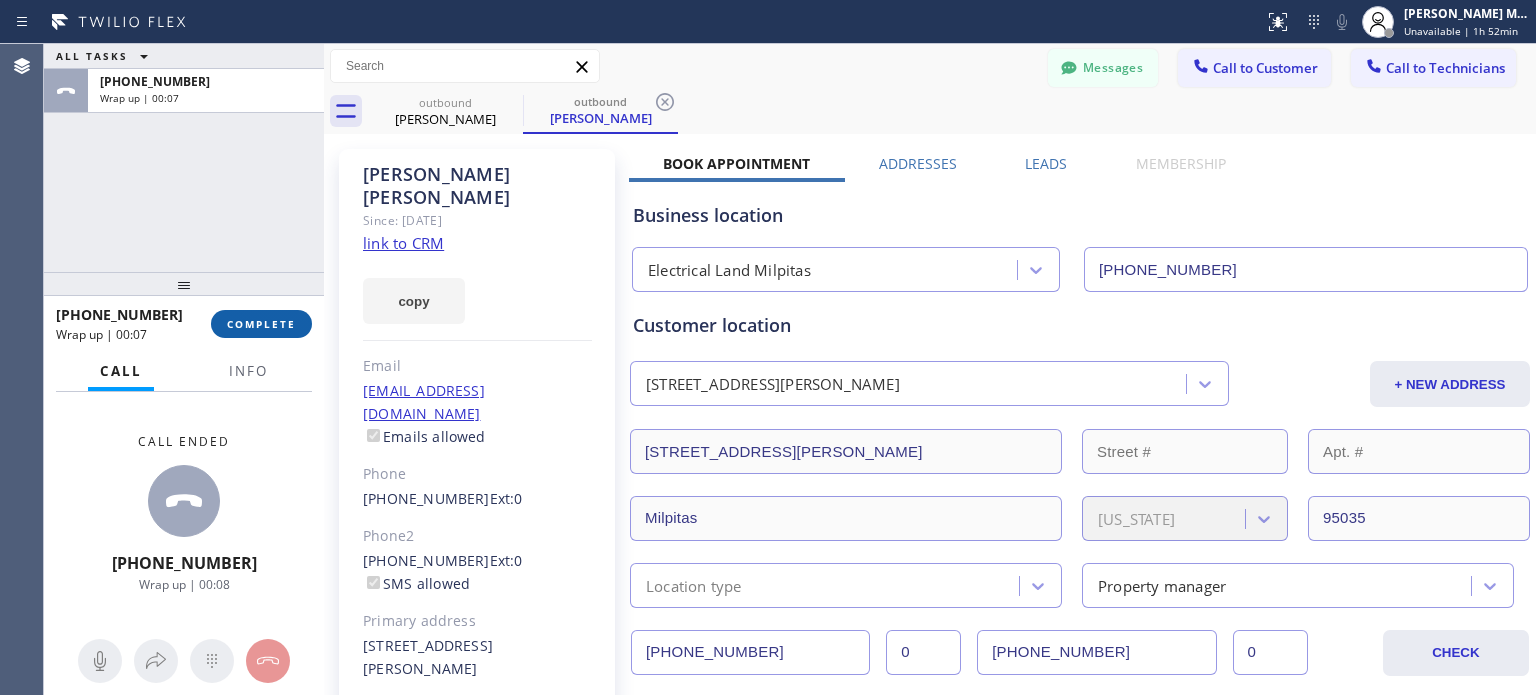 click on "COMPLETE" at bounding box center (261, 324) 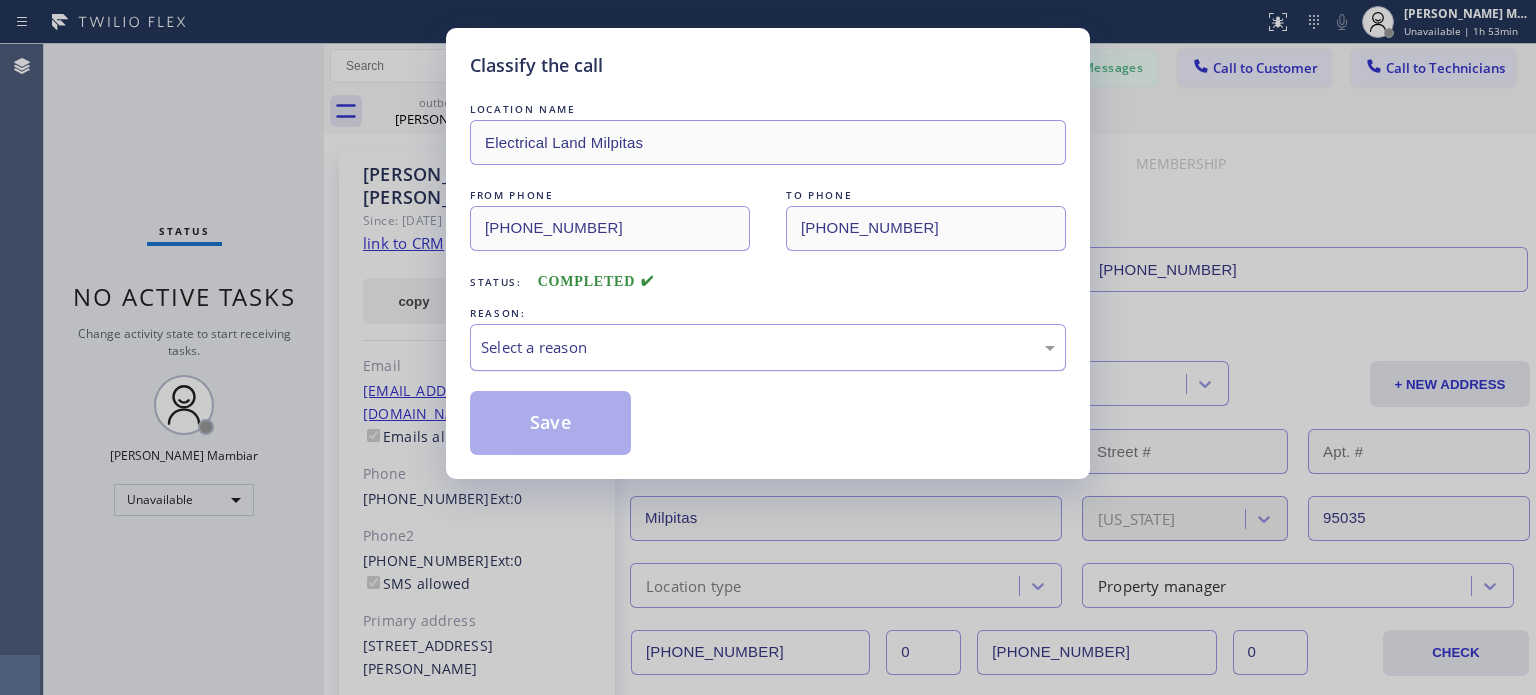 click on "Select a reason" at bounding box center [768, 347] 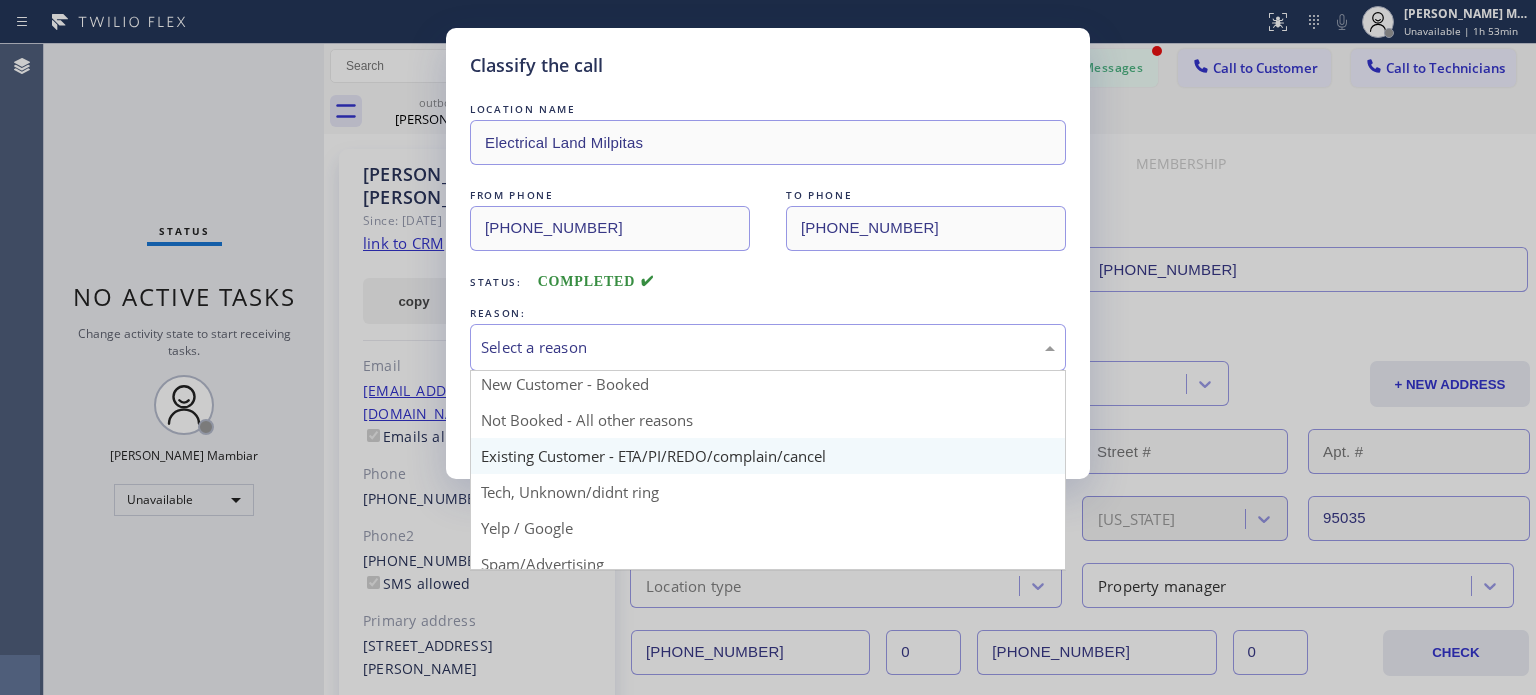 scroll, scrollTop: 0, scrollLeft: 0, axis: both 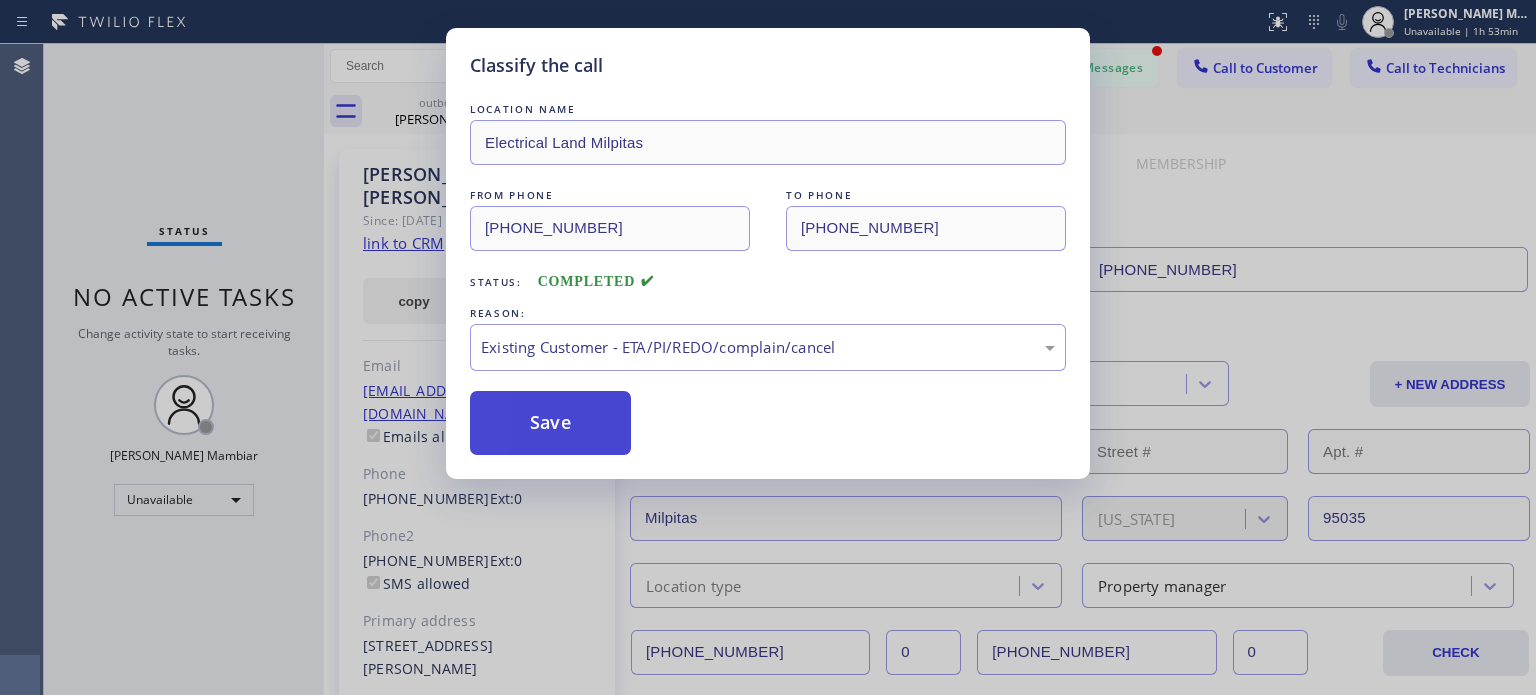 click on "Save" at bounding box center [550, 423] 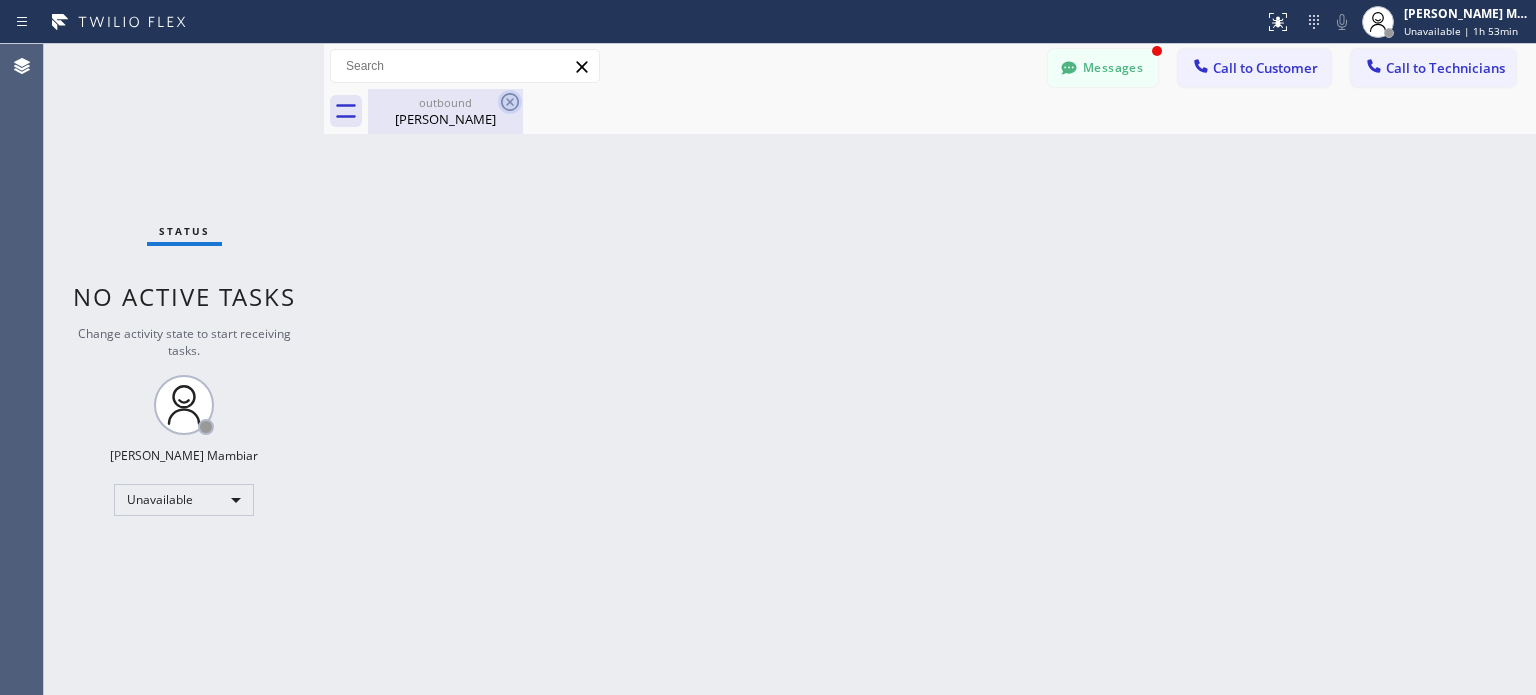 click 